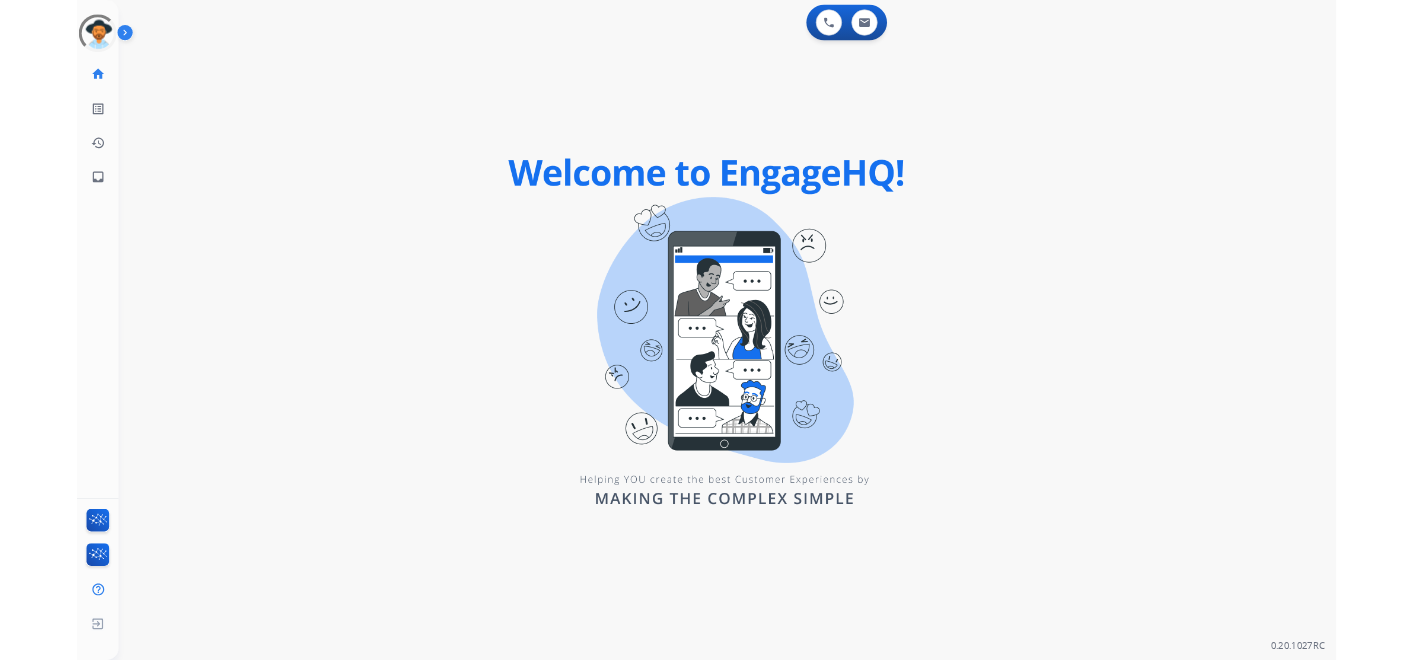 scroll, scrollTop: 0, scrollLeft: 0, axis: both 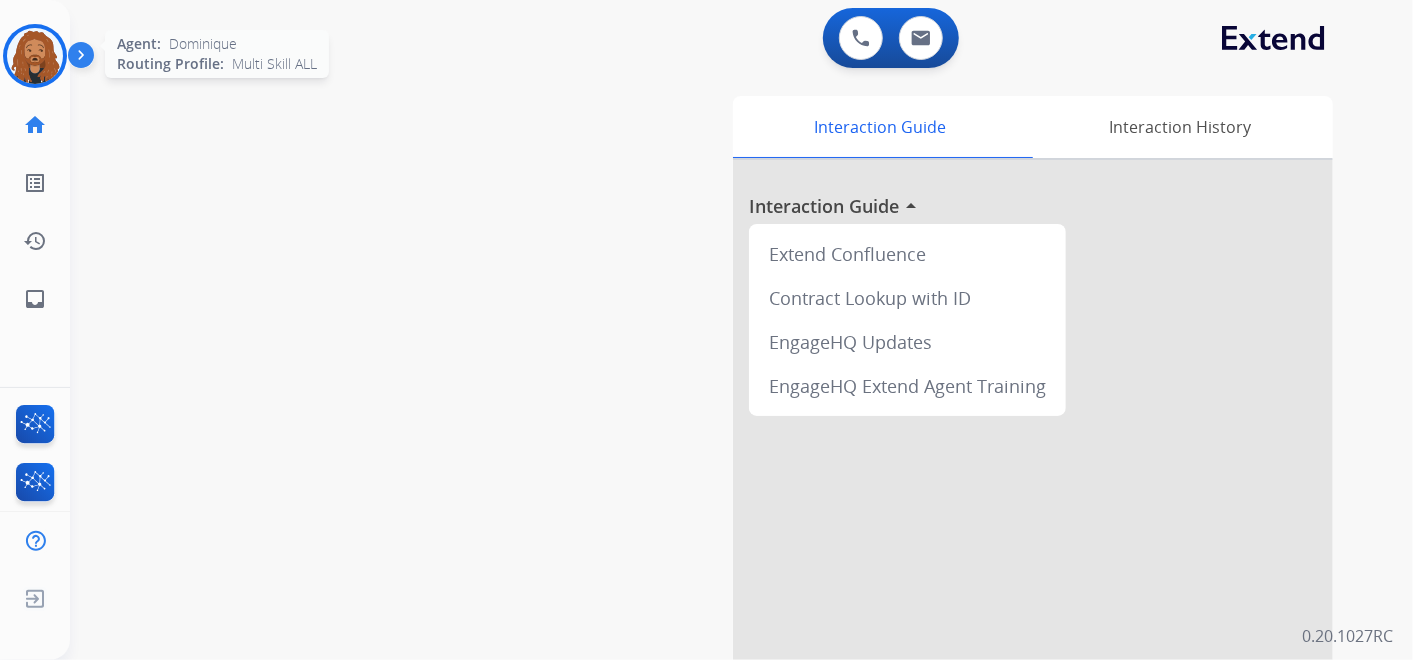 click at bounding box center [35, 56] 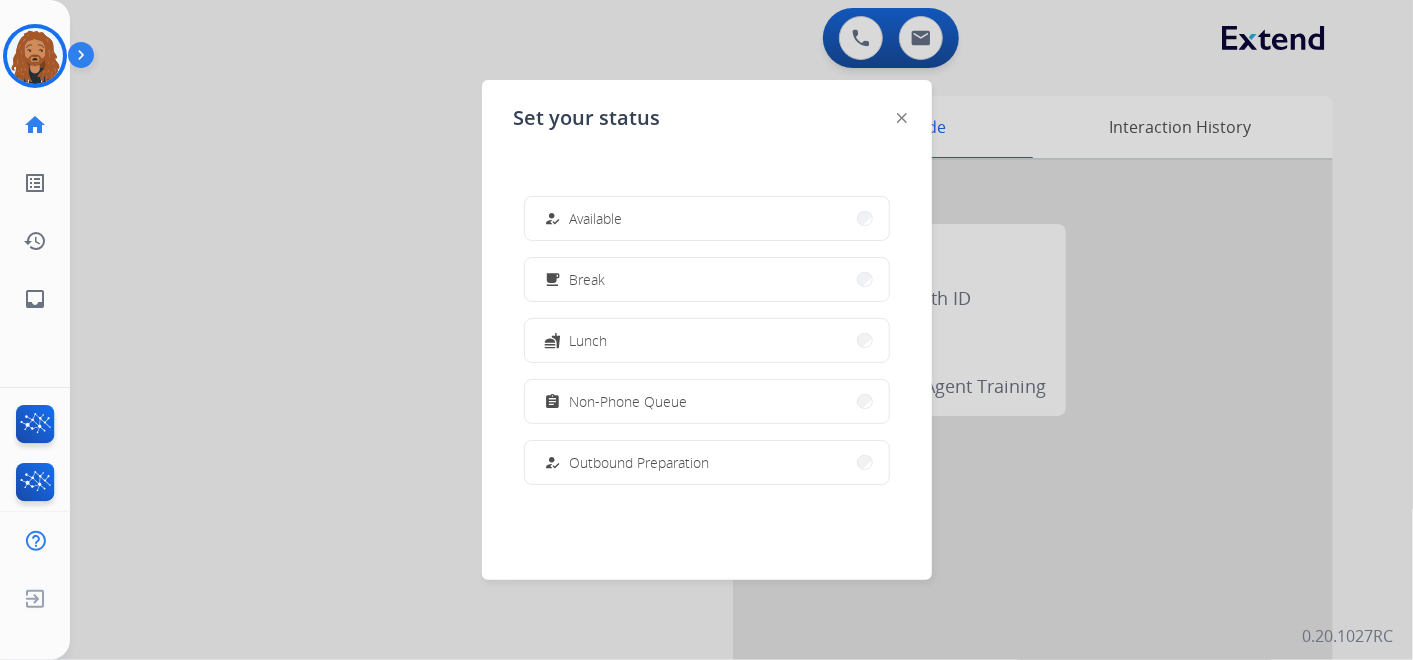 click on "how_to_reg Available" at bounding box center (707, 218) 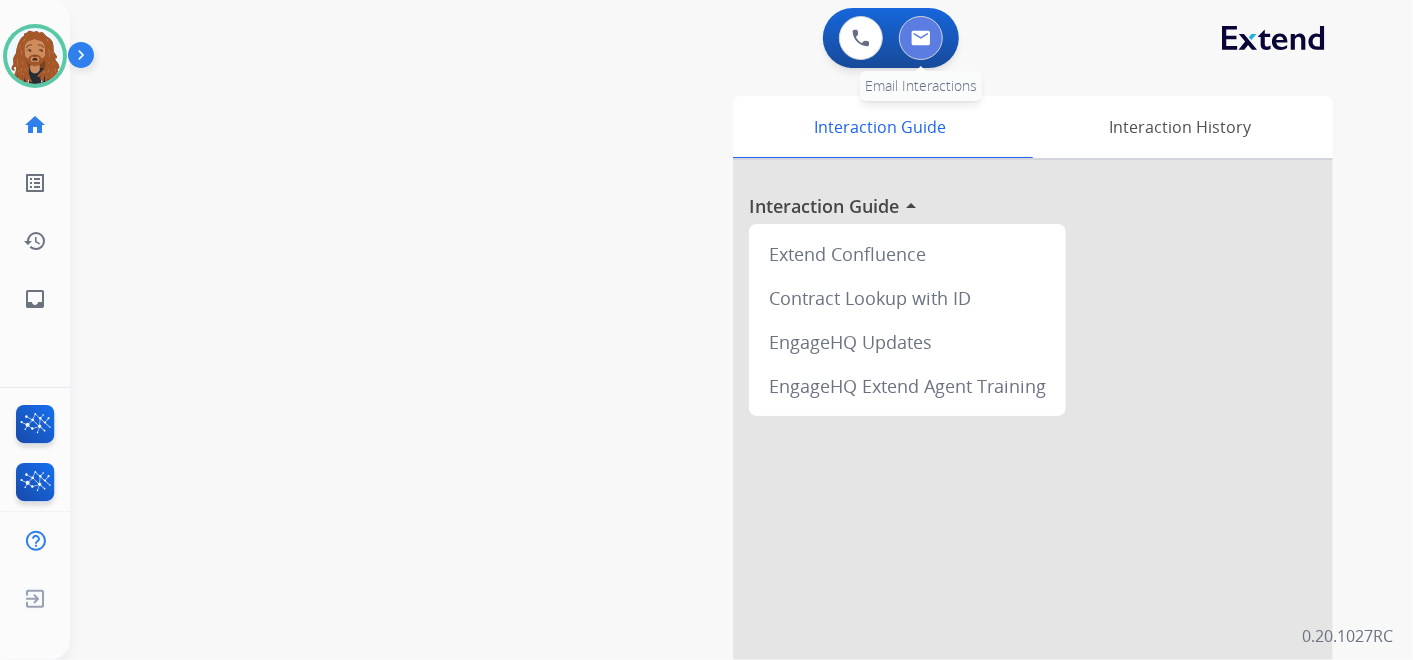 click at bounding box center (921, 38) 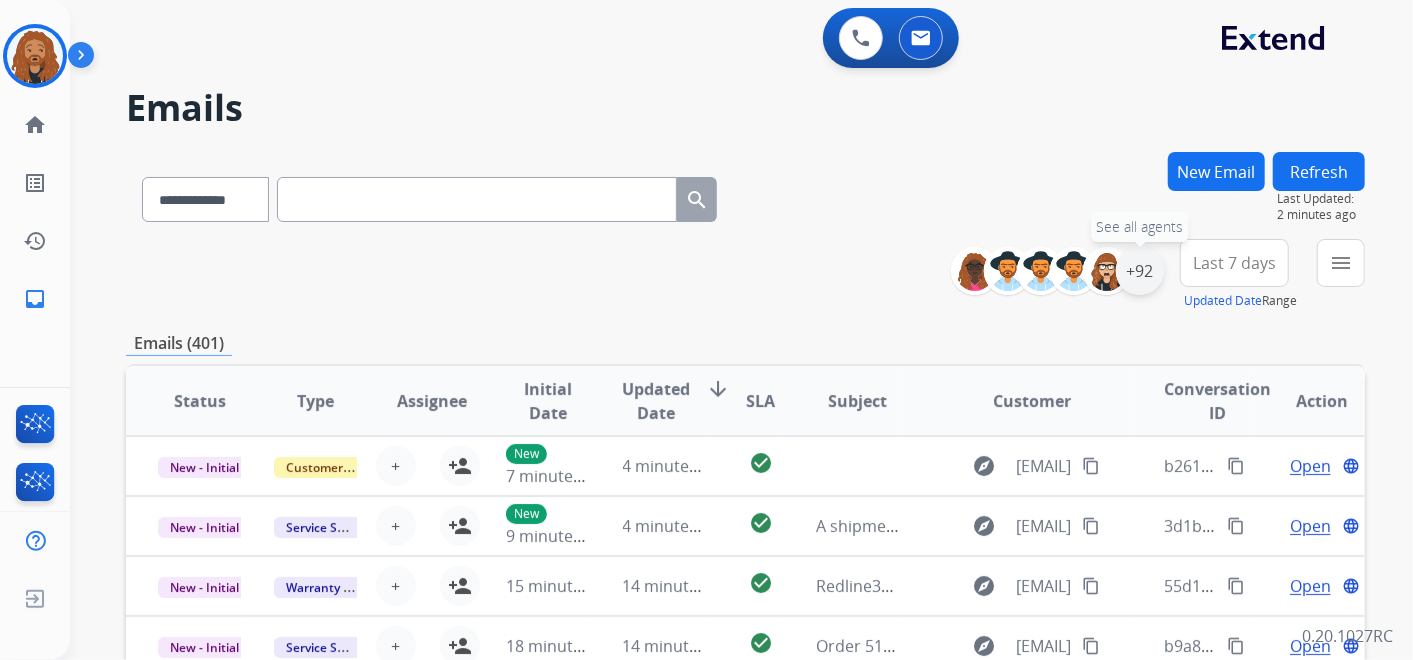 click on "+92" at bounding box center (1140, 271) 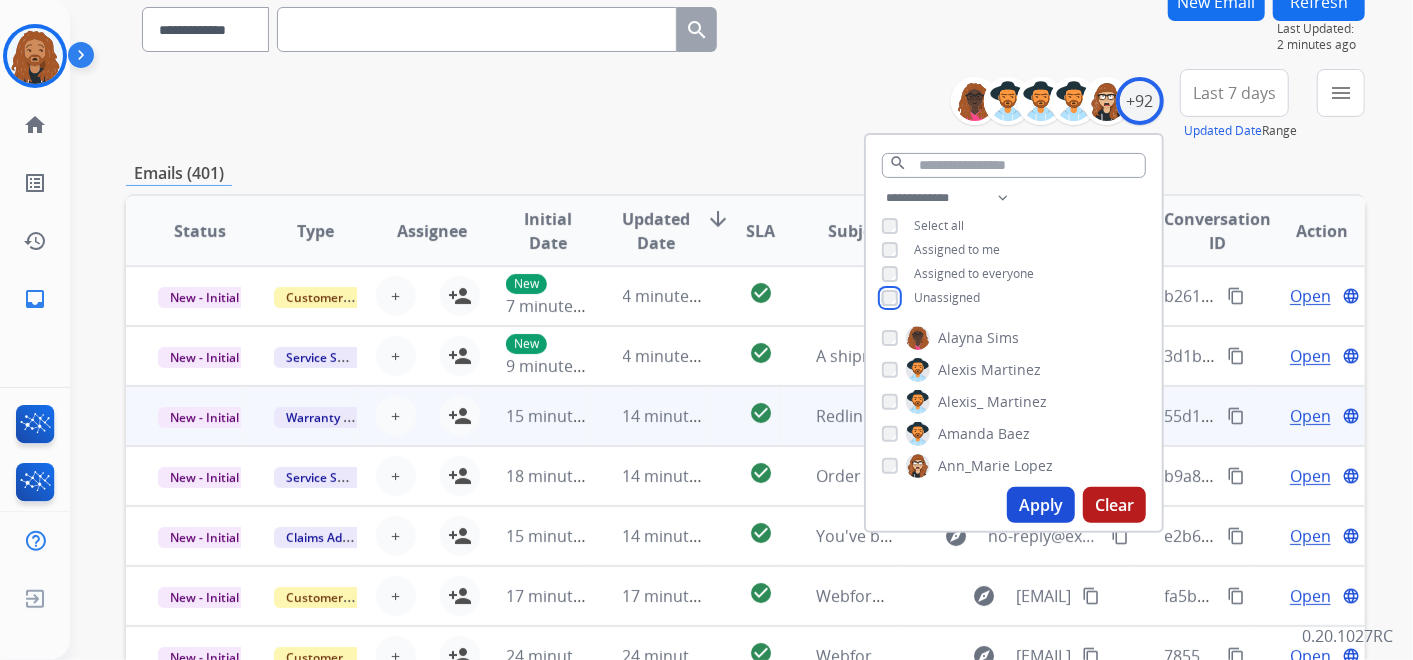scroll, scrollTop: 222, scrollLeft: 0, axis: vertical 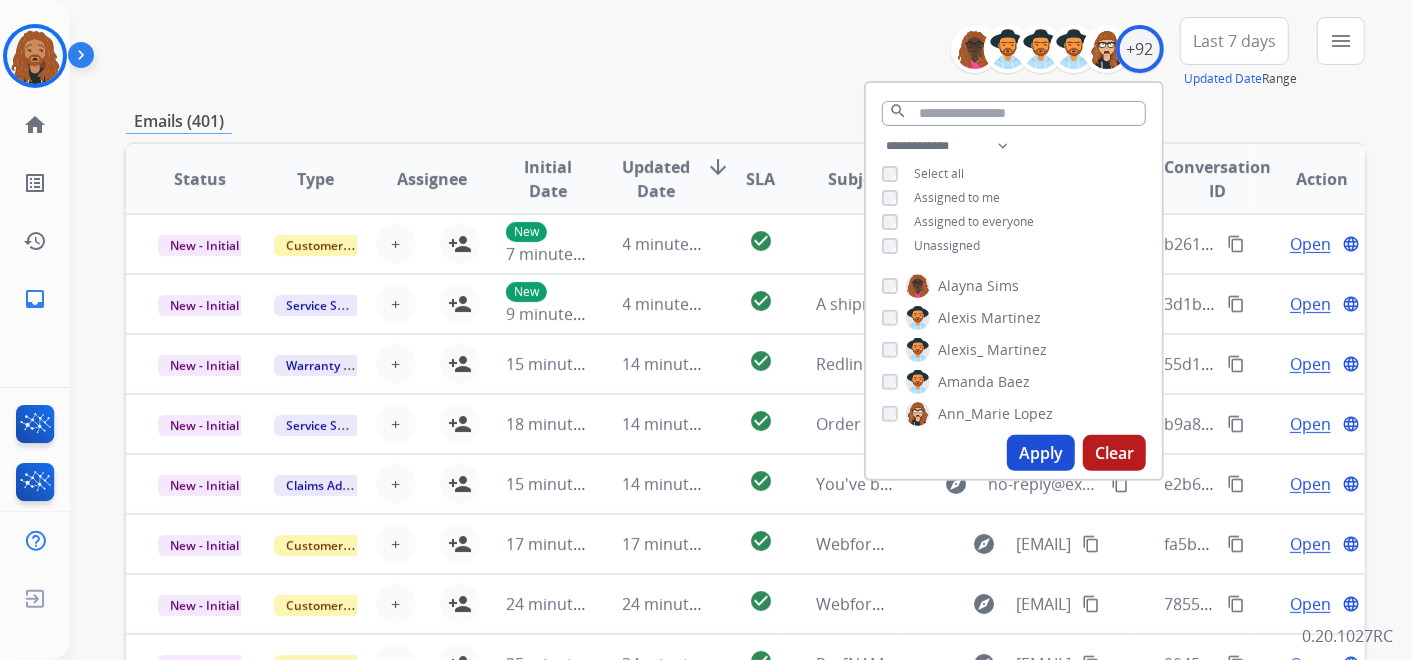 click on "Apply" at bounding box center [1041, 453] 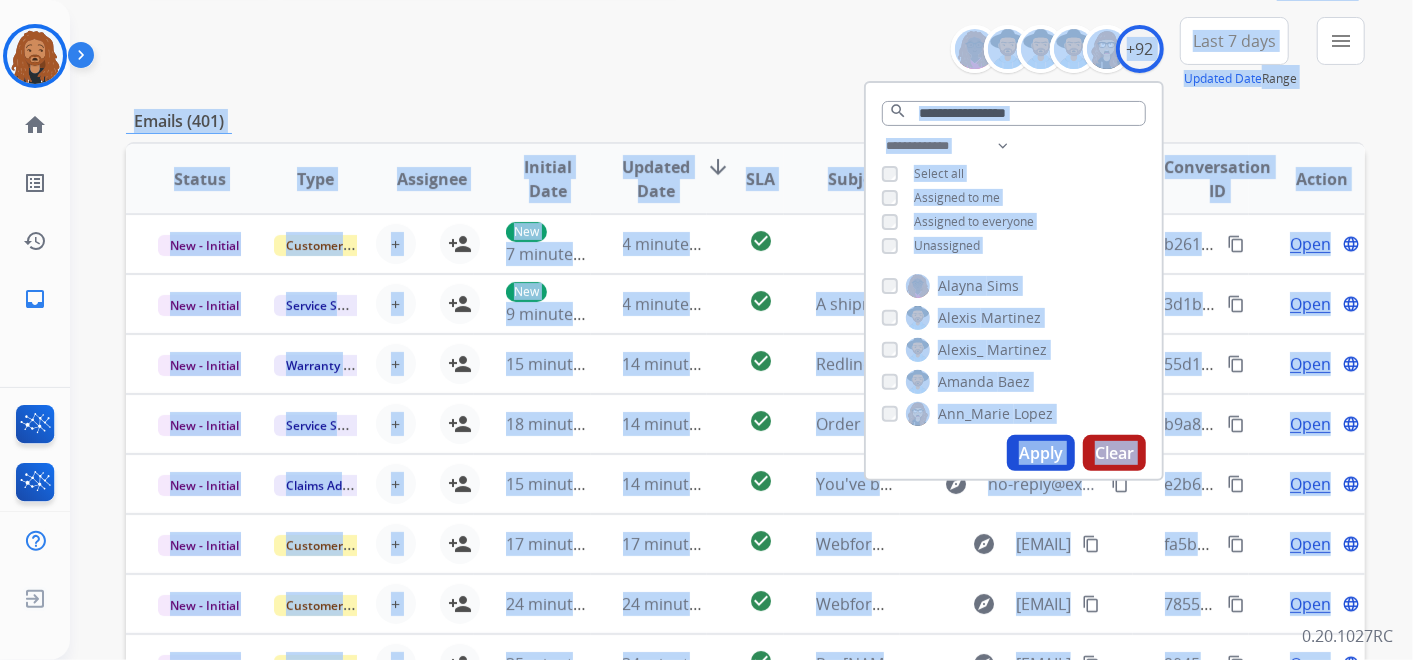 scroll, scrollTop: 0, scrollLeft: 0, axis: both 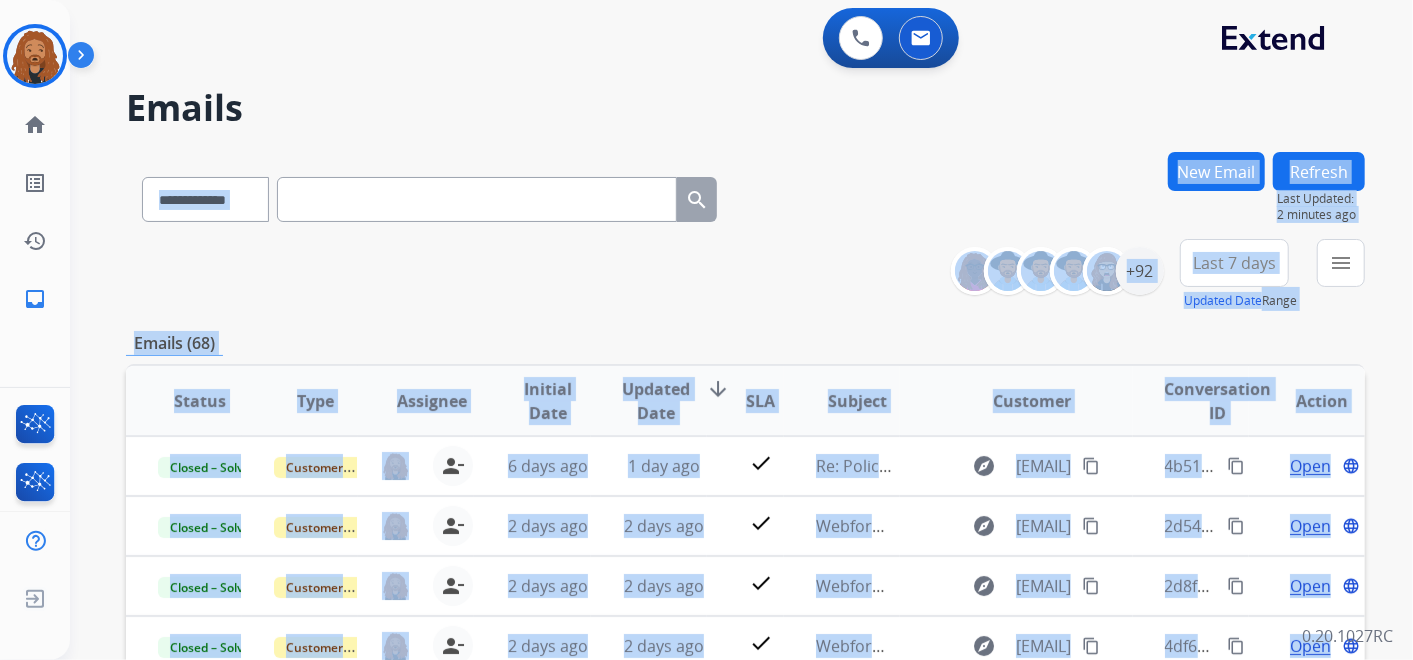 click on "Emails" at bounding box center (745, 108) 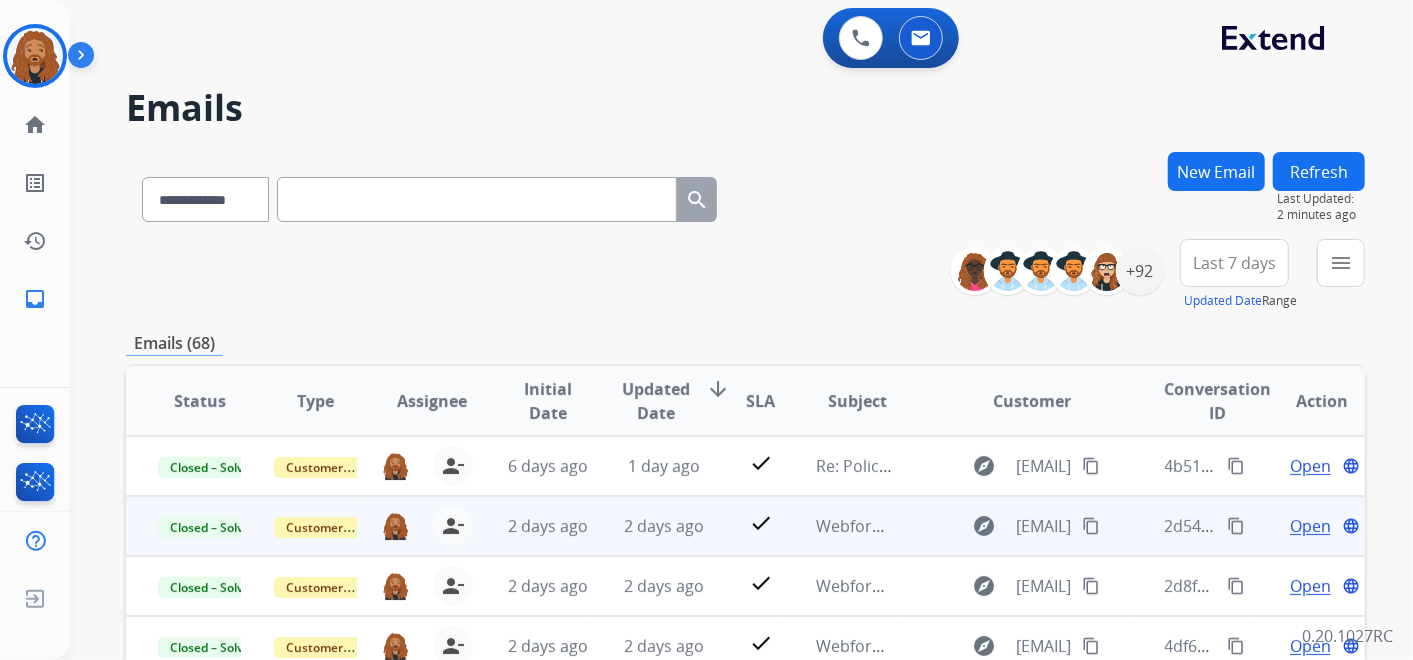 scroll, scrollTop: 1, scrollLeft: 0, axis: vertical 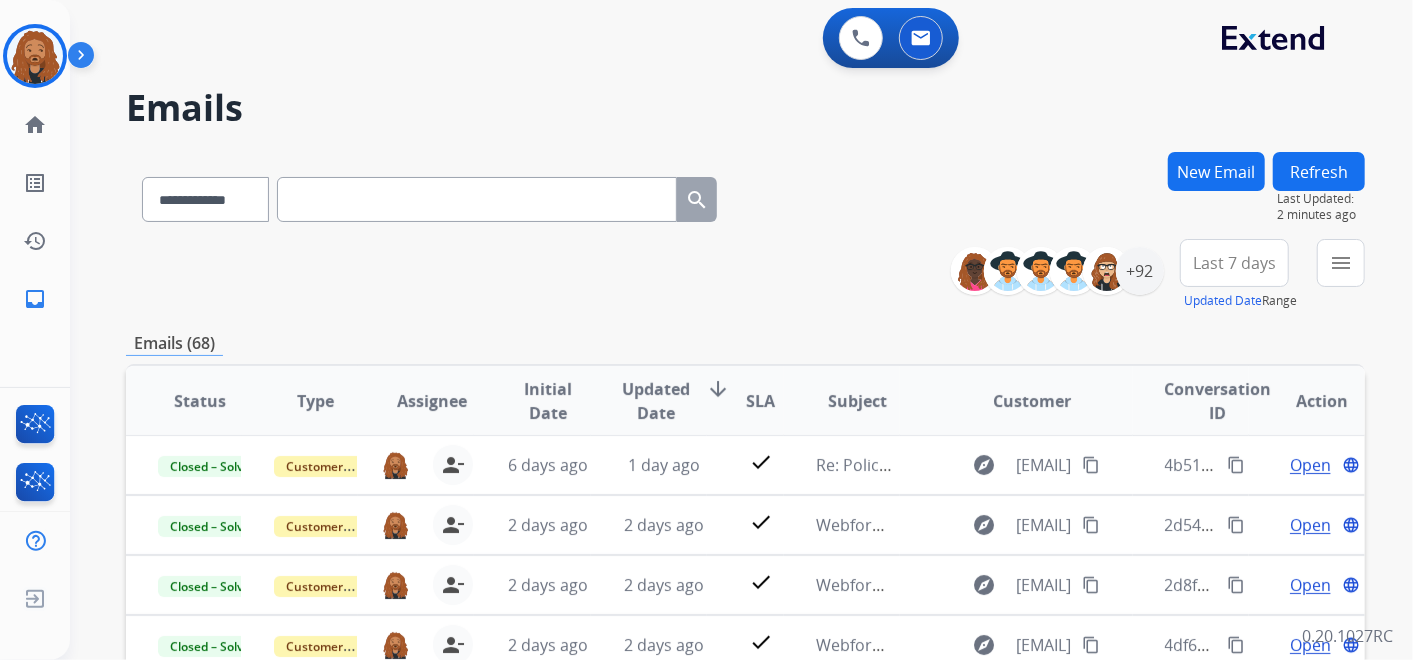 click on "**********" at bounding box center [745, 195] 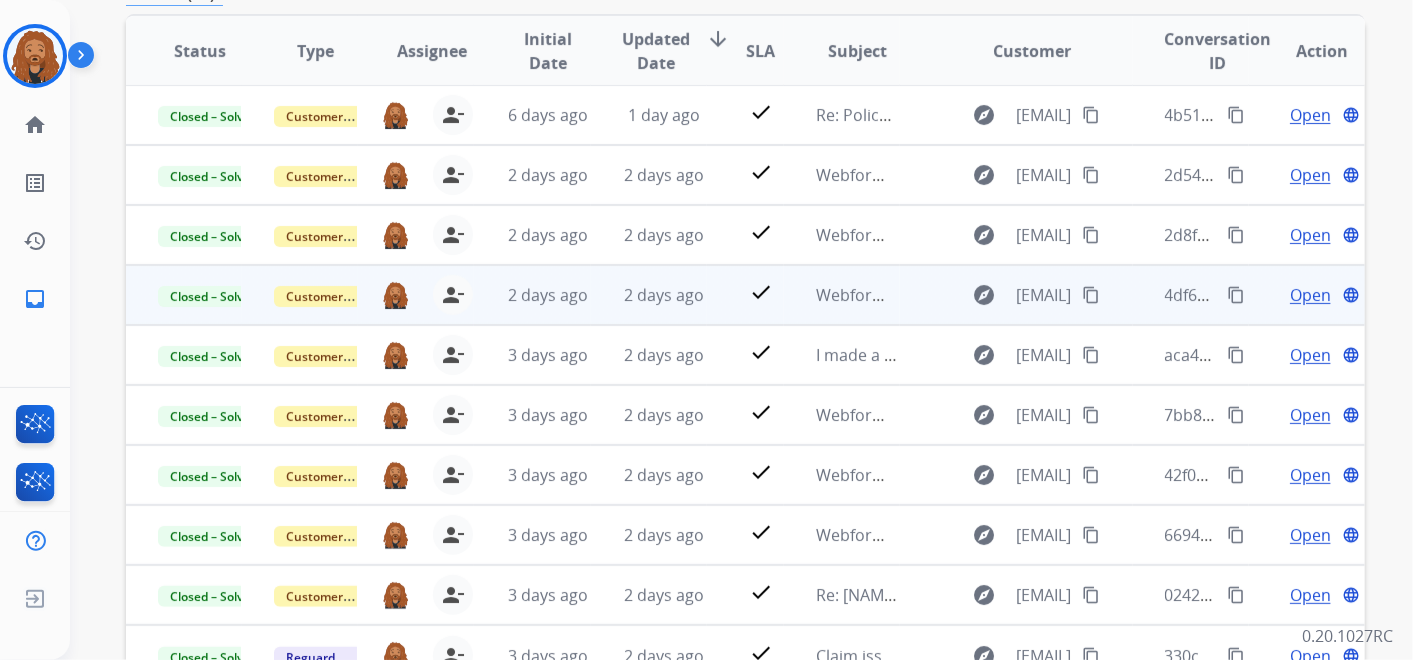 scroll, scrollTop: 255, scrollLeft: 0, axis: vertical 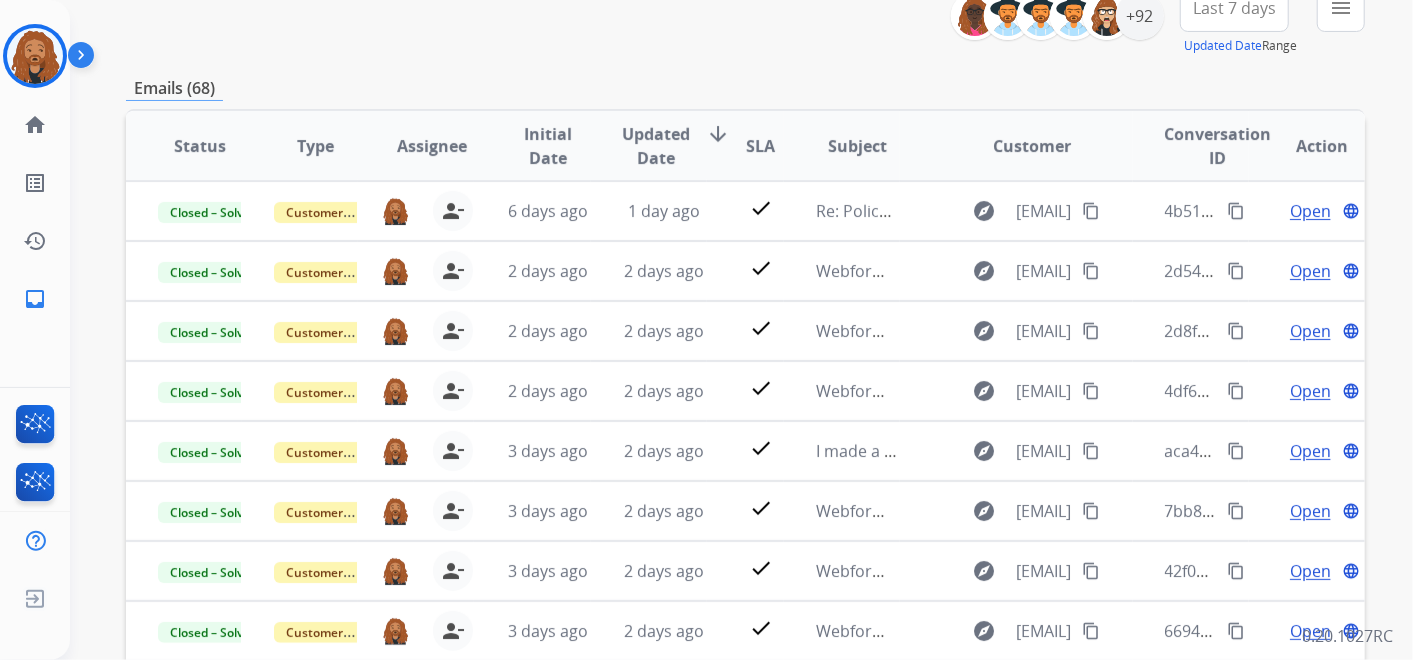click on "Last 7 days" at bounding box center [1234, 8] 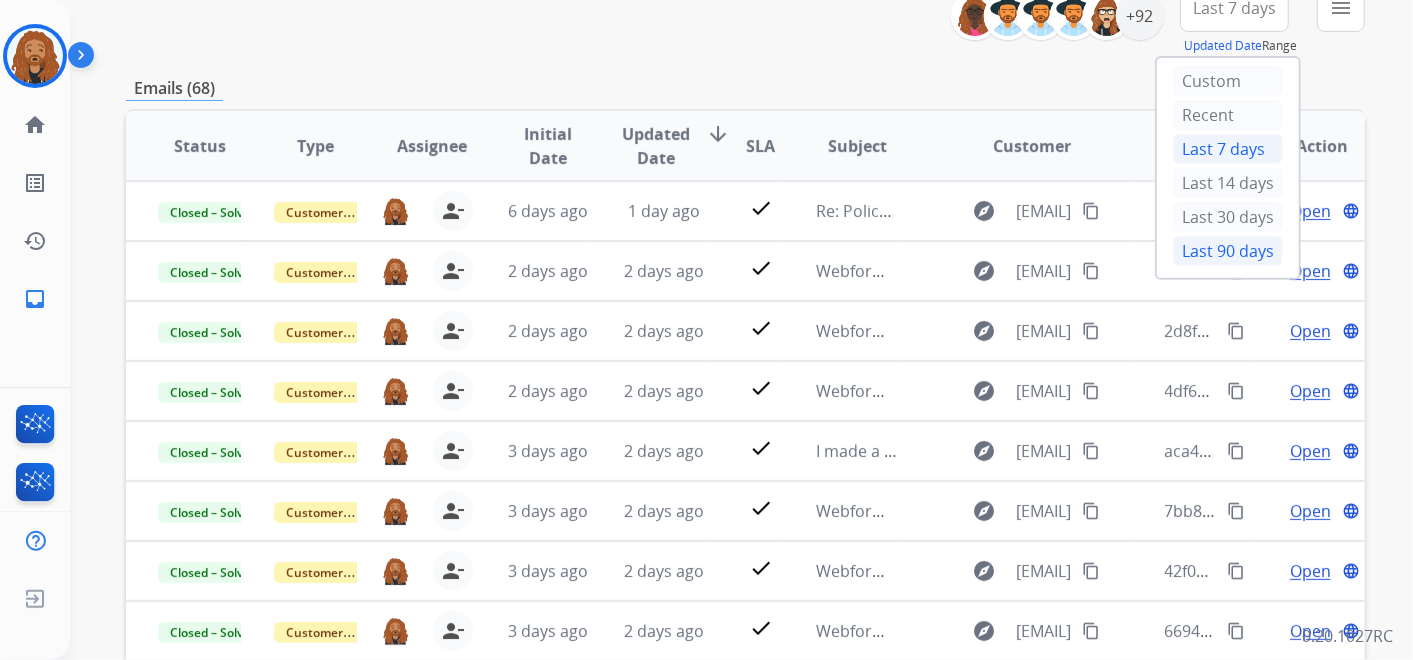 click on "Last 90 days" at bounding box center (1228, 251) 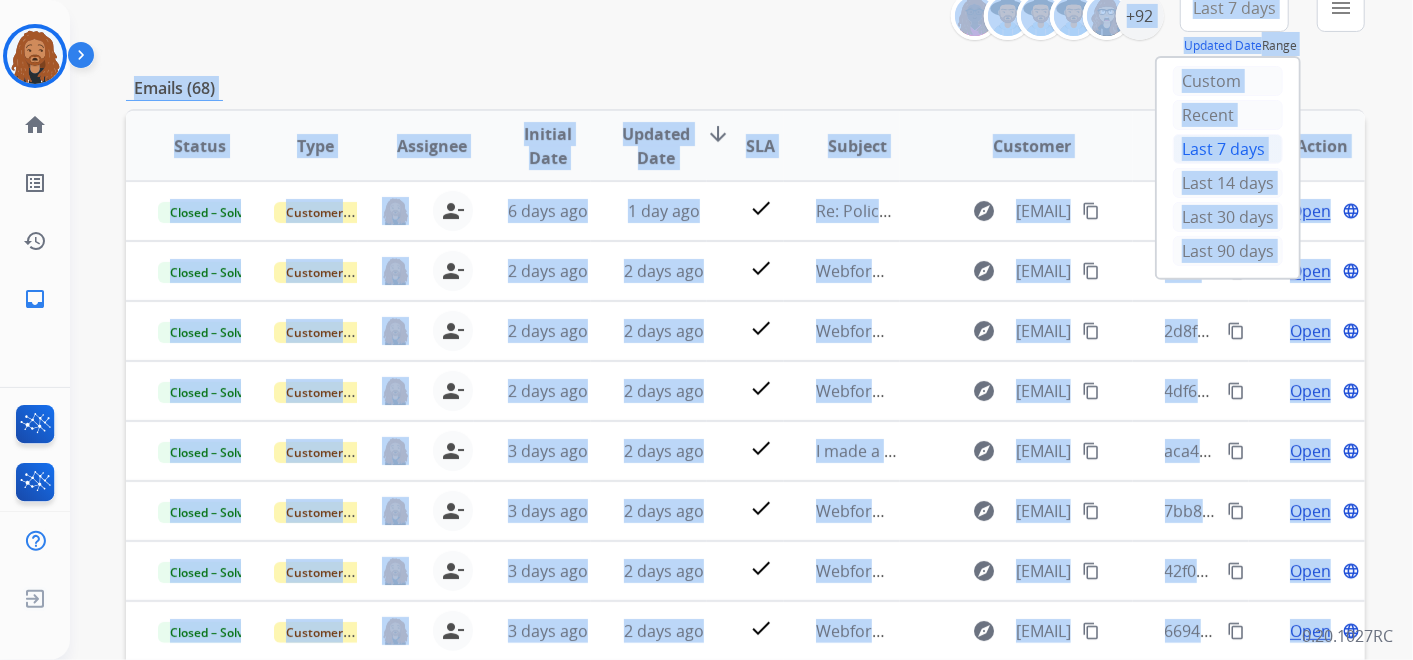 click on "**********" at bounding box center (717, 147) 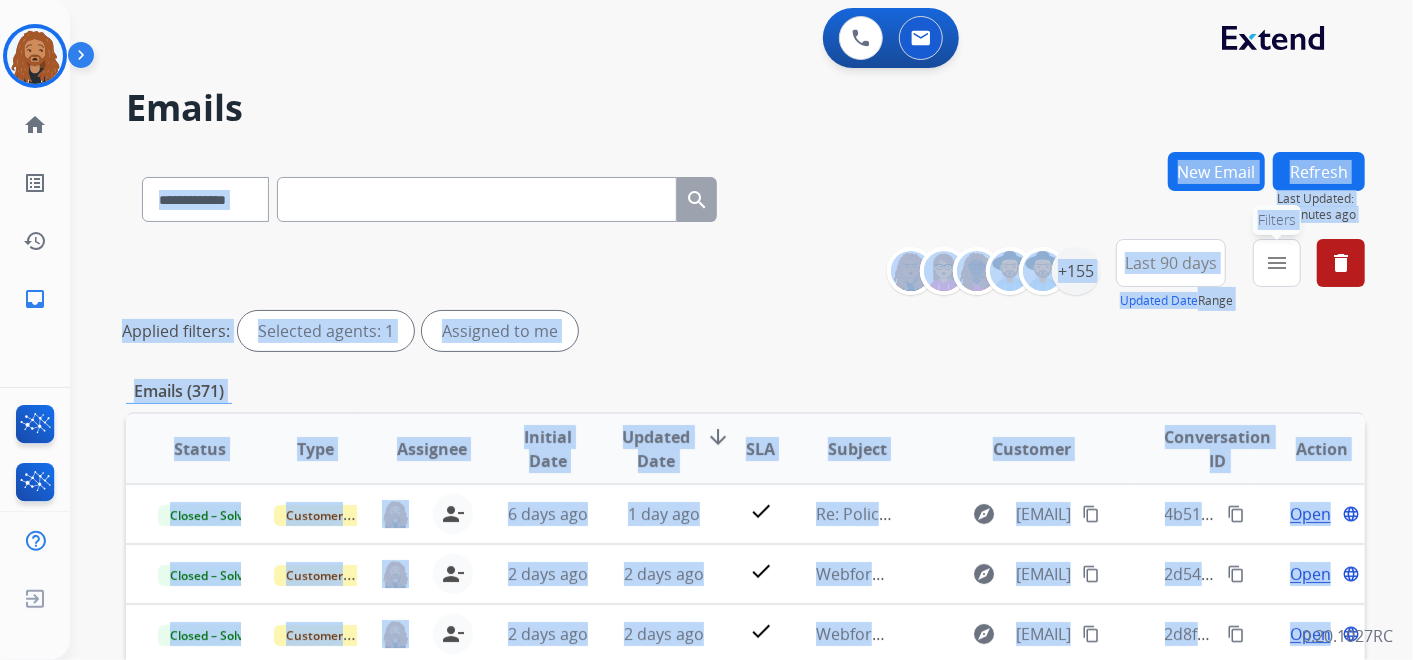 click on "menu" at bounding box center (1277, 263) 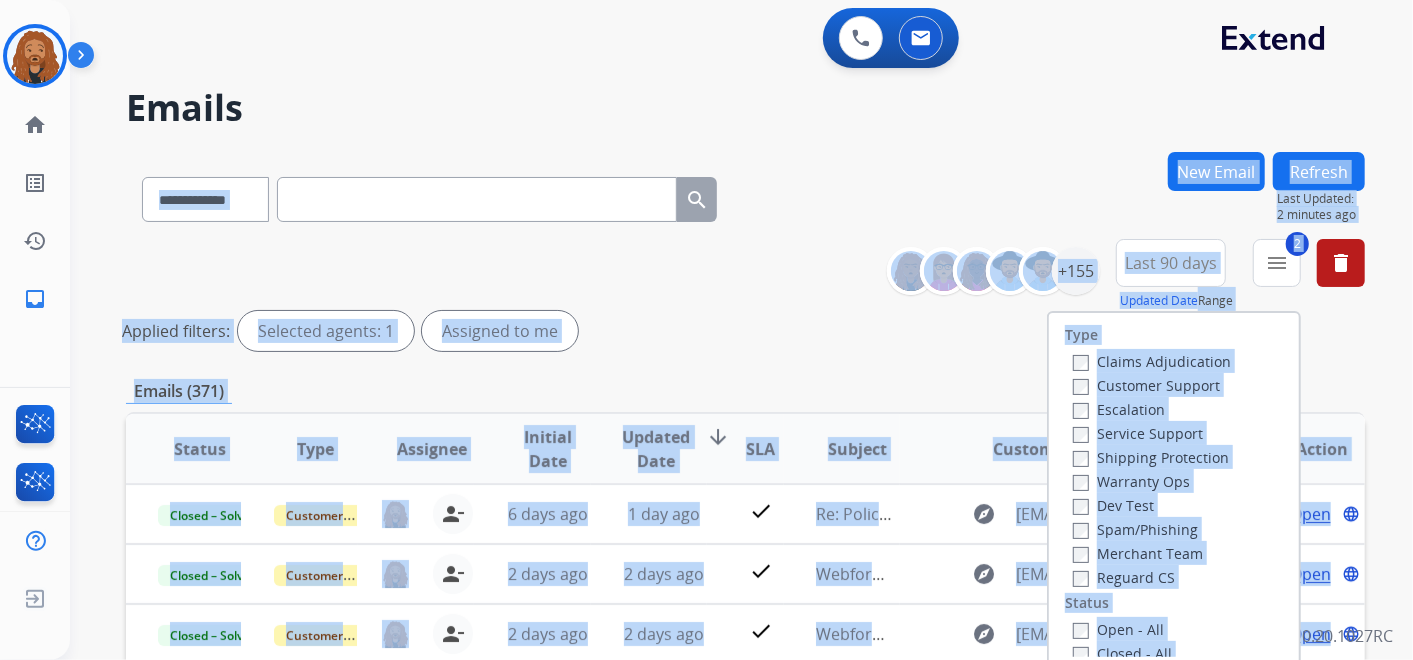 click on "Applied filters:  Selected agents: 1  Assigned to me" at bounding box center [741, 331] 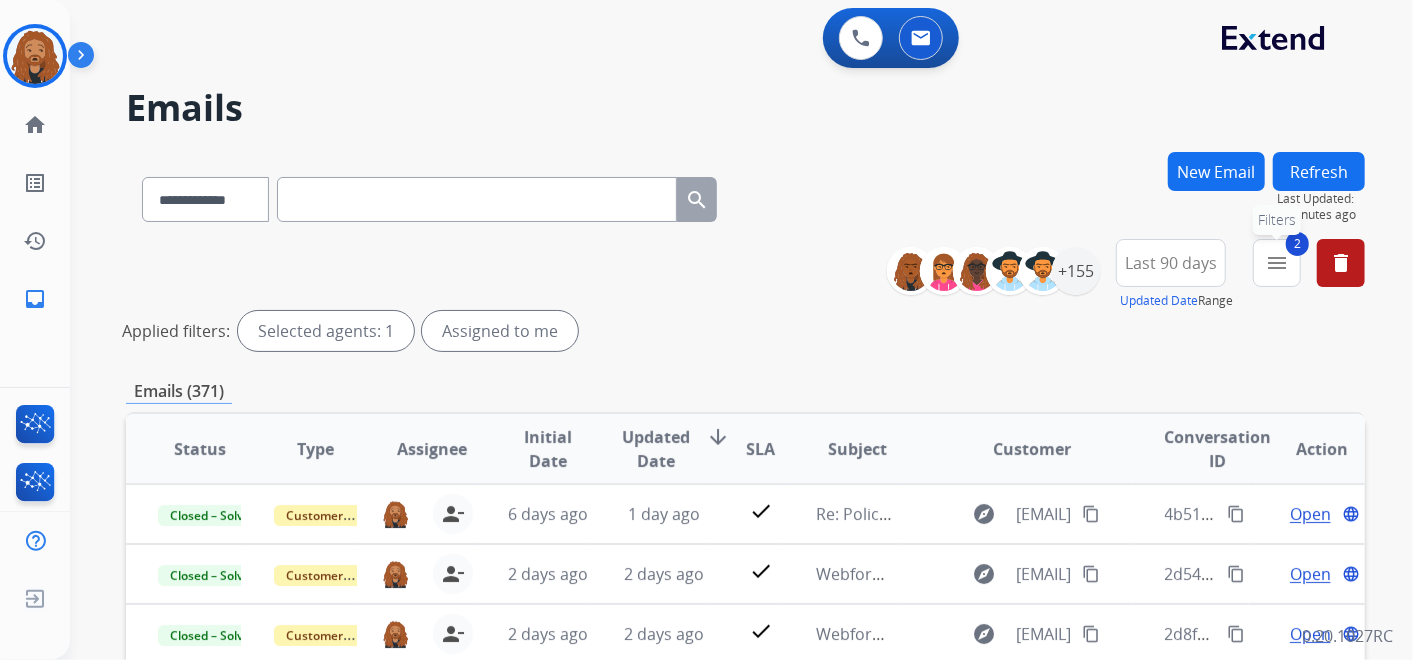 click on "2 menu  Filters" at bounding box center (1277, 263) 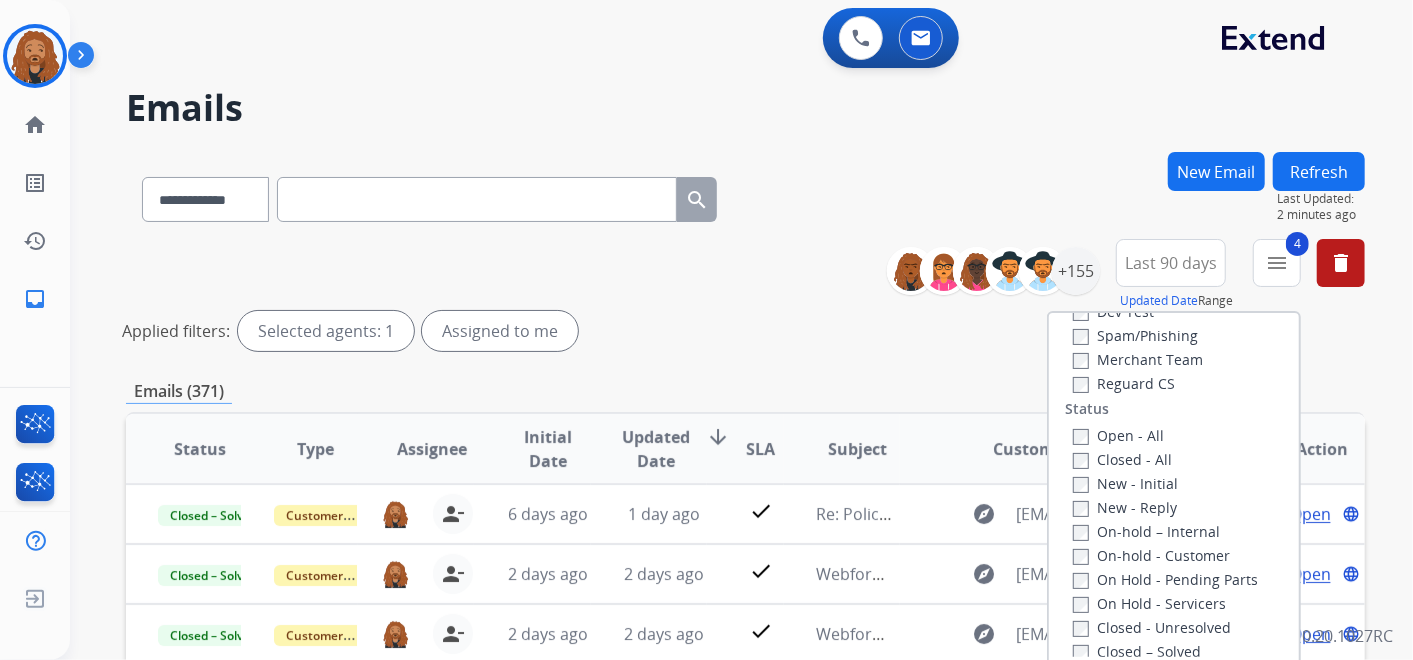 scroll, scrollTop: 333, scrollLeft: 0, axis: vertical 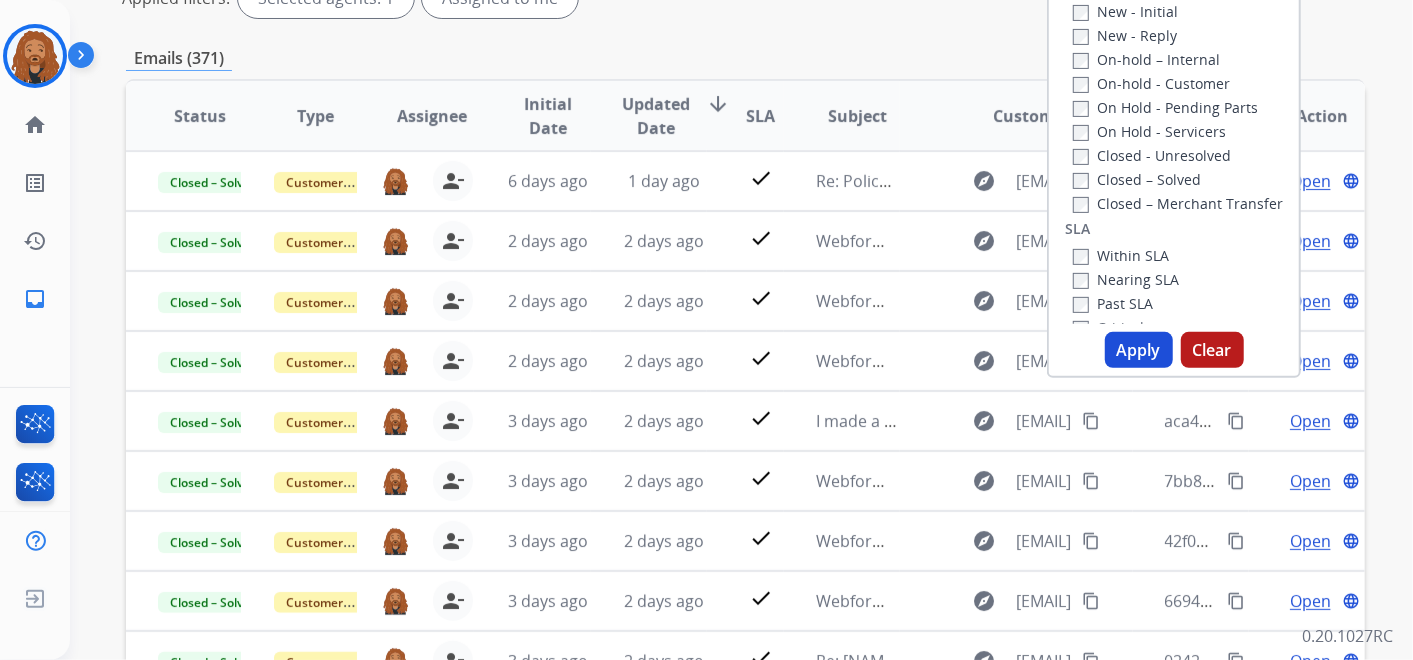 click on "Apply" at bounding box center [1139, 350] 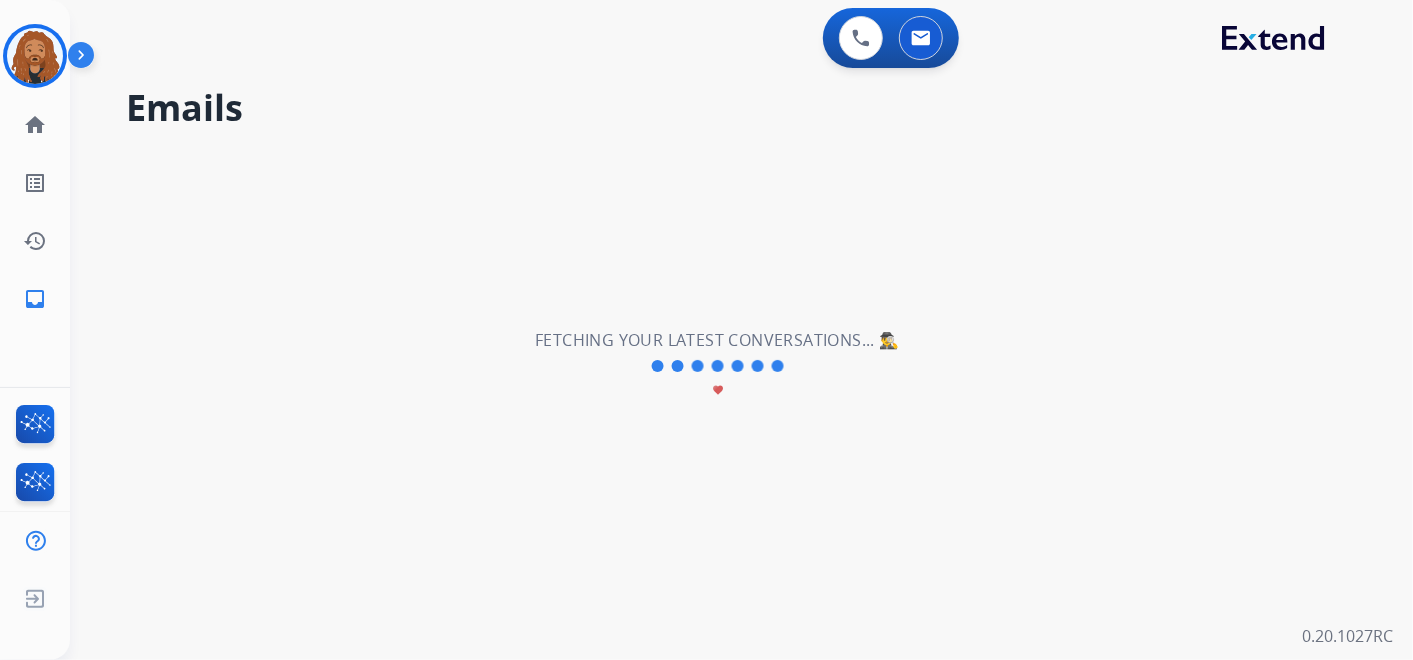 scroll, scrollTop: 0, scrollLeft: 0, axis: both 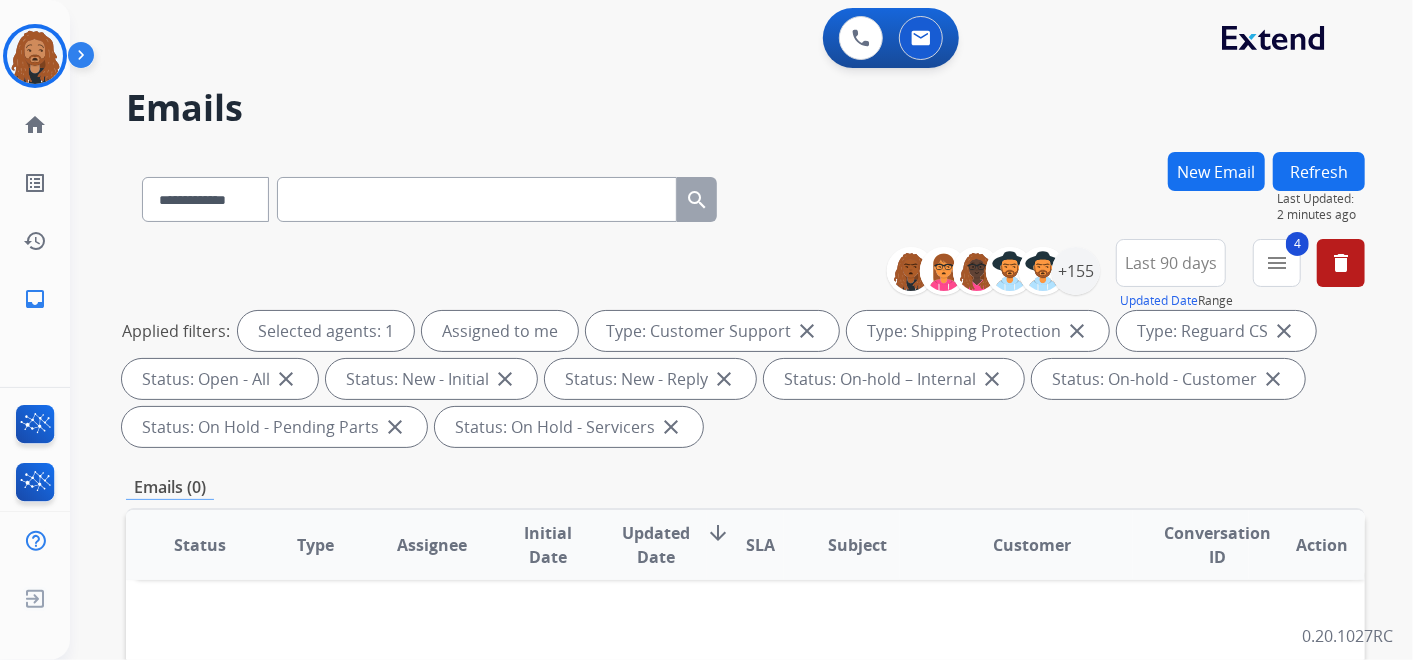 click on "Emails" at bounding box center (745, 108) 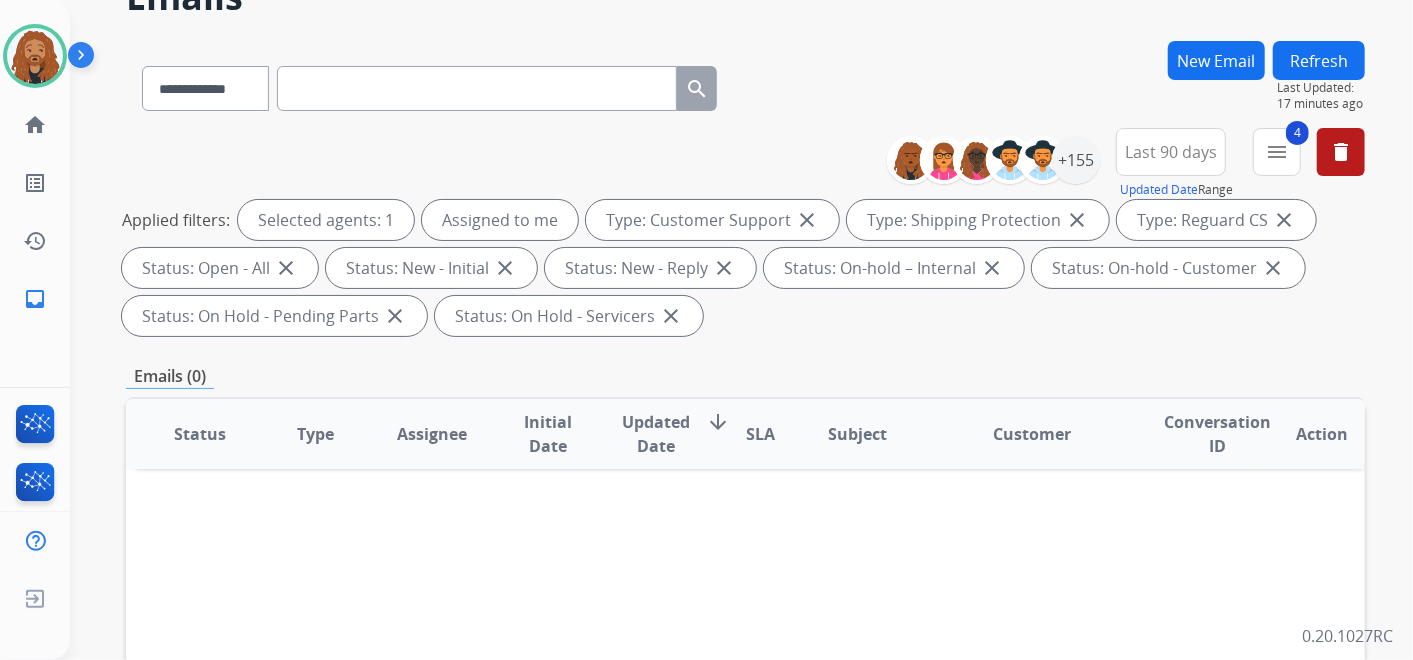 scroll, scrollTop: 0, scrollLeft: 0, axis: both 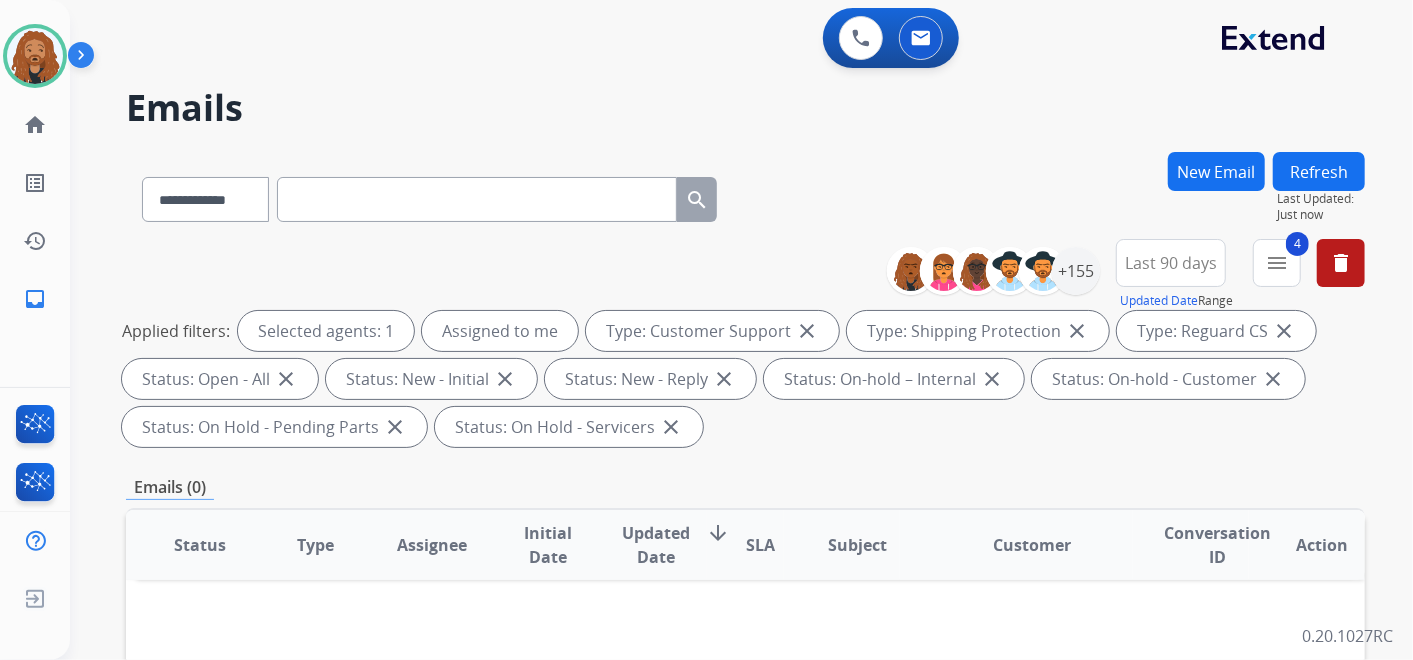 click at bounding box center [477, 199] 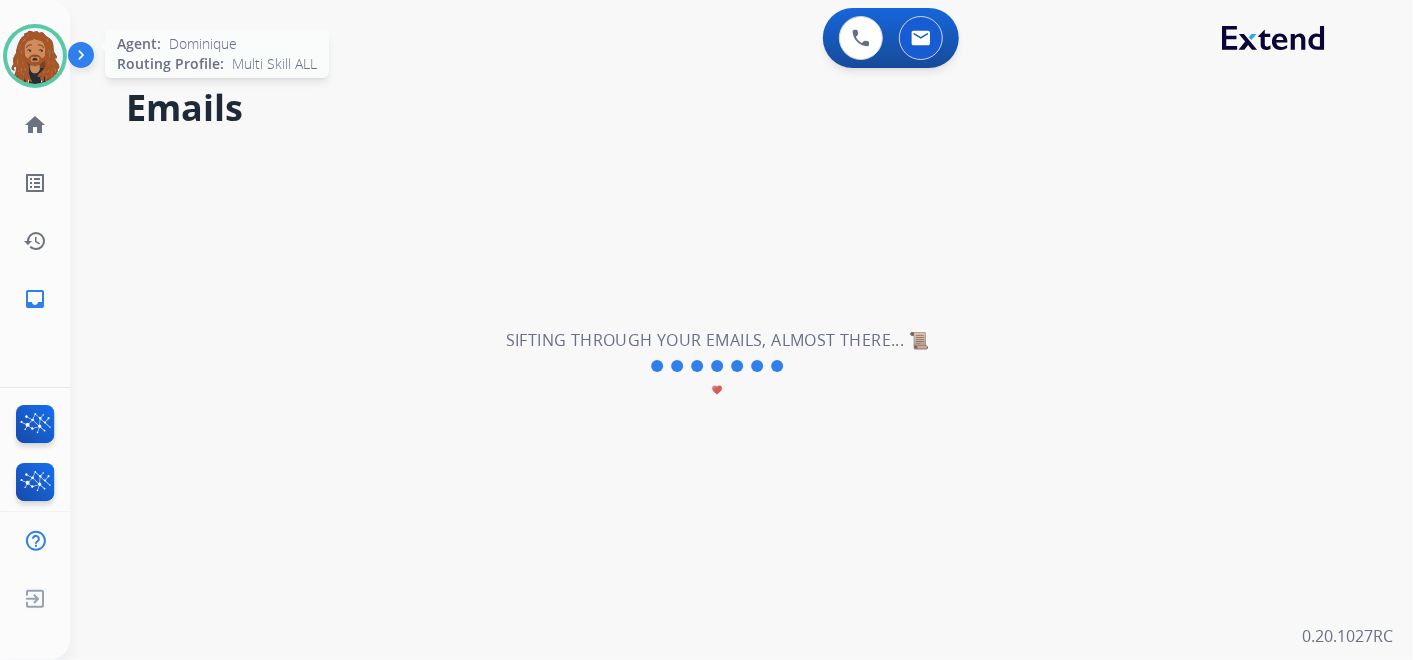 click at bounding box center (35, 56) 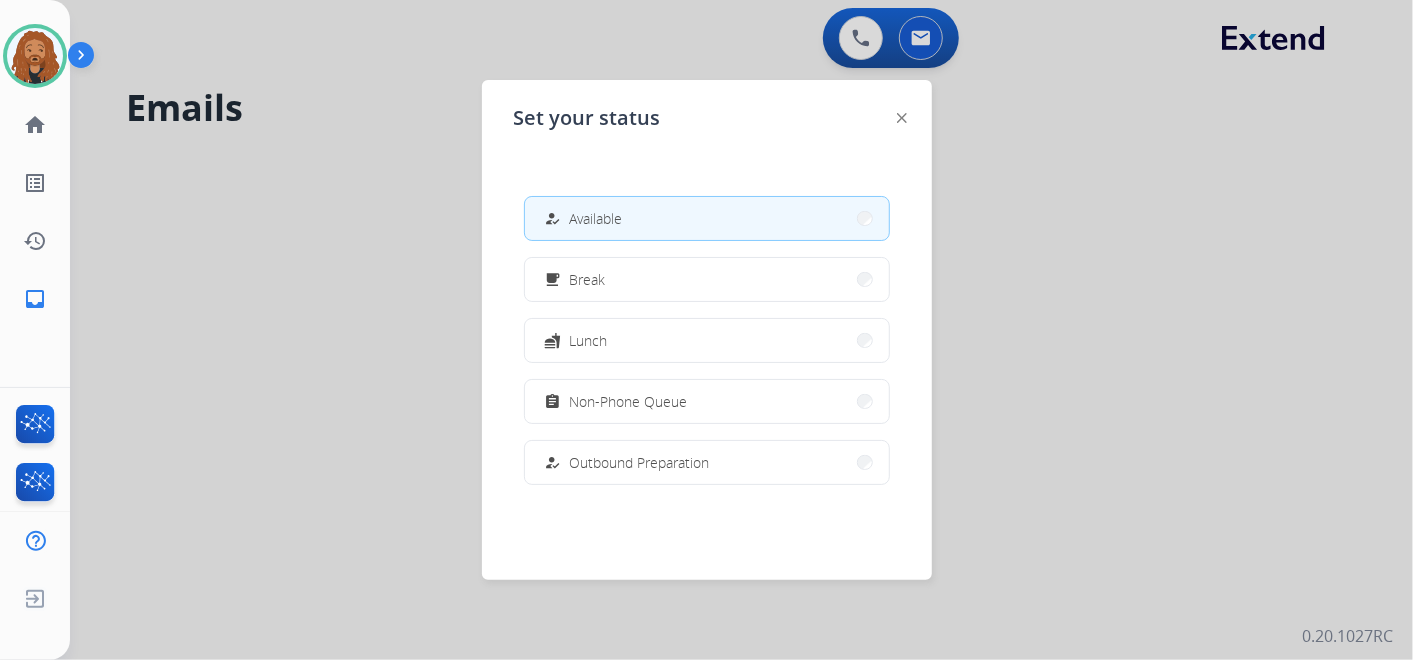 click at bounding box center (706, 330) 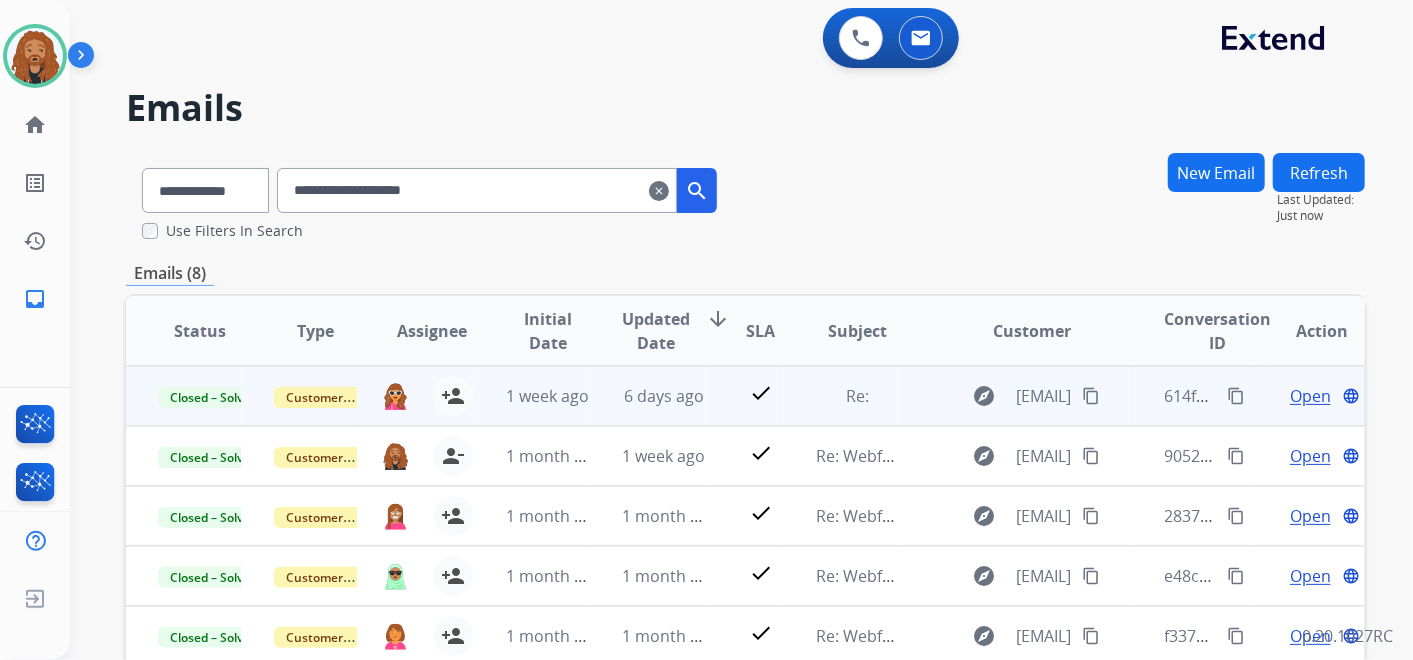 click on "Open" at bounding box center [1310, 396] 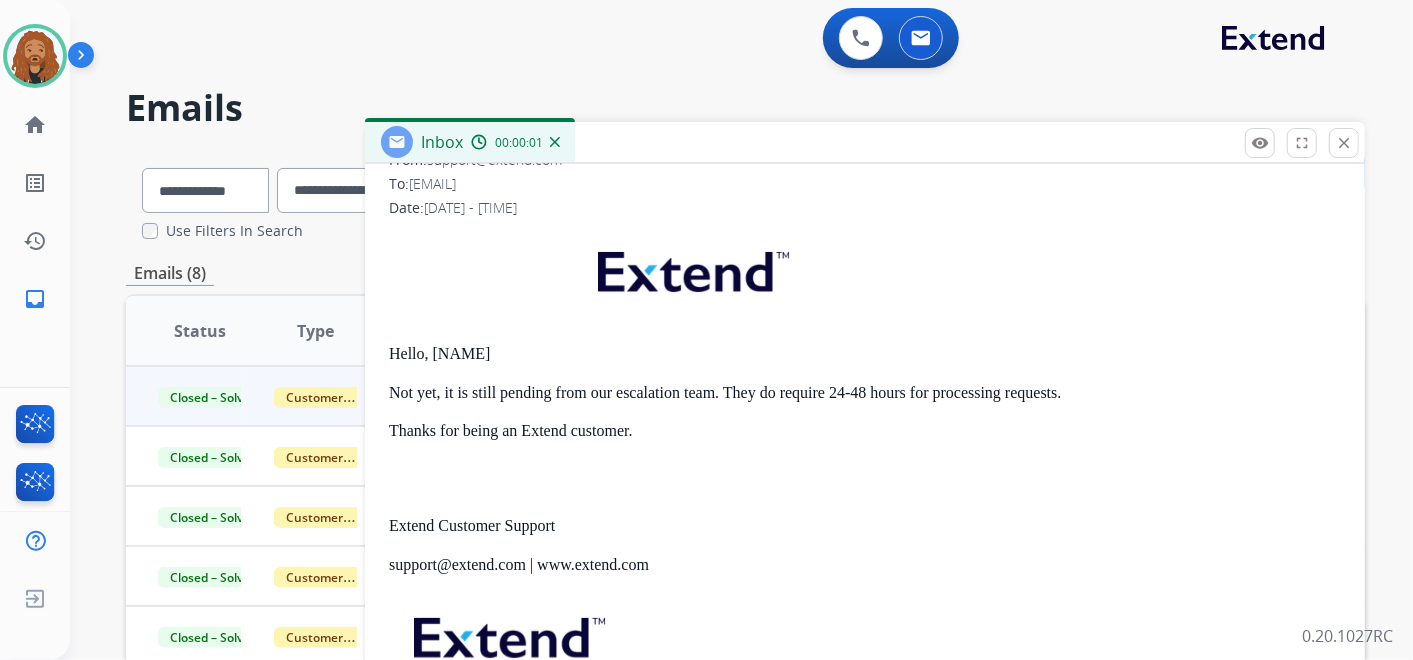 scroll, scrollTop: 333, scrollLeft: 0, axis: vertical 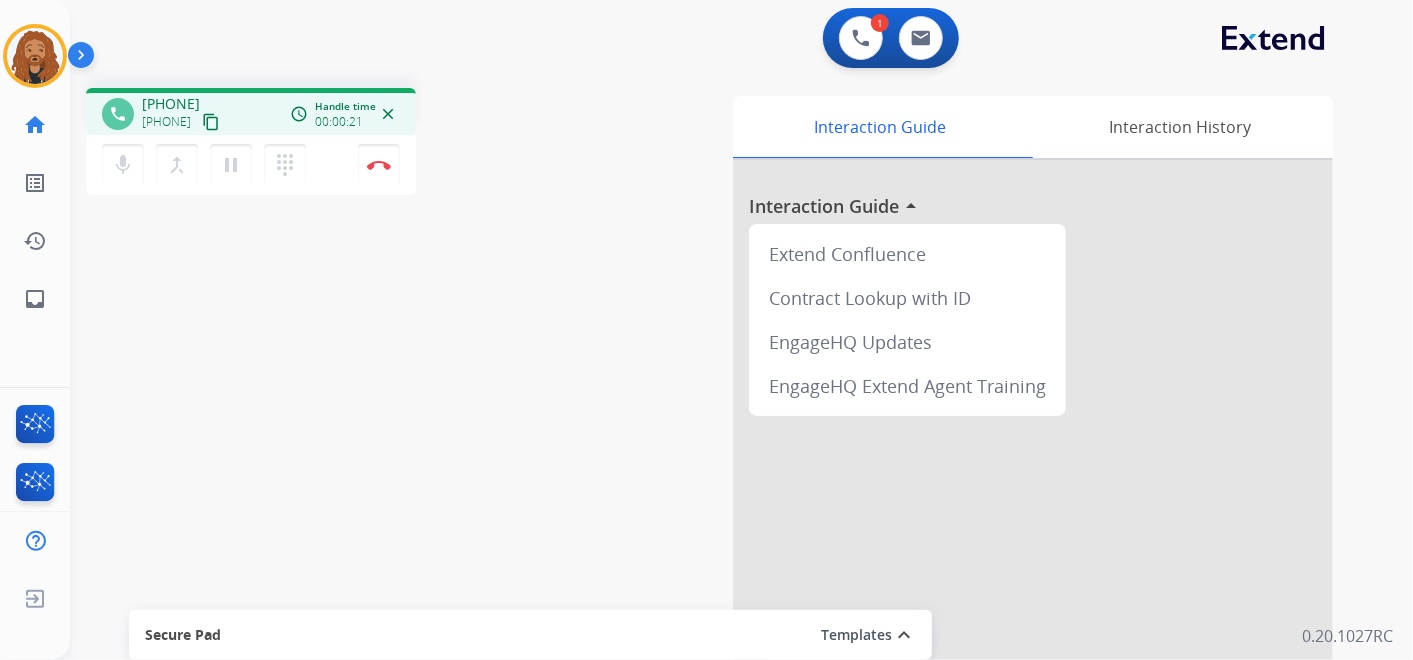 click on "content_copy" at bounding box center (211, 122) 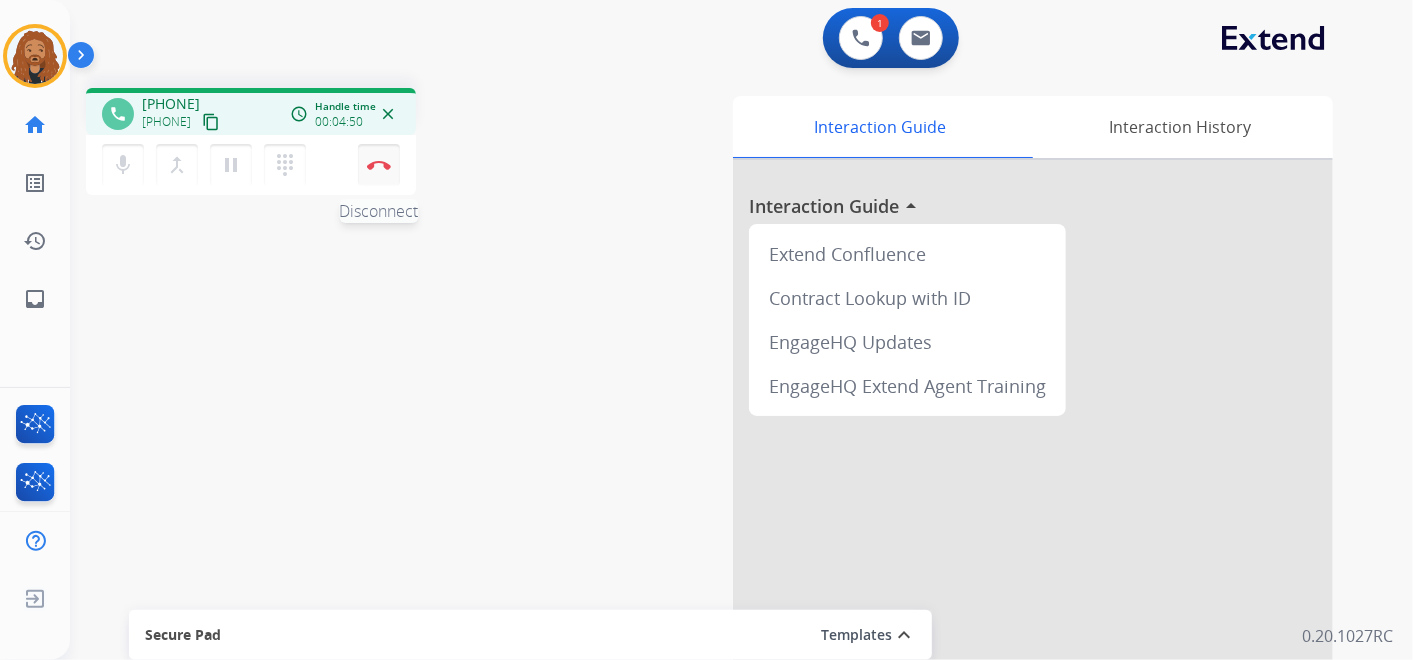 click on "Disconnect" at bounding box center (379, 165) 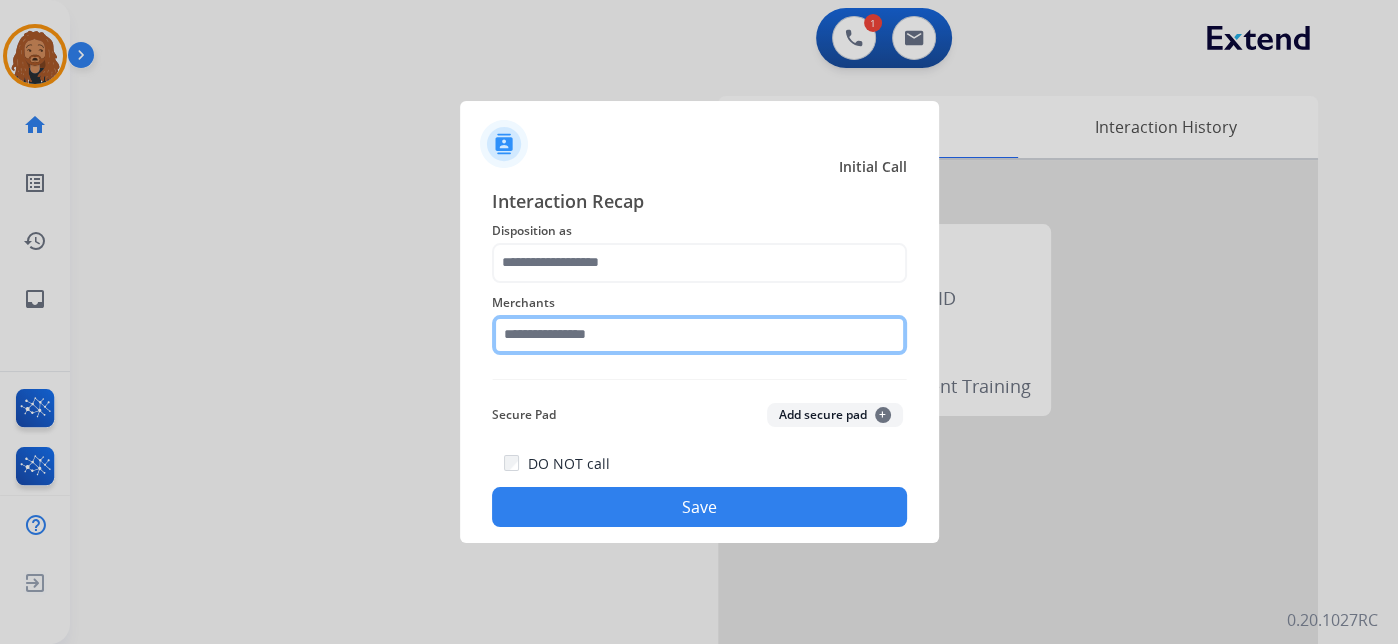 click 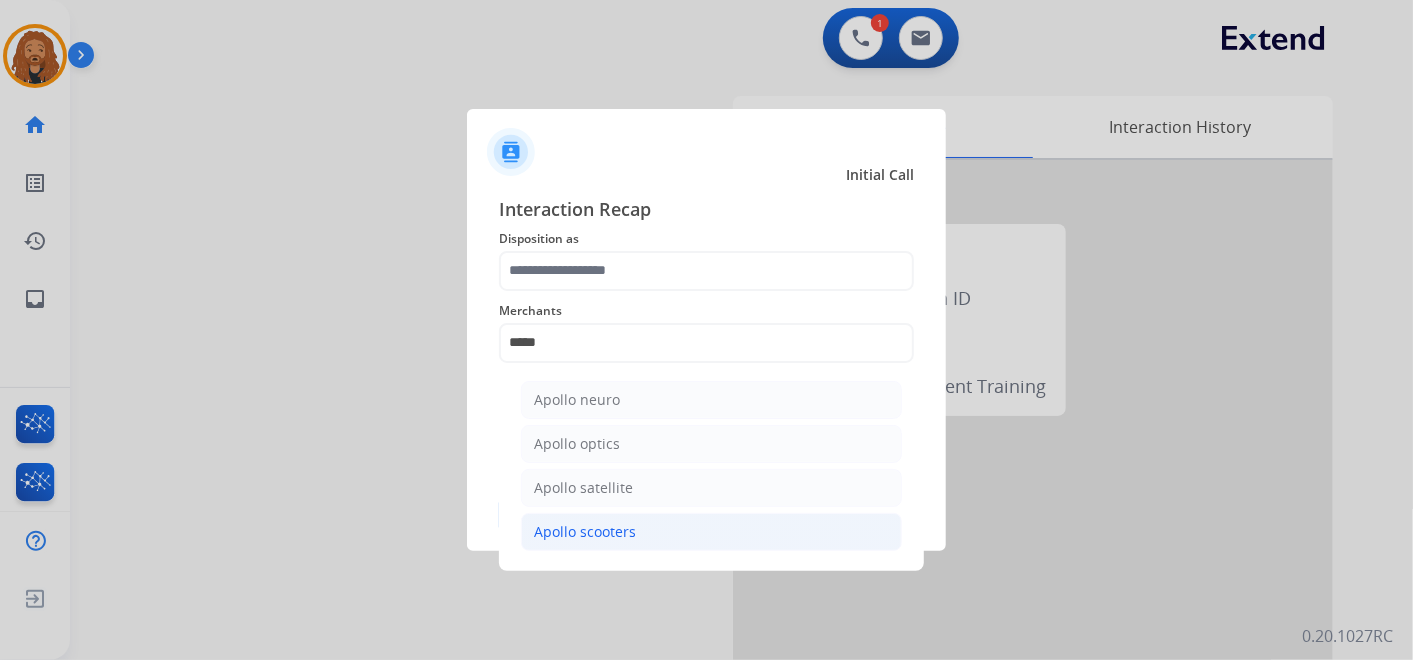 click on "Apollo scooters" 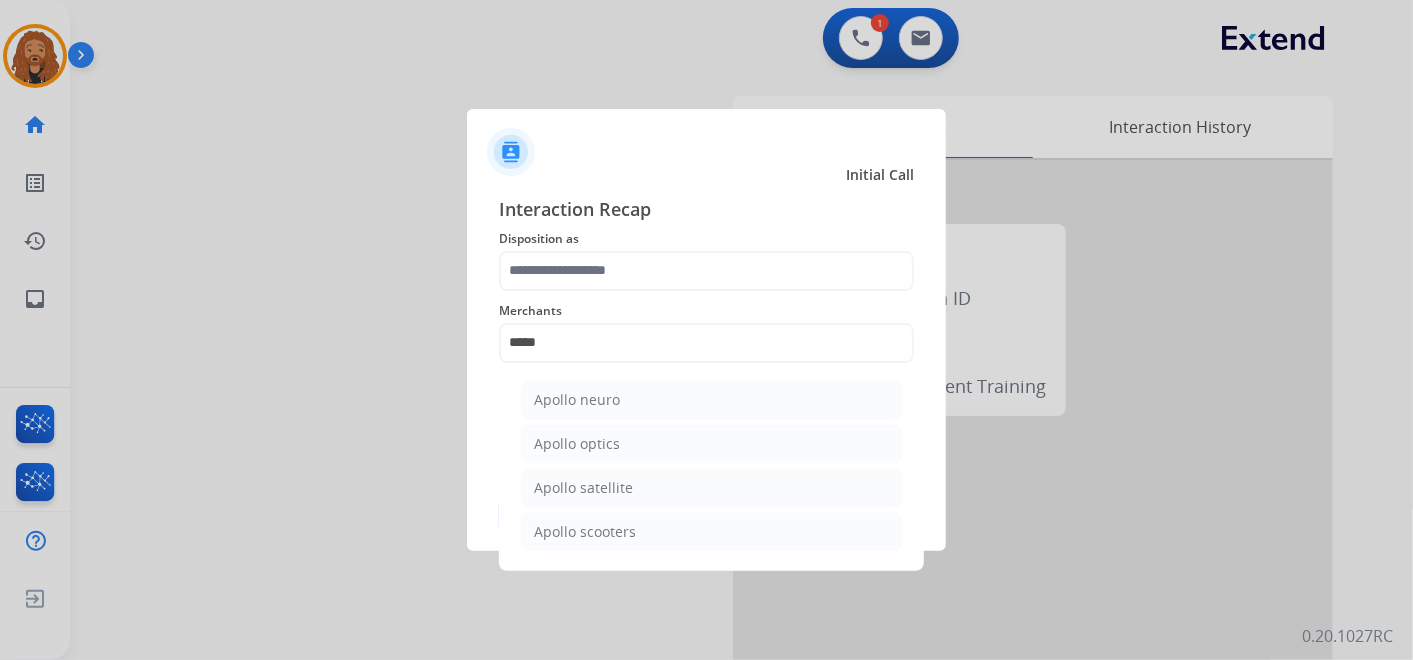 type on "**********" 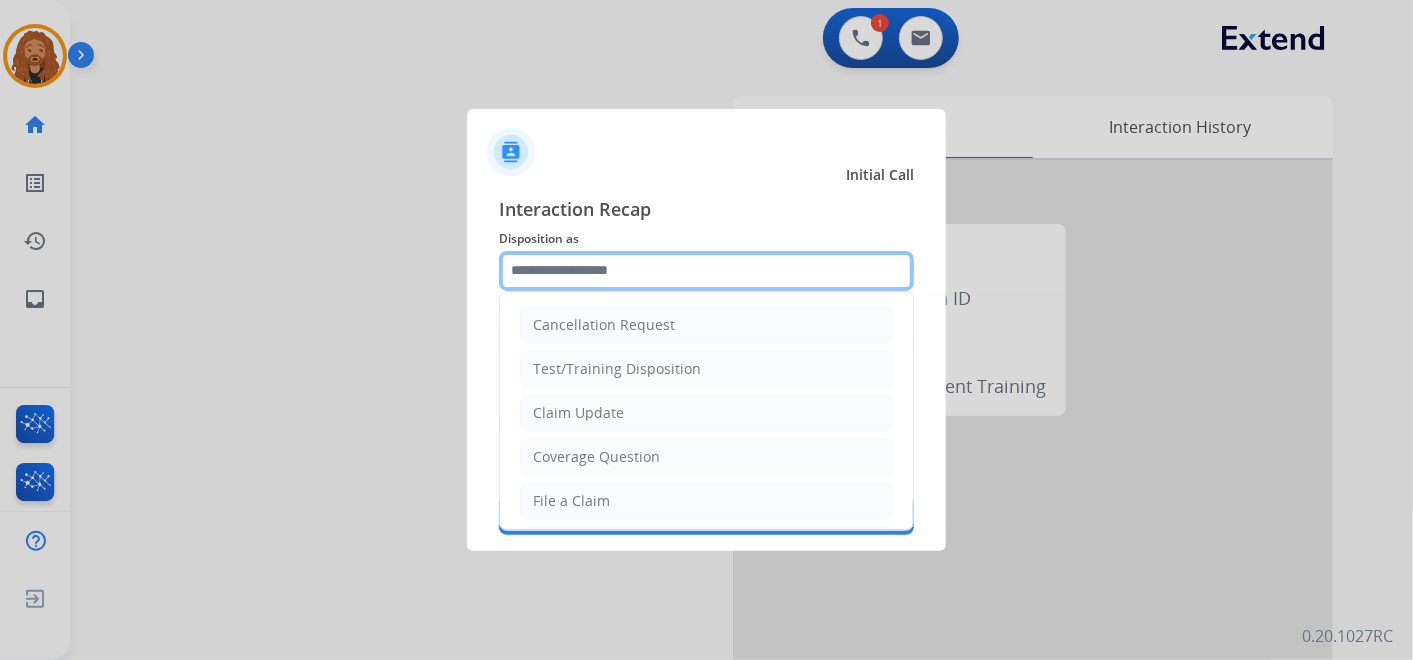 click 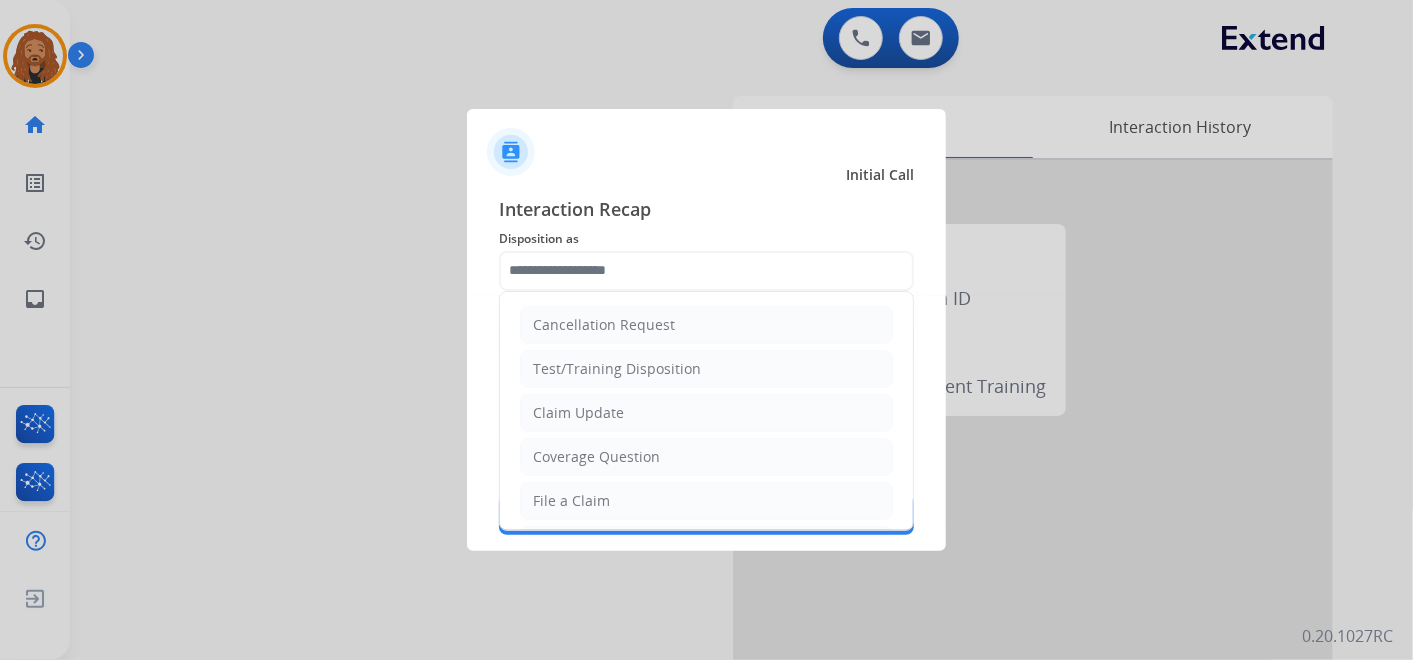 click on "File a Claim" 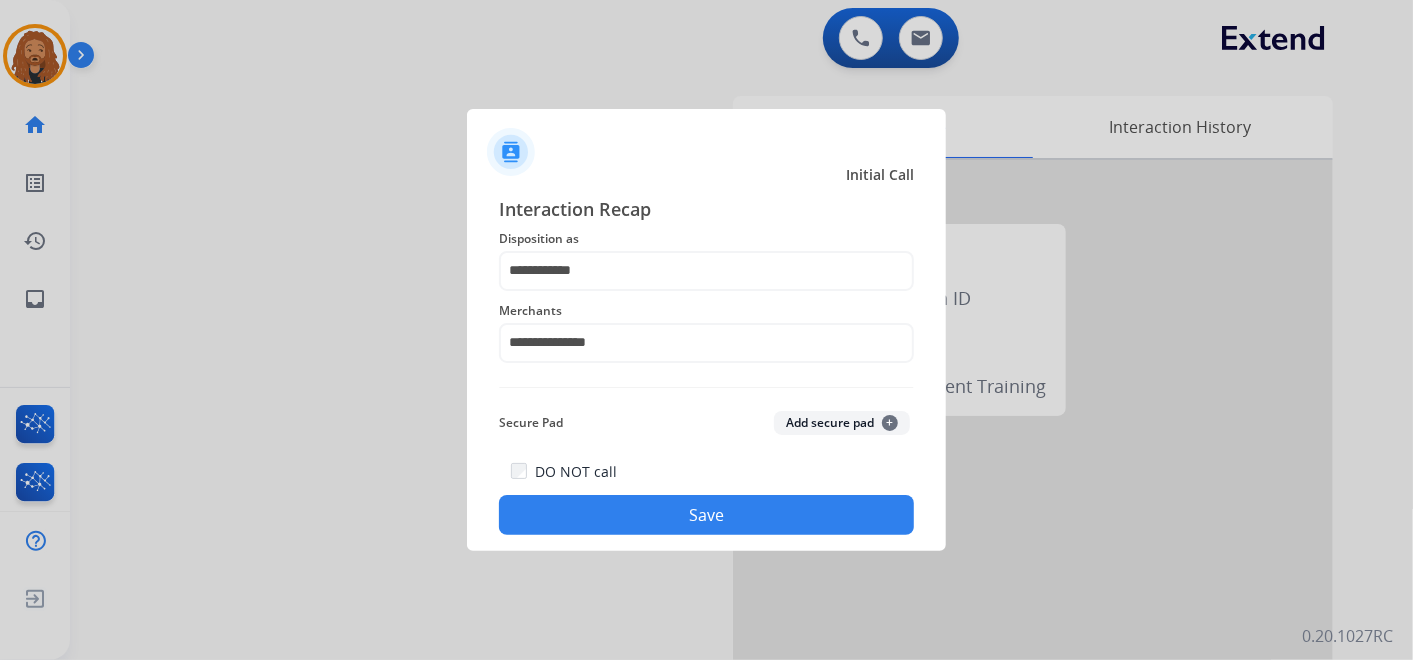 click on "Save" 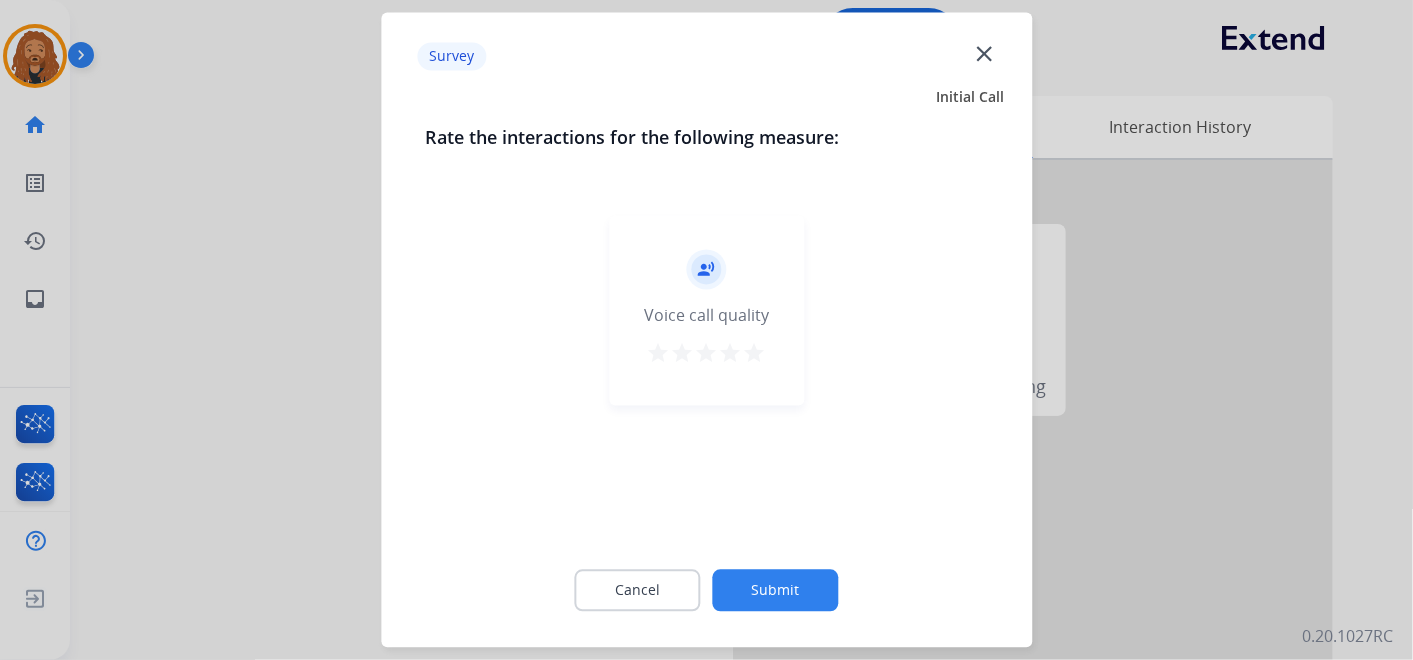 click on "star" at bounding box center [755, 354] 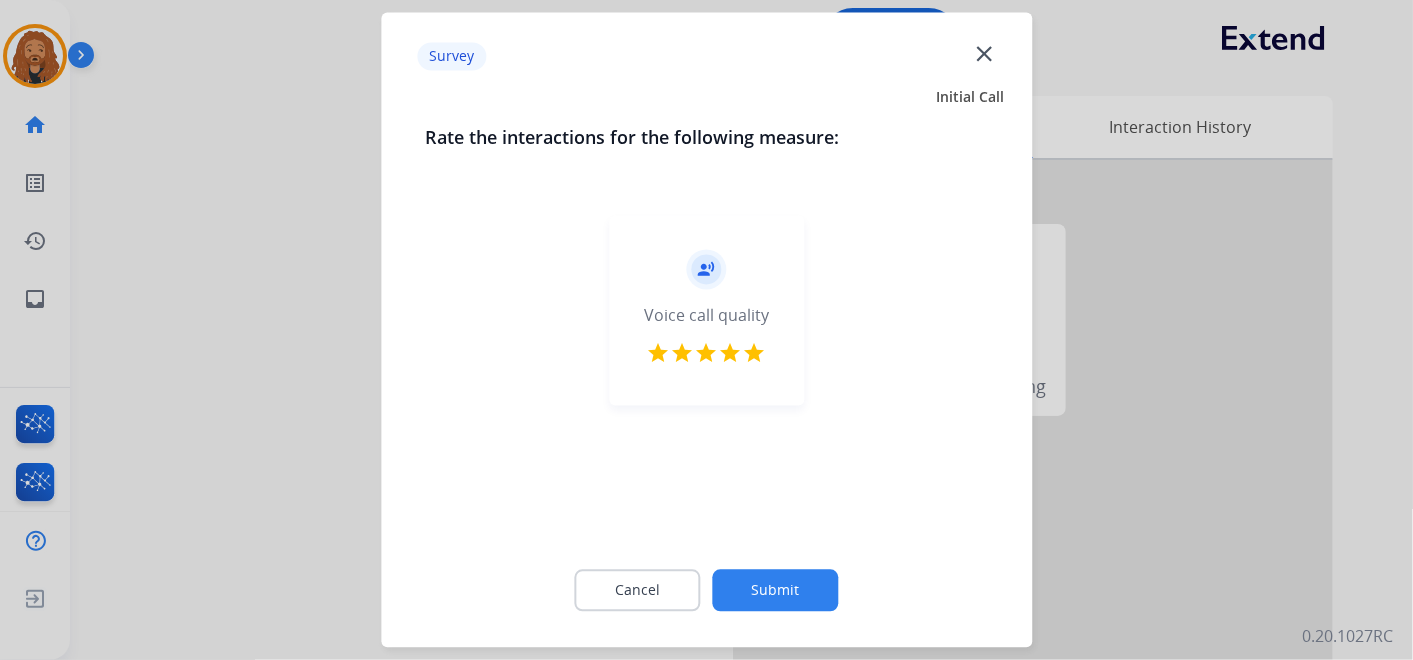 click on "Submit" 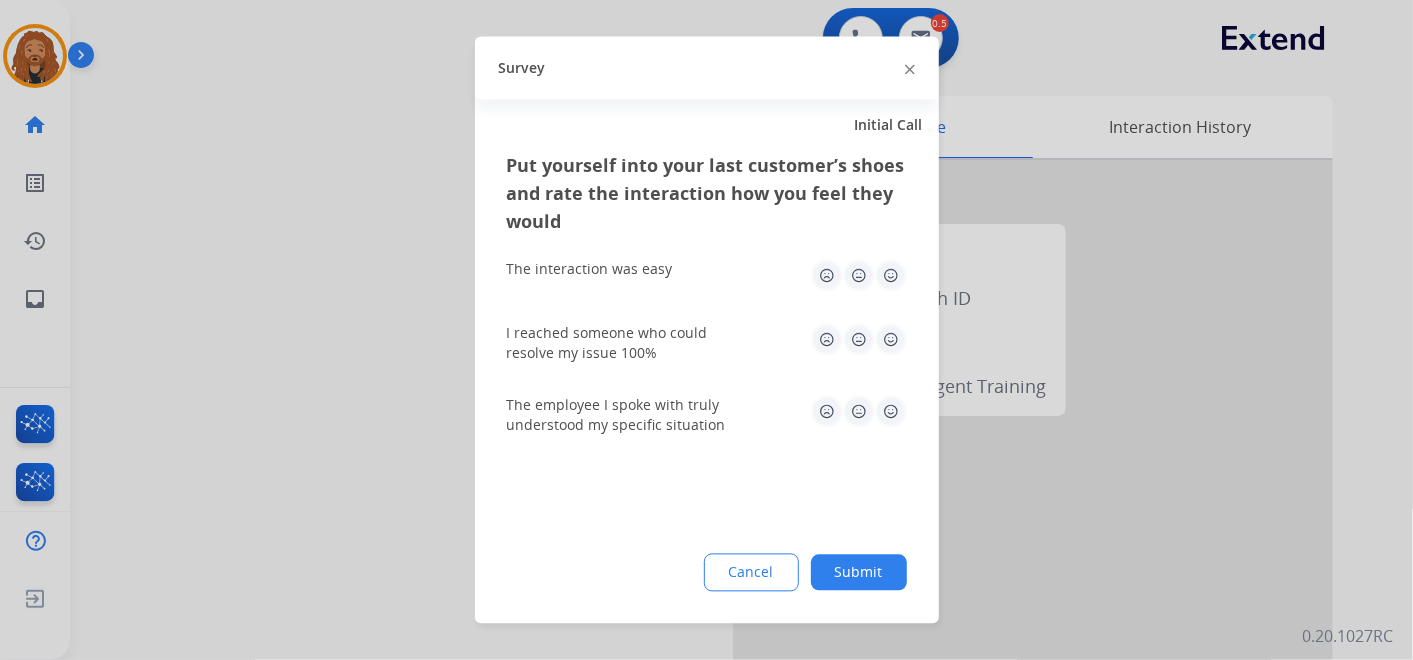 click 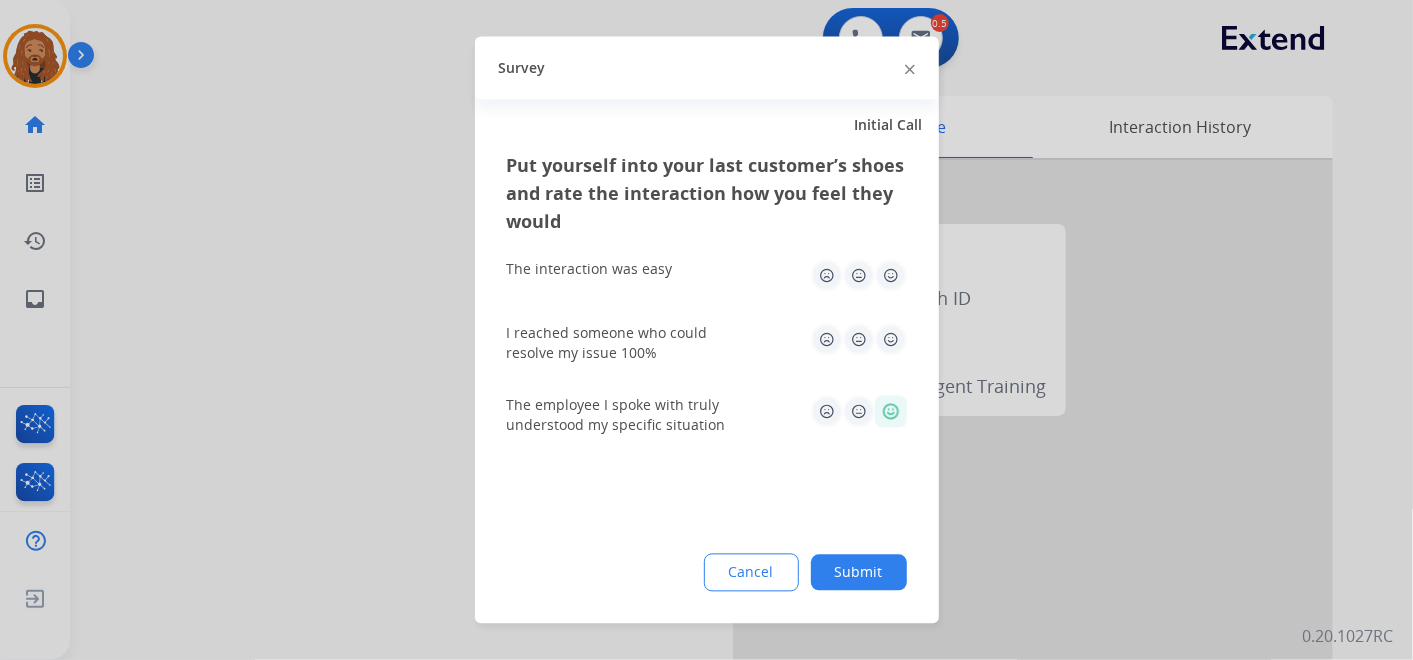 click 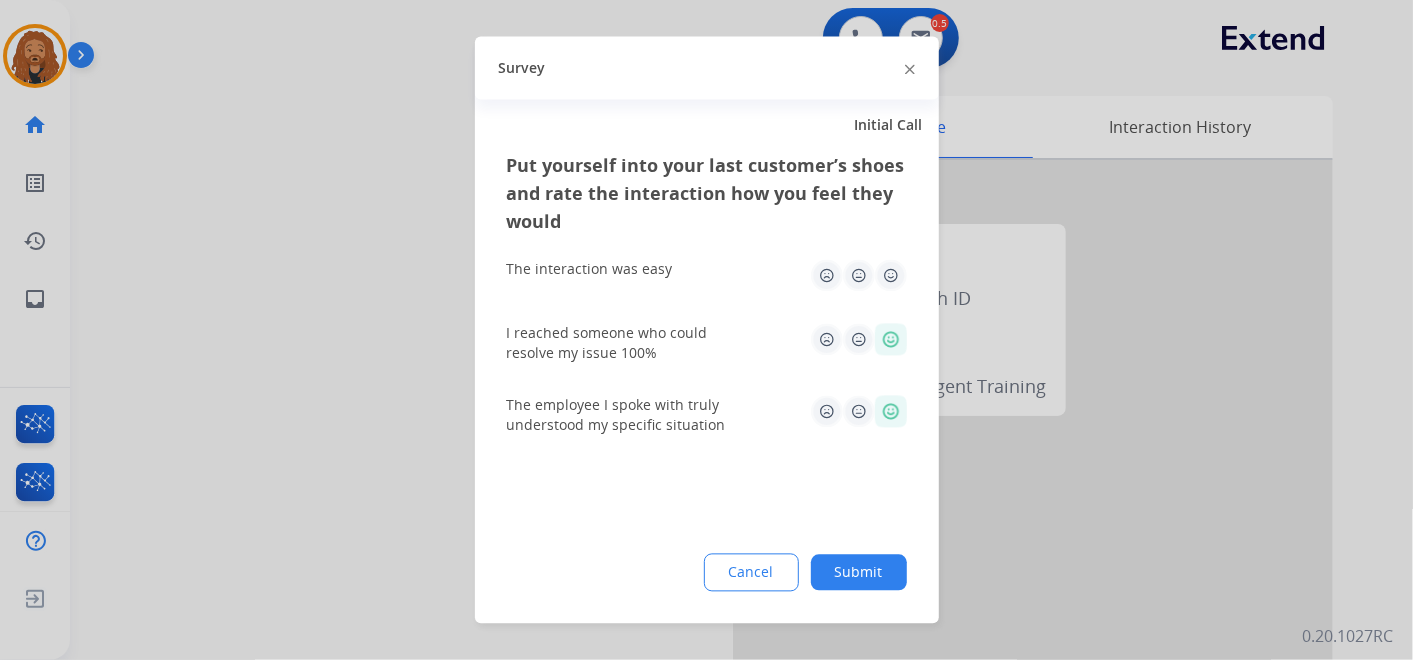 click 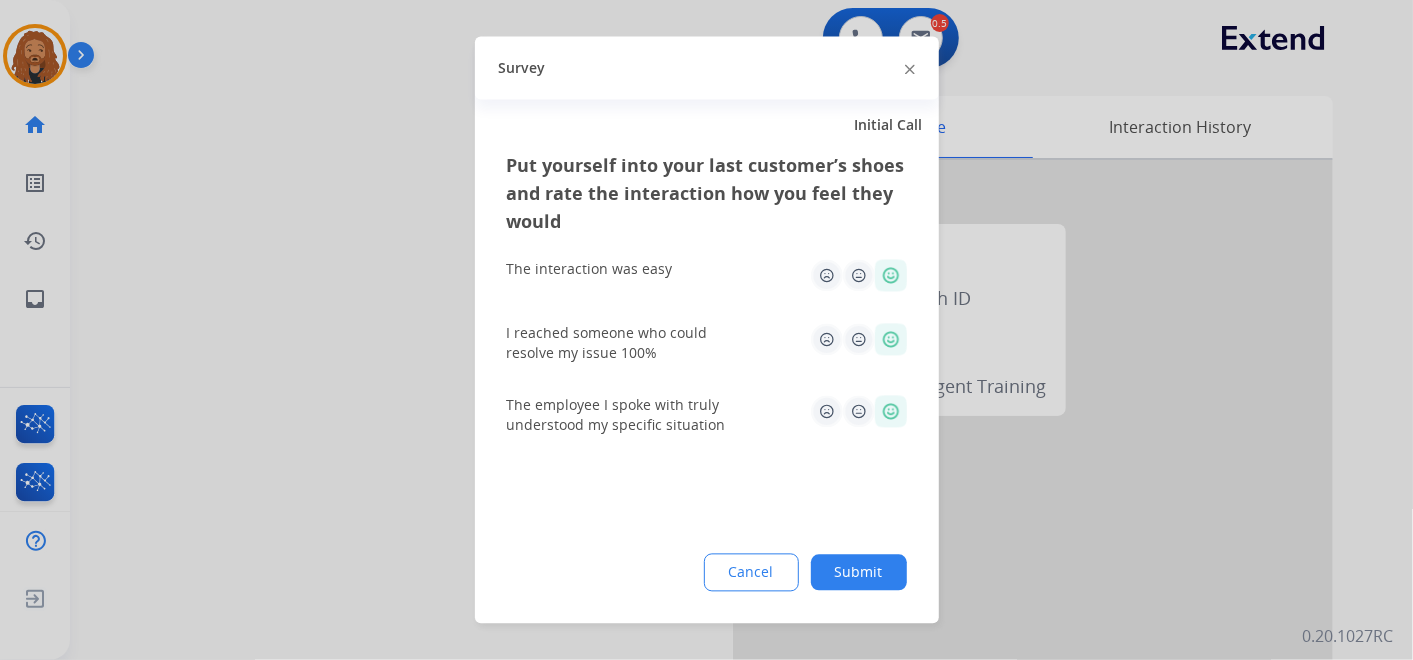 click on "Submit" 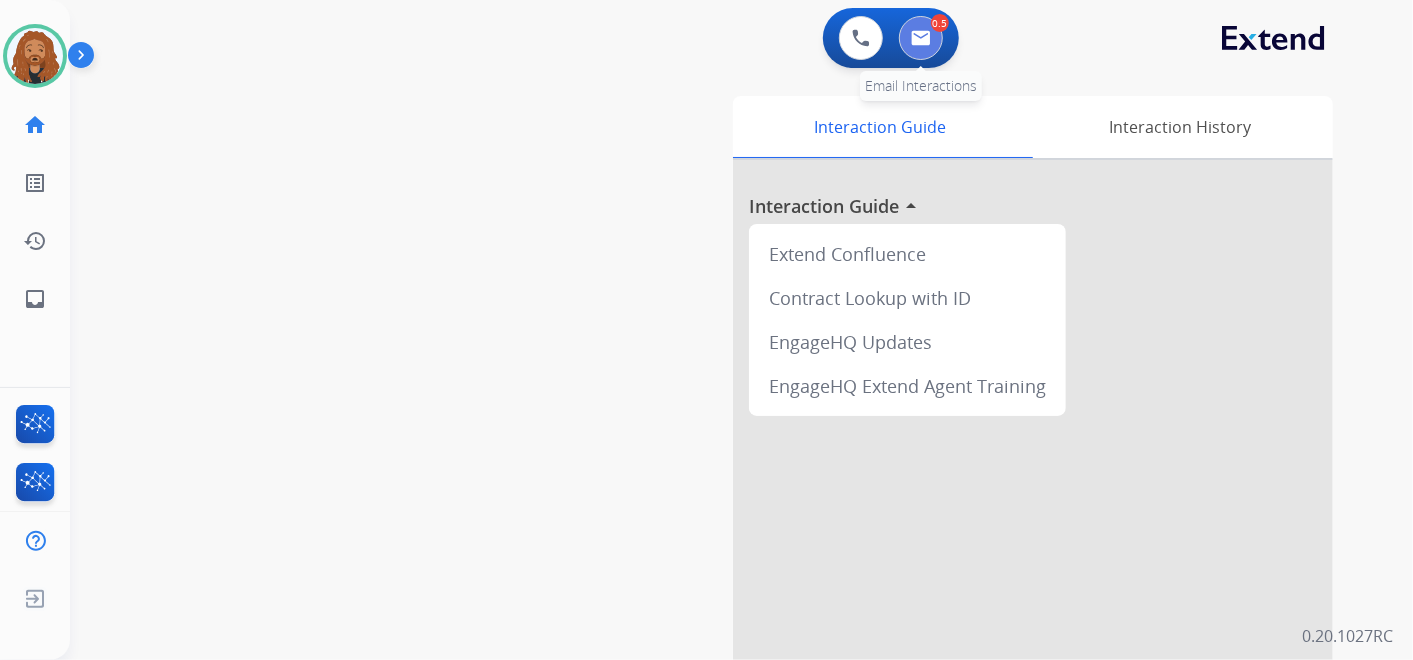 click at bounding box center (921, 38) 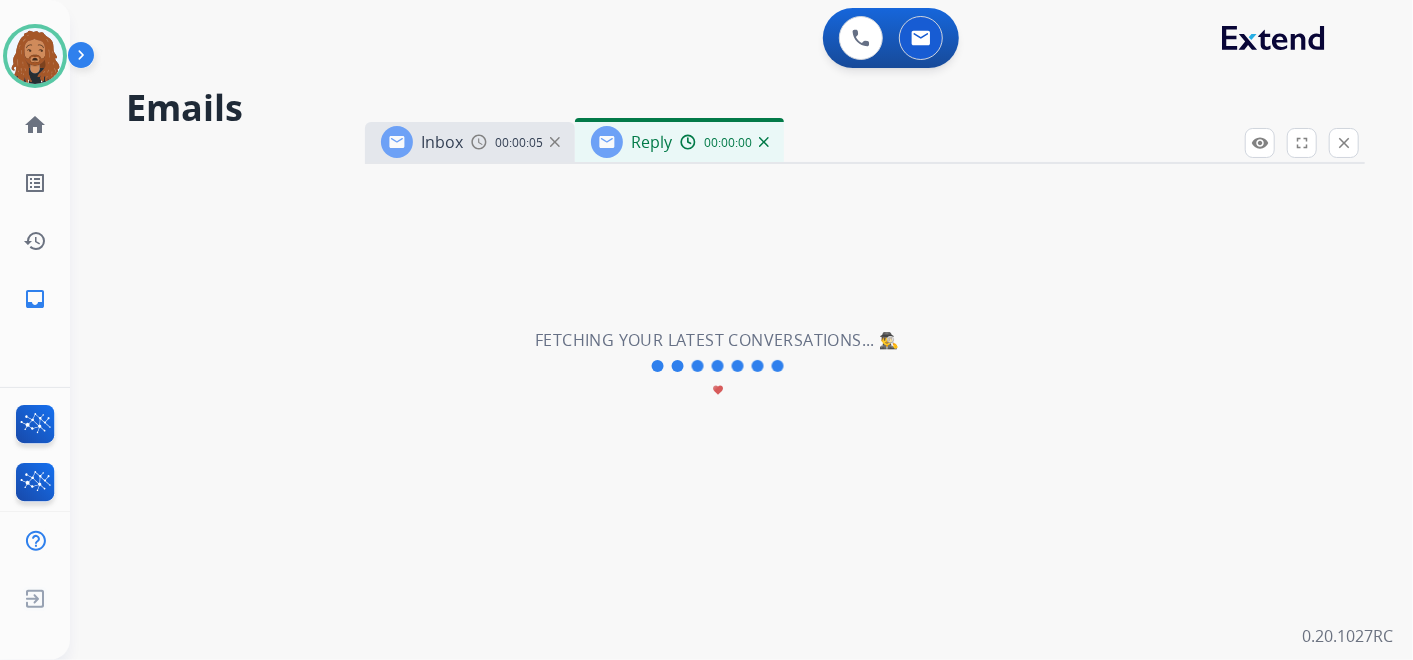select on "**********" 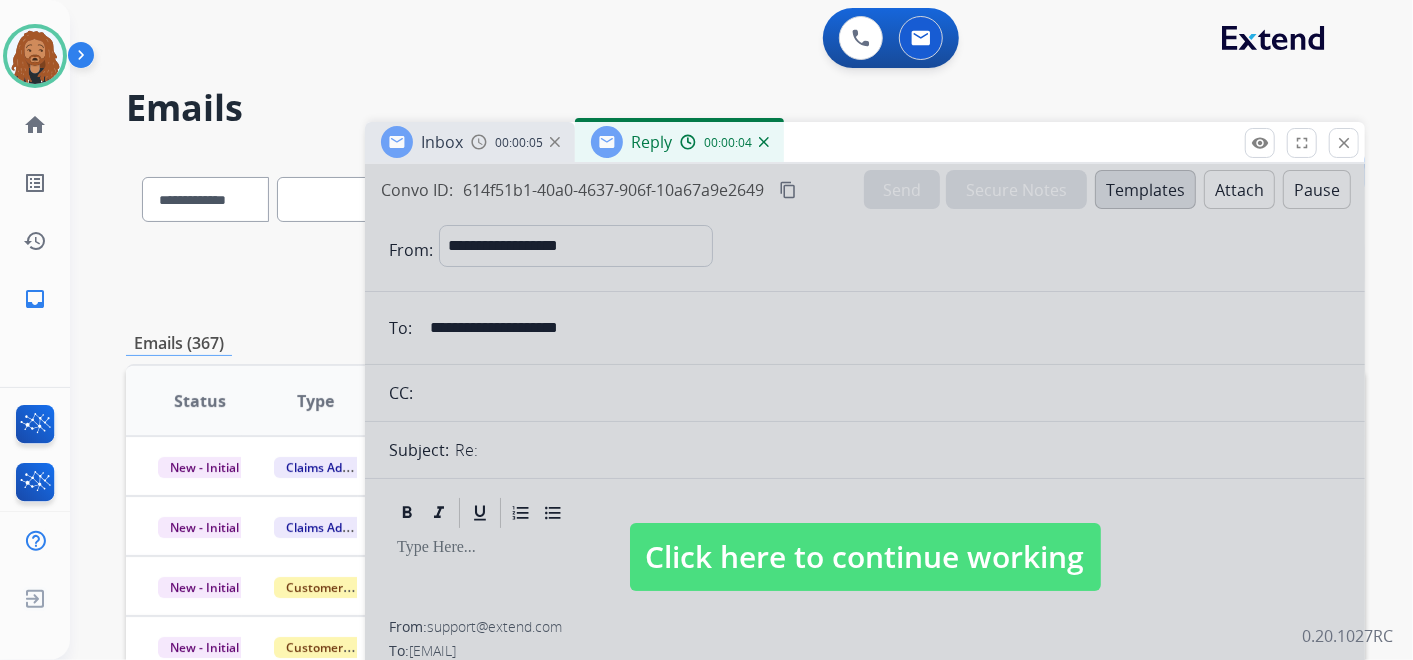 click on "Click here to continue working" at bounding box center [865, 557] 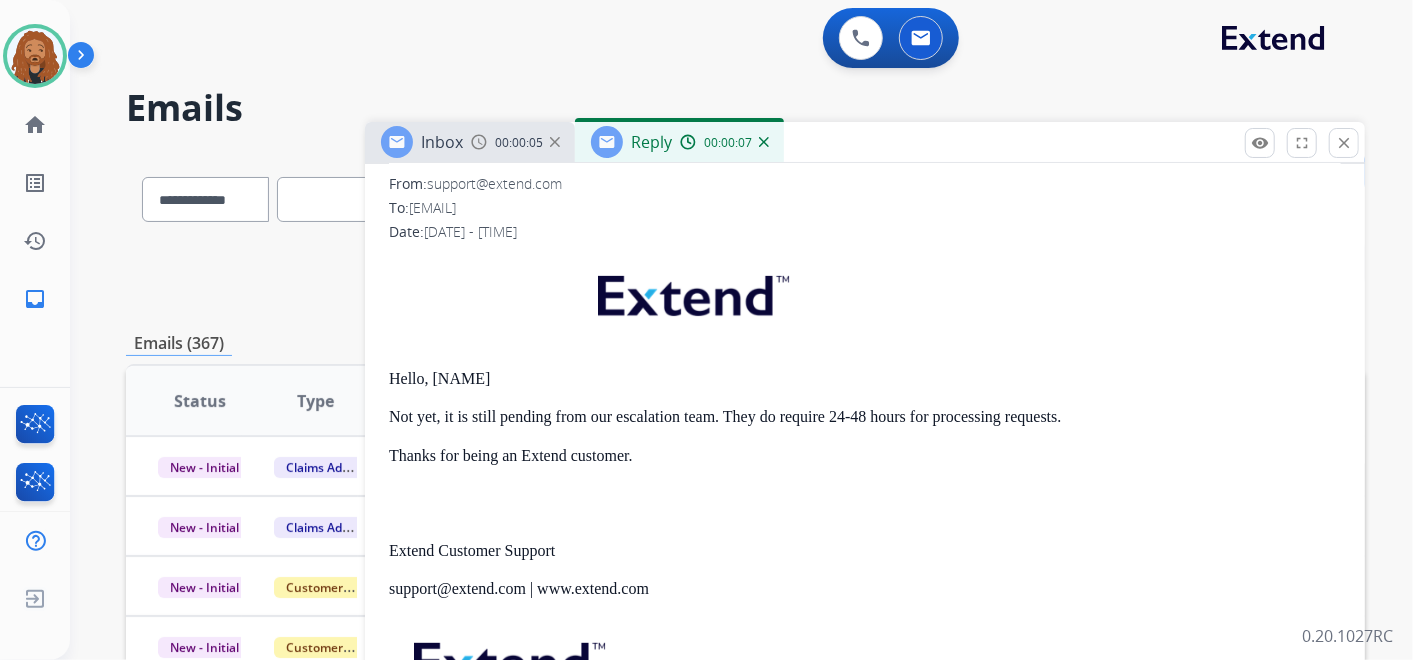 scroll, scrollTop: 444, scrollLeft: 0, axis: vertical 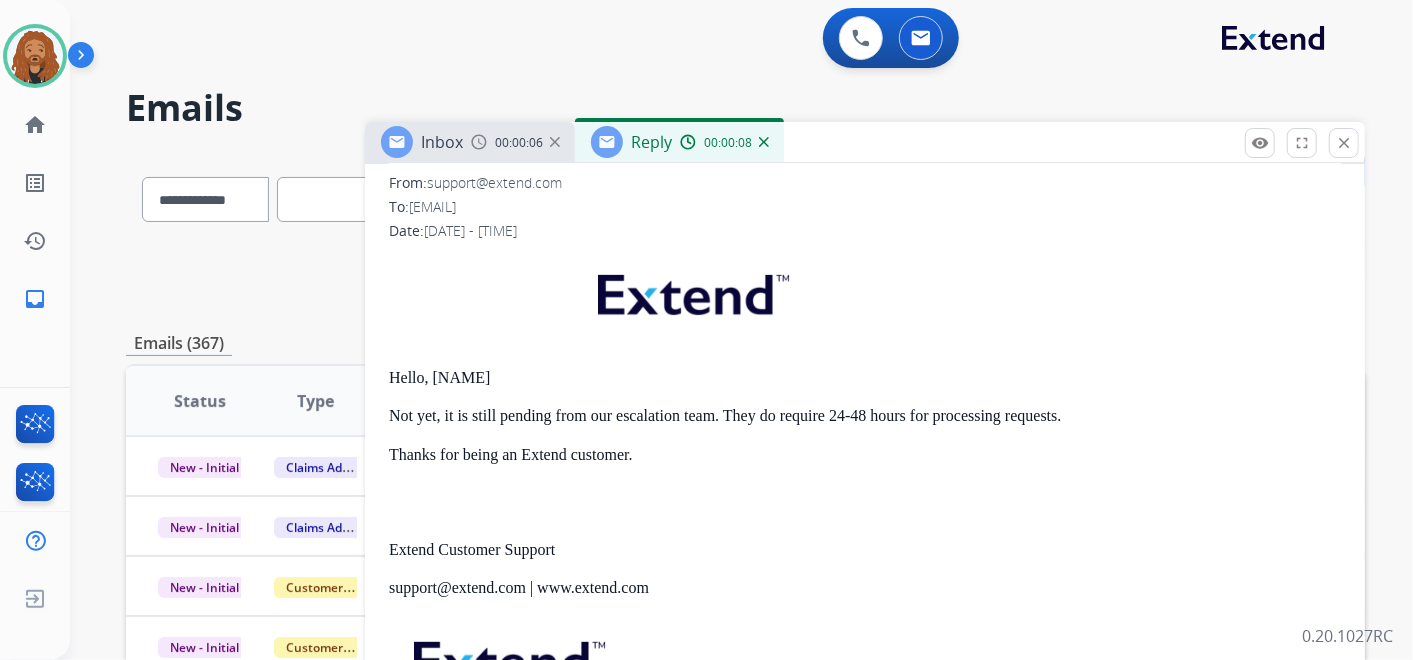 click at bounding box center [764, 142] 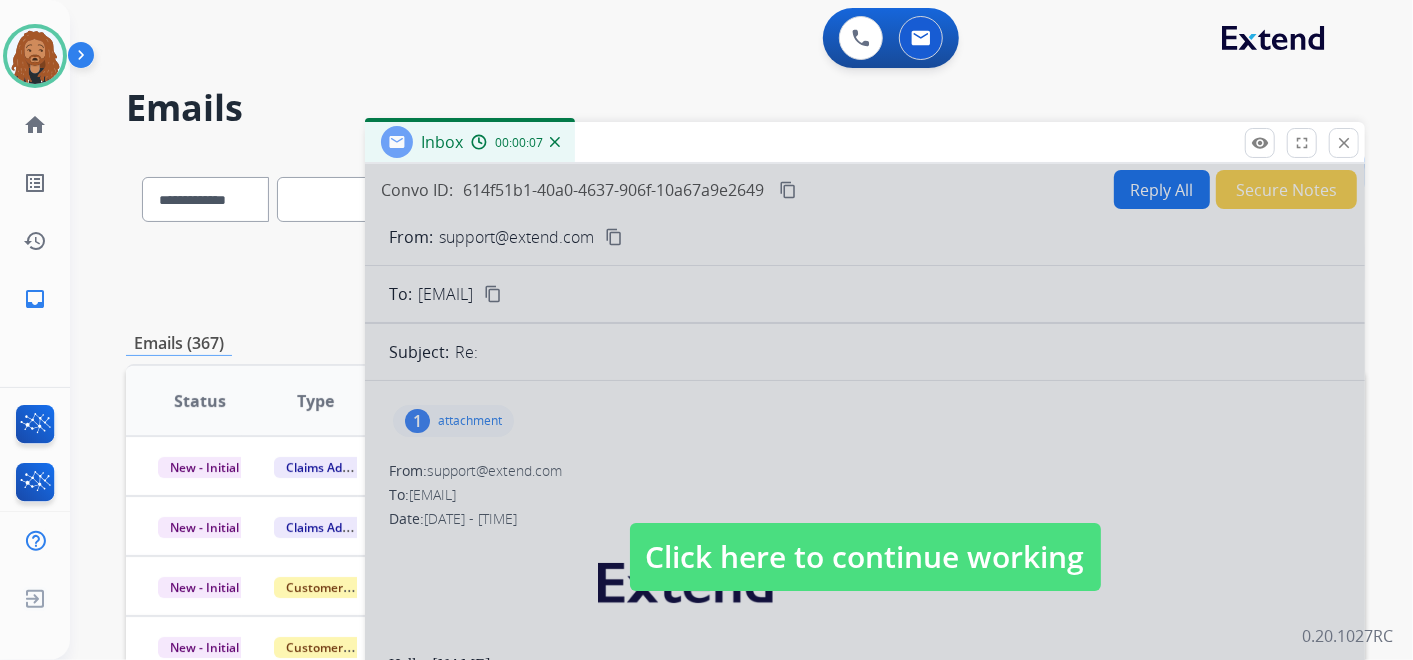 click at bounding box center (479, 142) 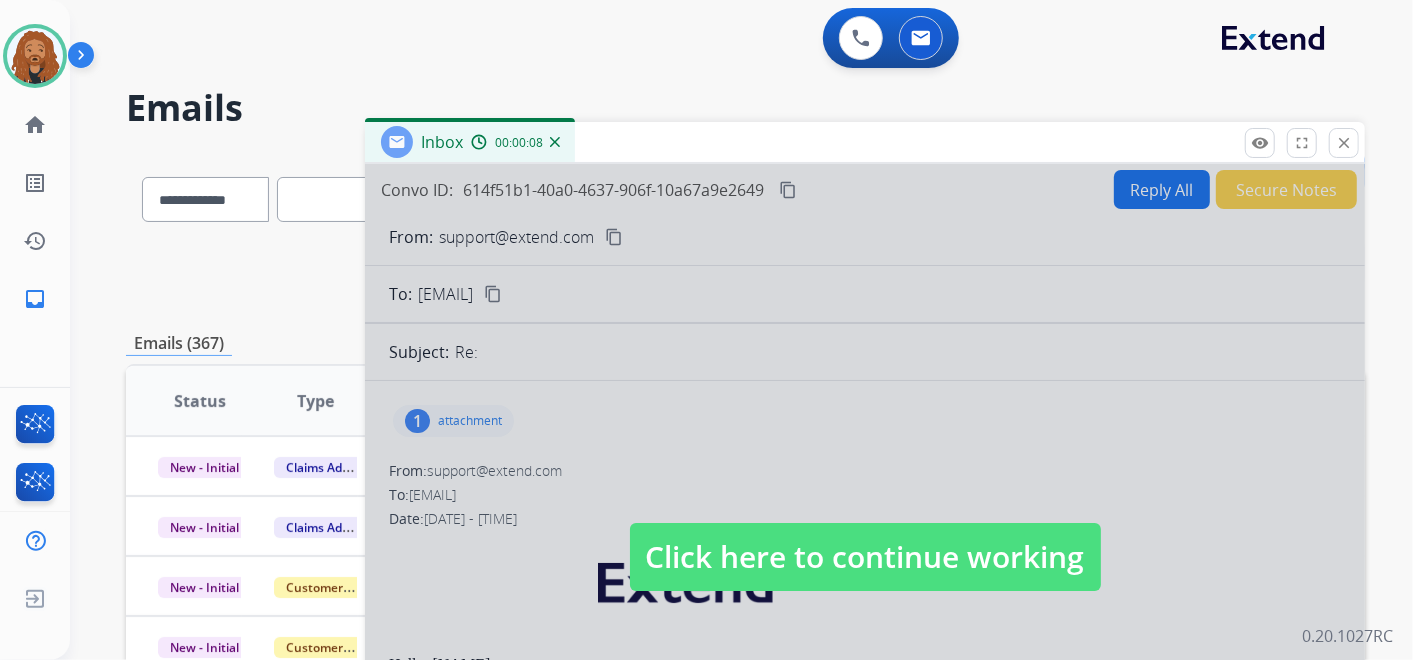 click on "Click here to continue working" at bounding box center (865, 557) 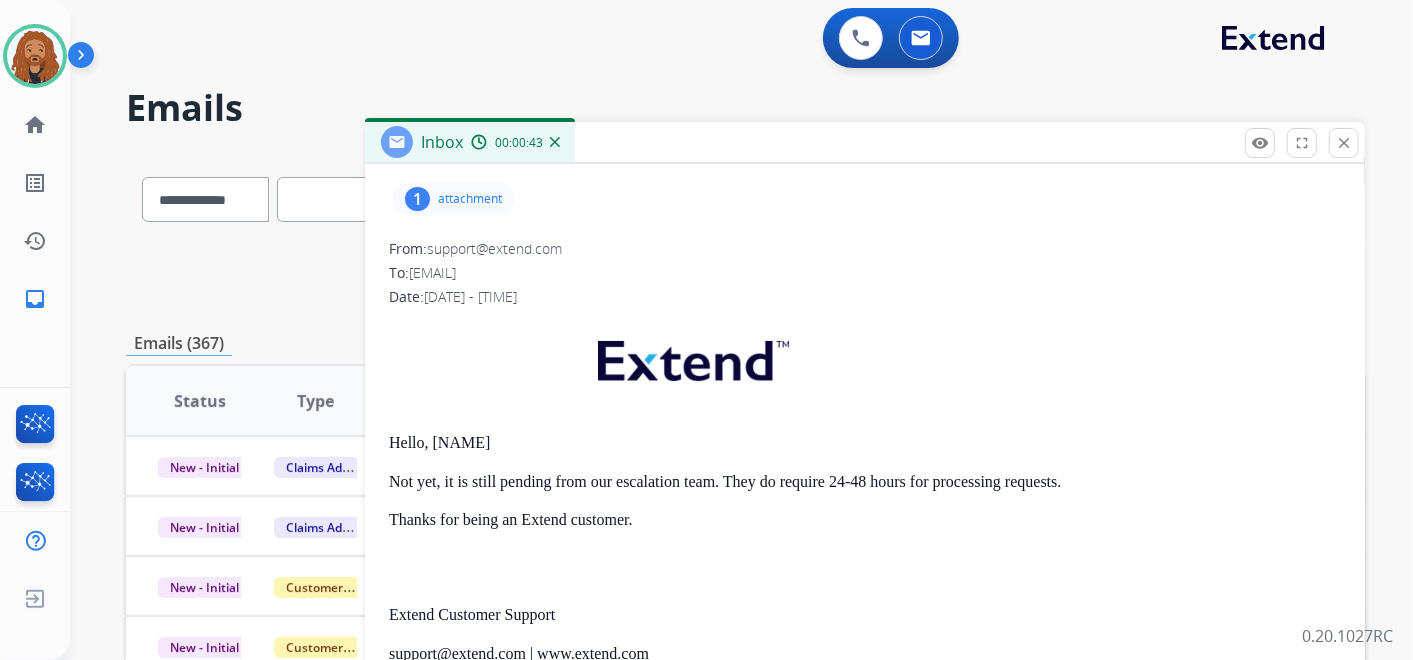 scroll, scrollTop: 0, scrollLeft: 0, axis: both 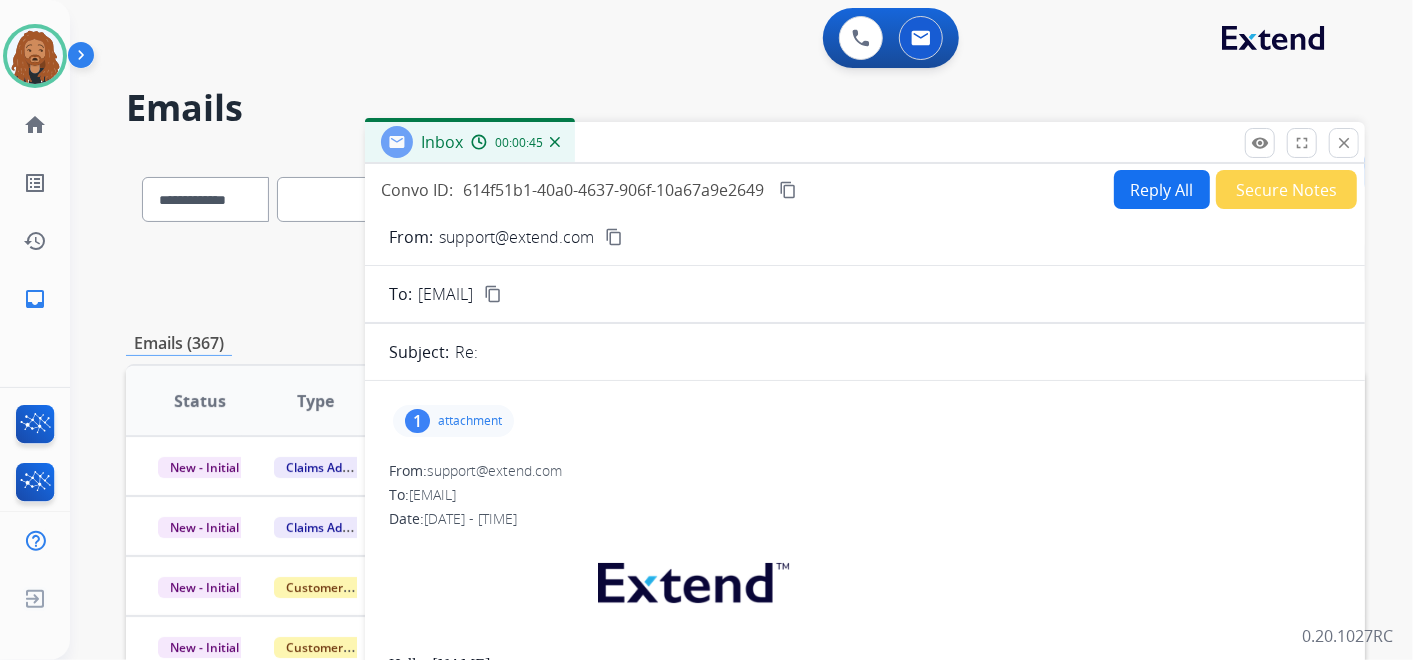 click on "1 attachment" at bounding box center [453, 421] 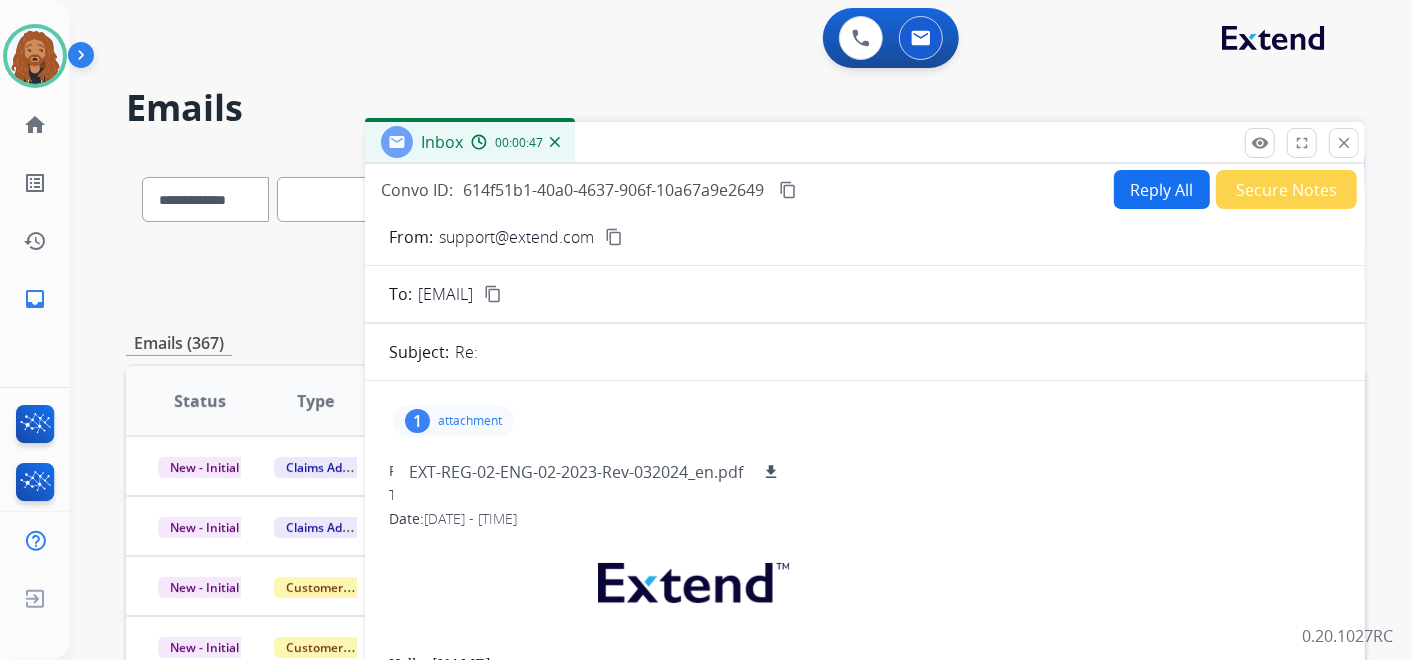 click on "1 attachment  EXT-REG-02-ENG-02-2023-Rev-032024_en.pdf  download" at bounding box center [865, 421] 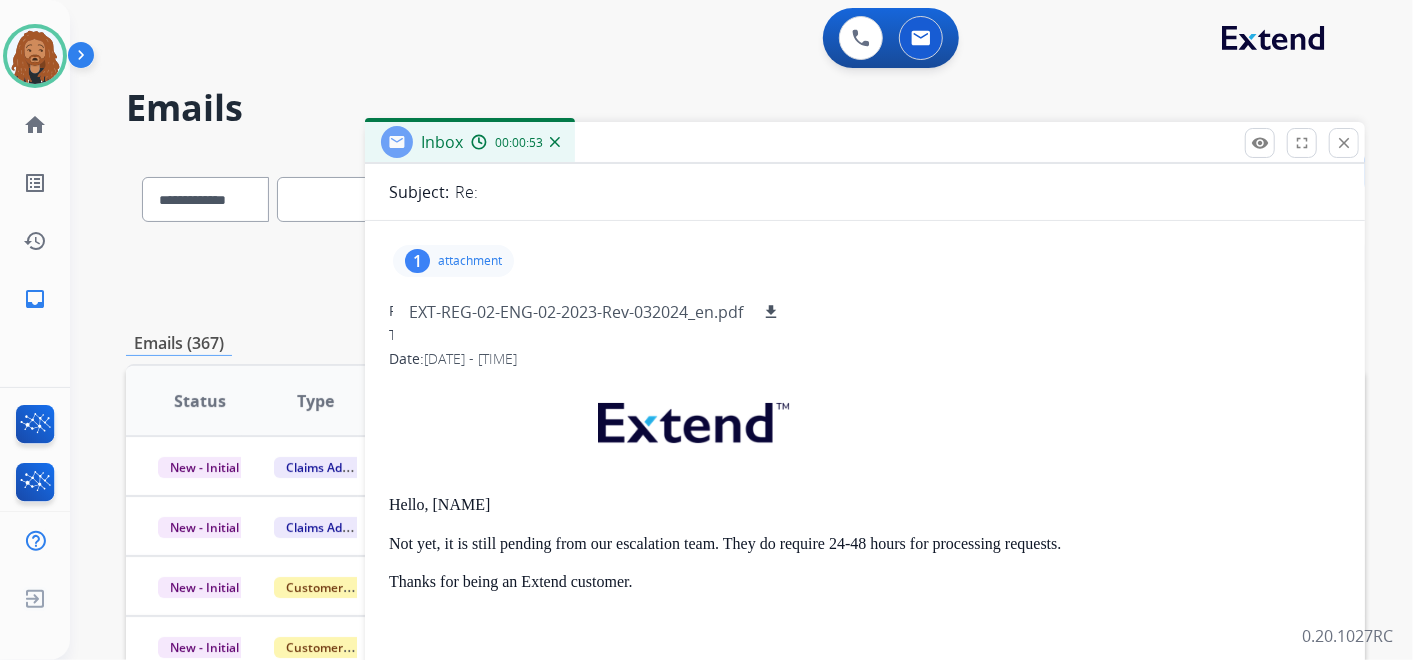 scroll, scrollTop: 111, scrollLeft: 0, axis: vertical 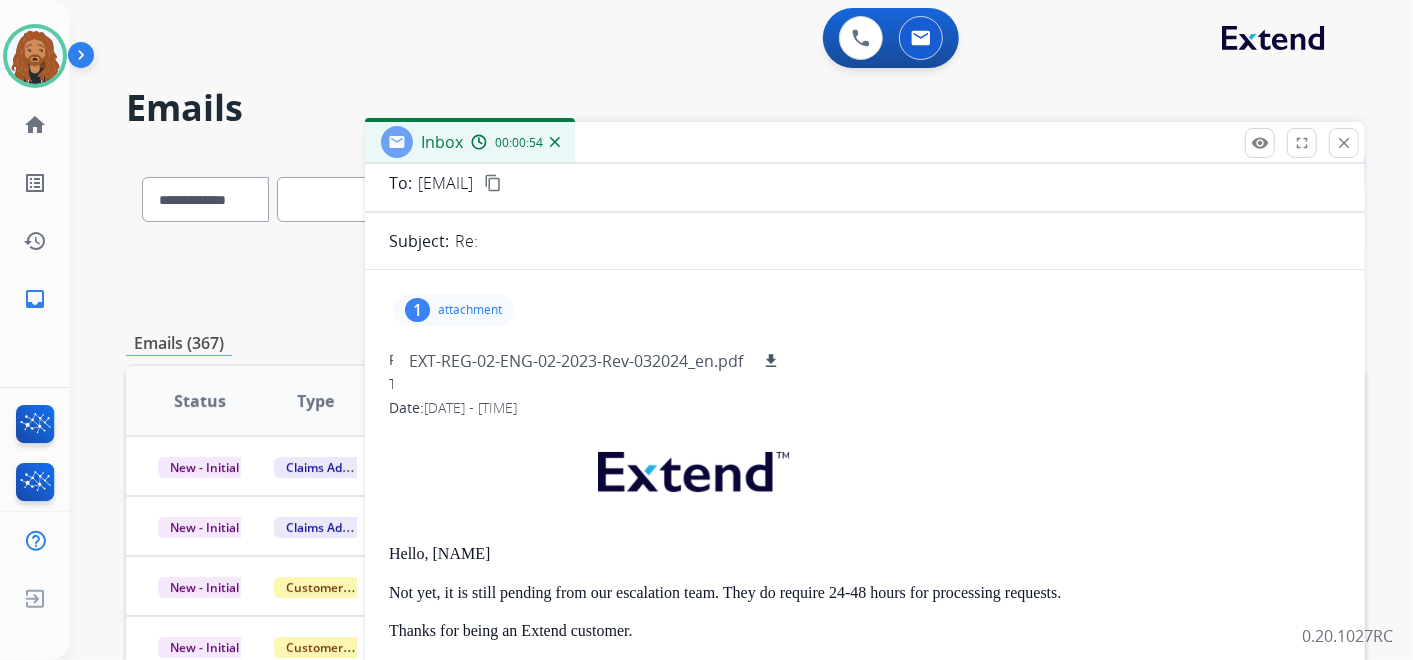 click on "attachment" at bounding box center (470, 310) 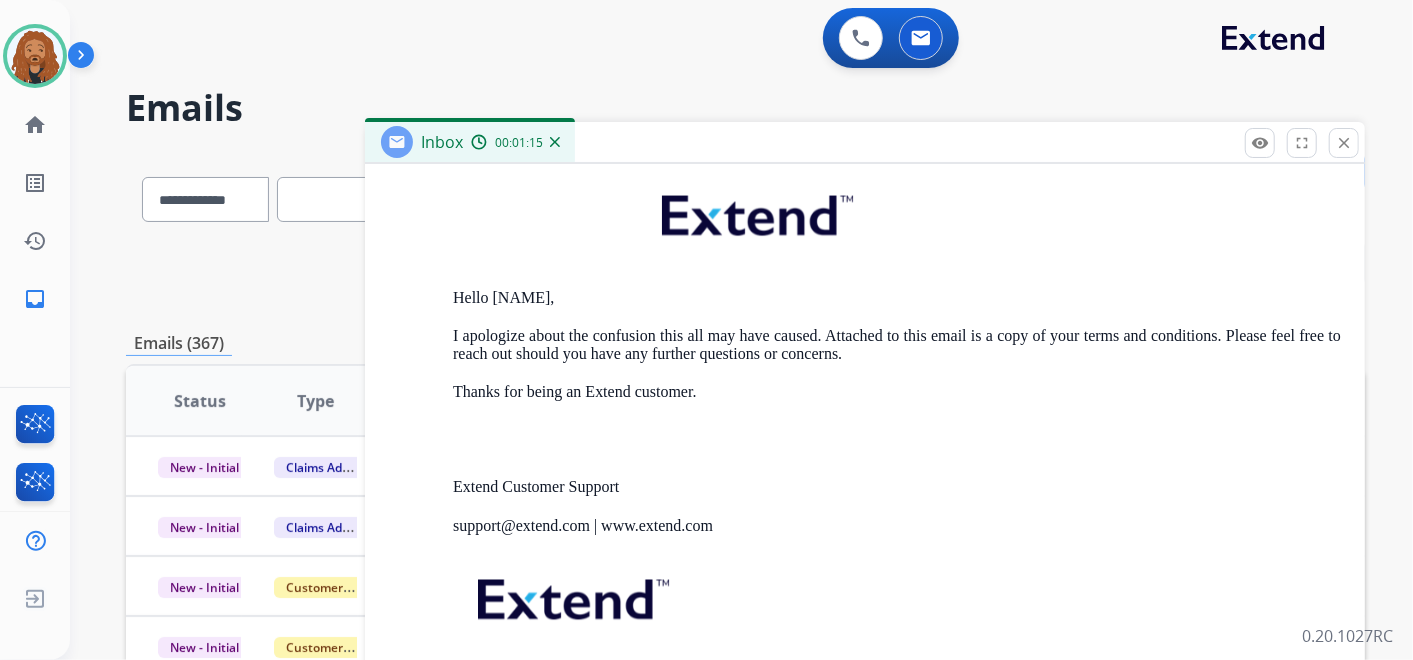 scroll, scrollTop: 1975, scrollLeft: 0, axis: vertical 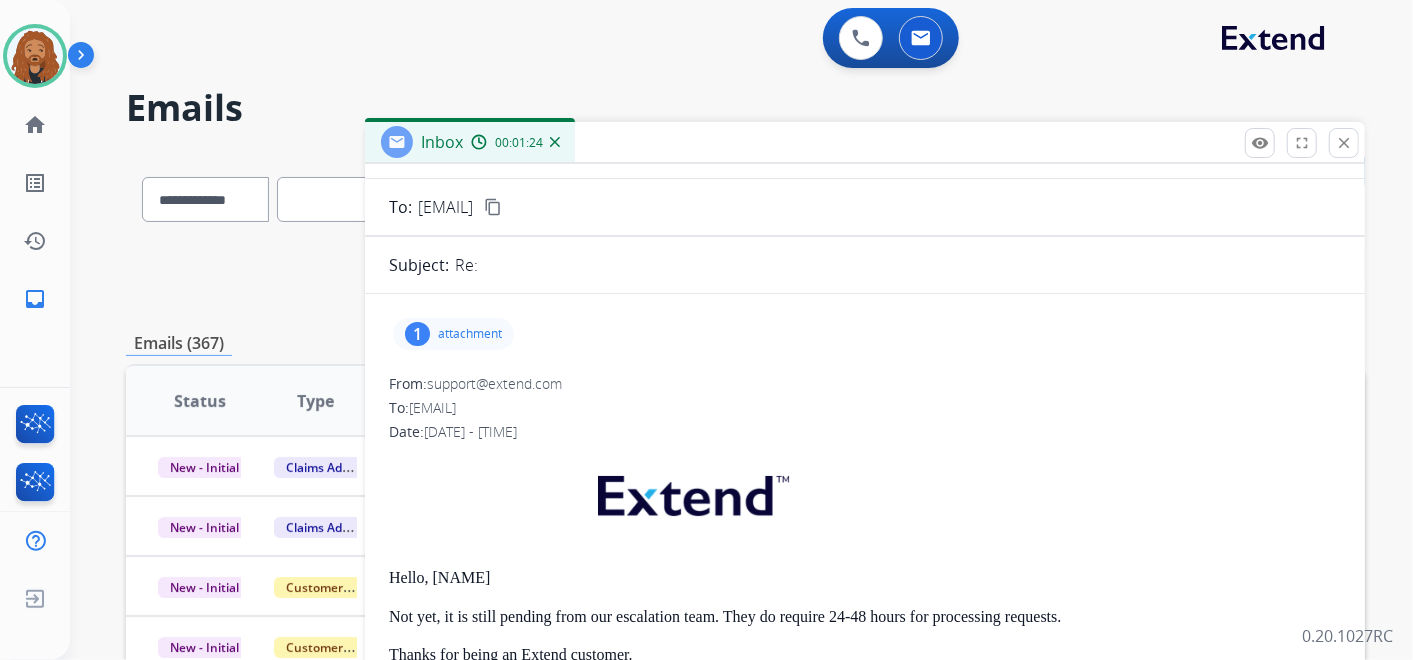 click on "close Close" at bounding box center [1344, 143] 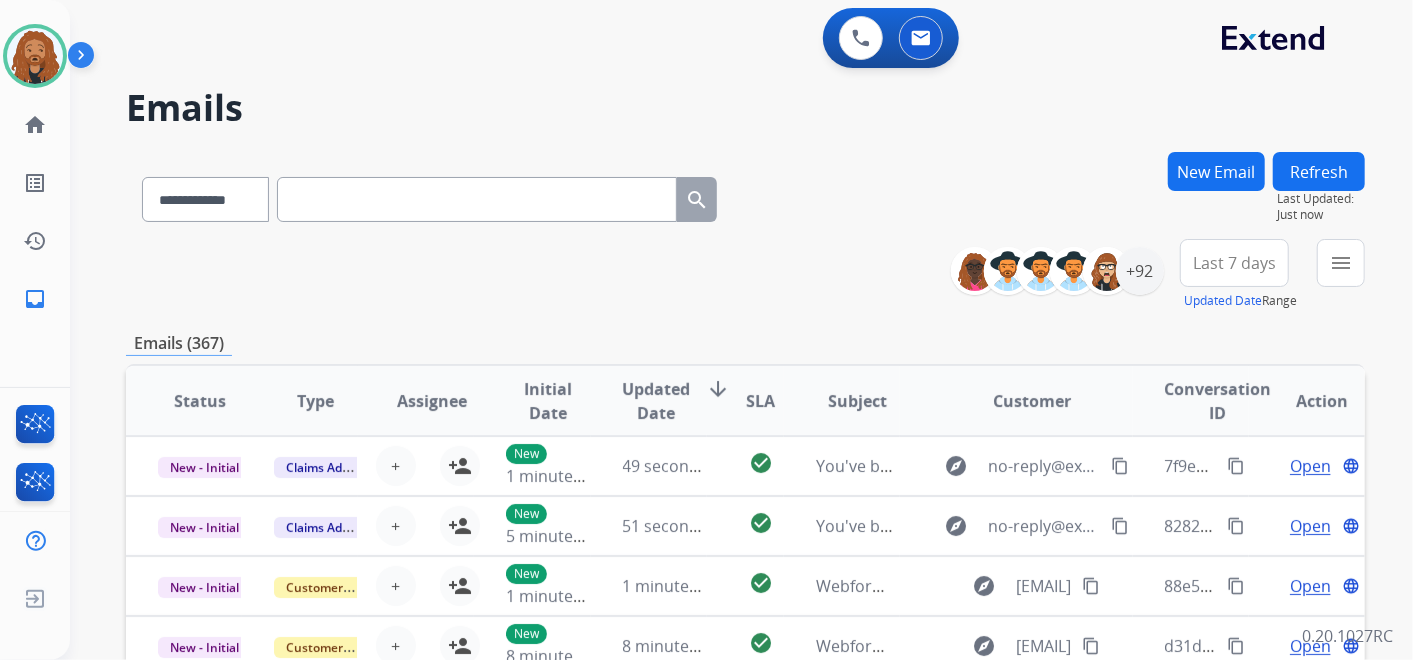 scroll, scrollTop: 1, scrollLeft: 0, axis: vertical 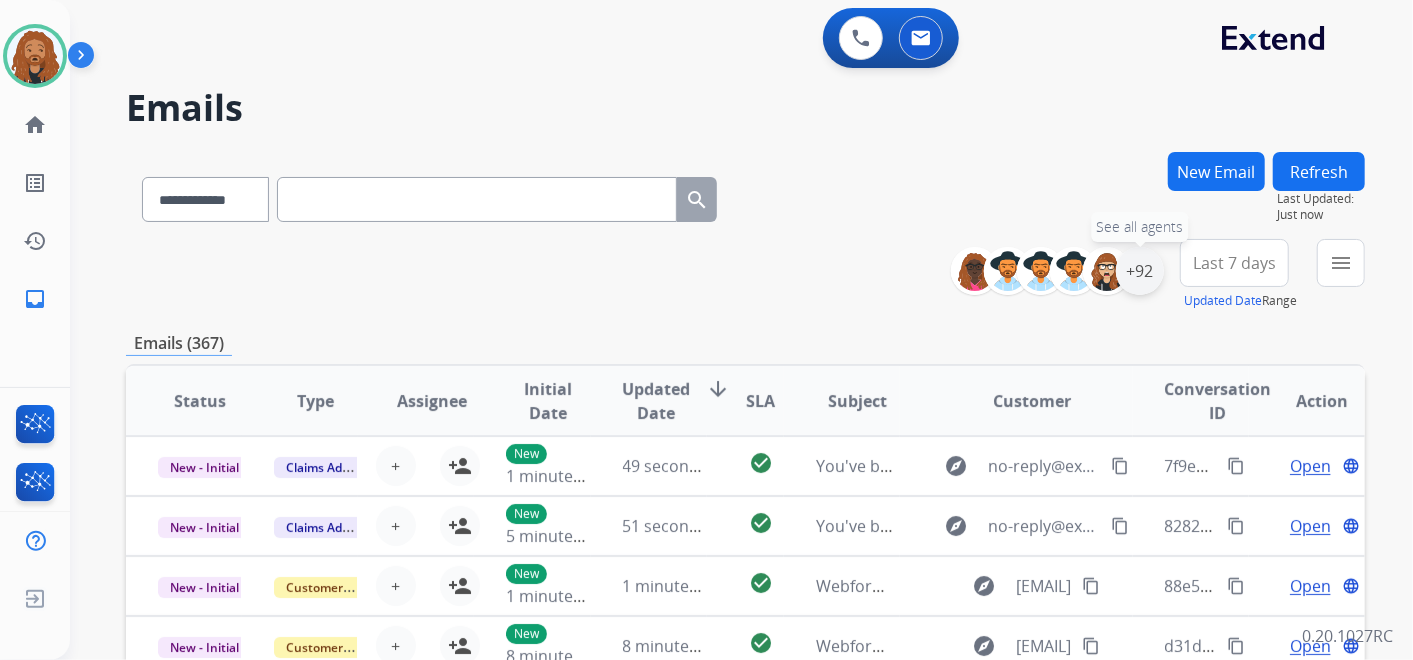 click on "+92" at bounding box center [1140, 271] 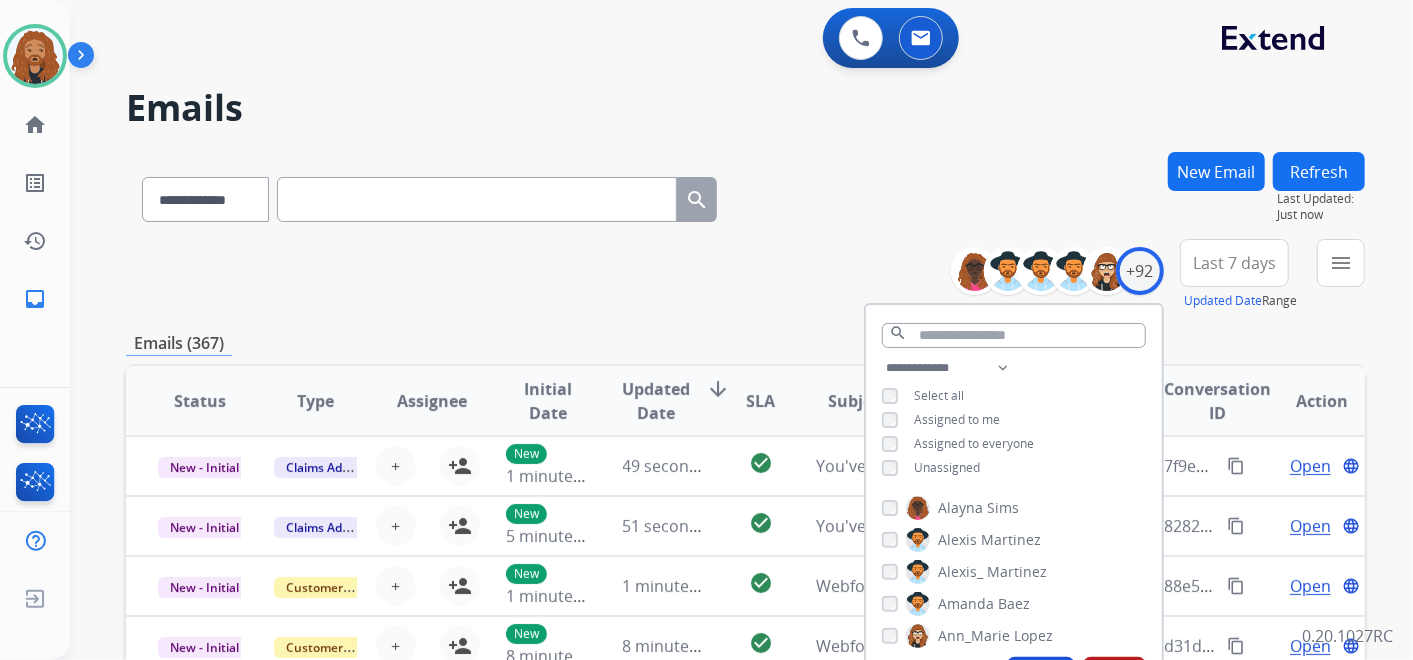 click at bounding box center [477, 199] 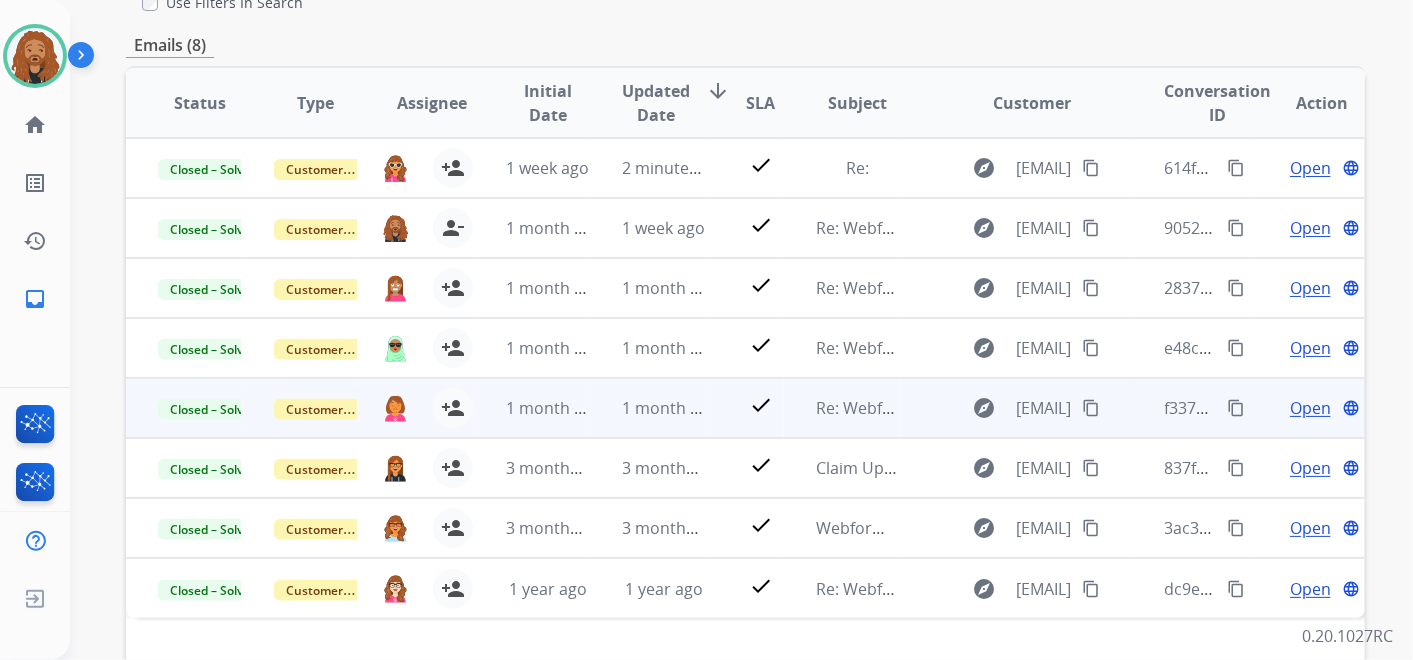 scroll, scrollTop: 111, scrollLeft: 0, axis: vertical 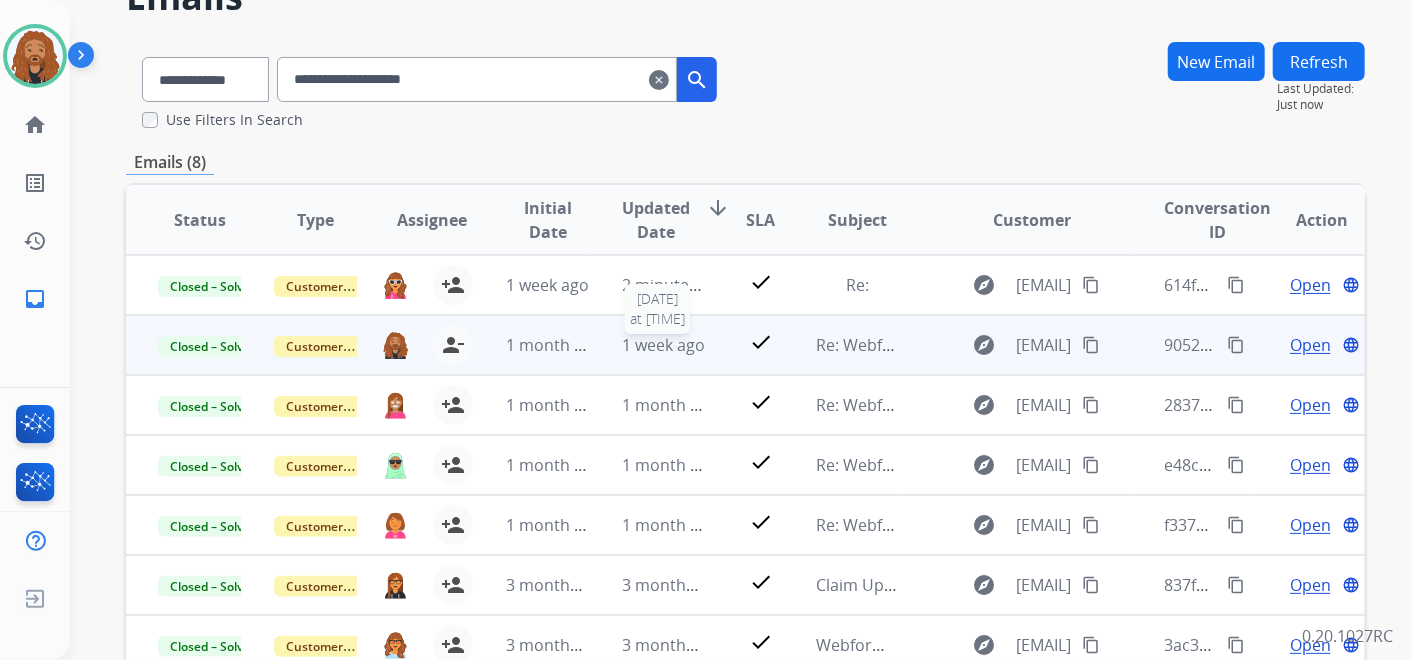 click on "1 week ago" at bounding box center [664, 345] 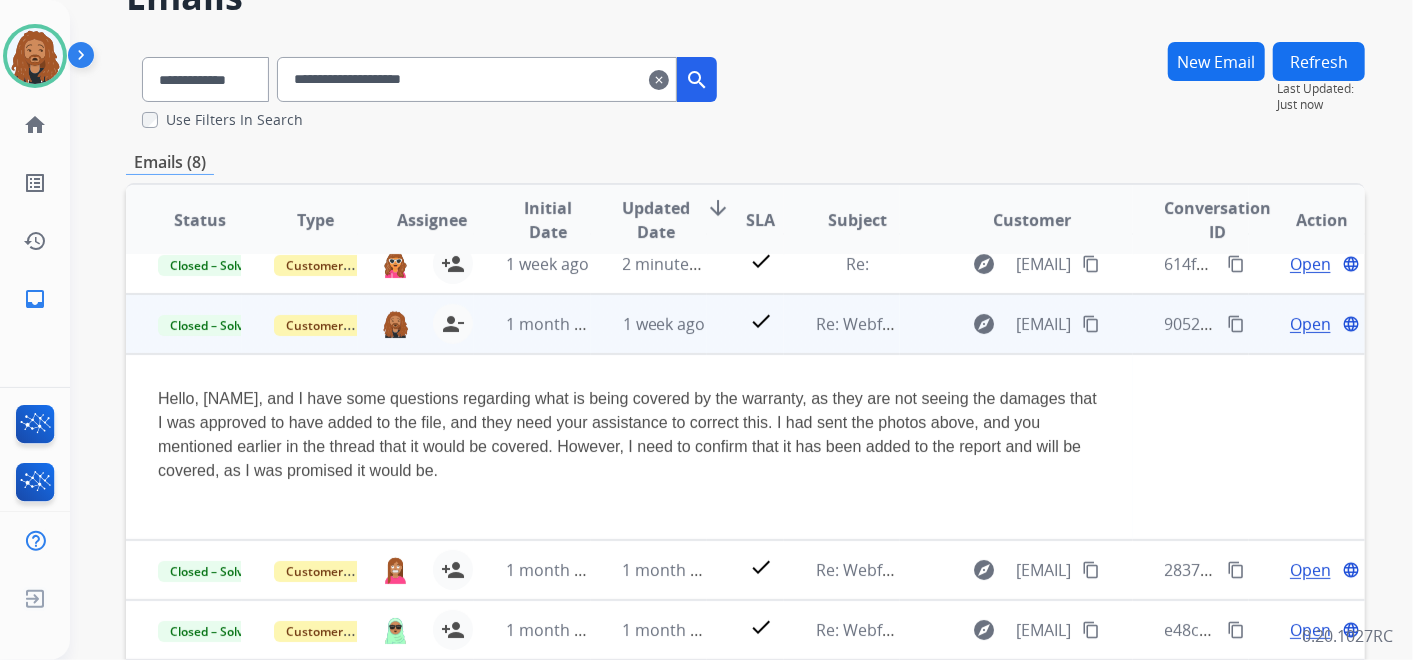 scroll, scrollTop: 0, scrollLeft: 0, axis: both 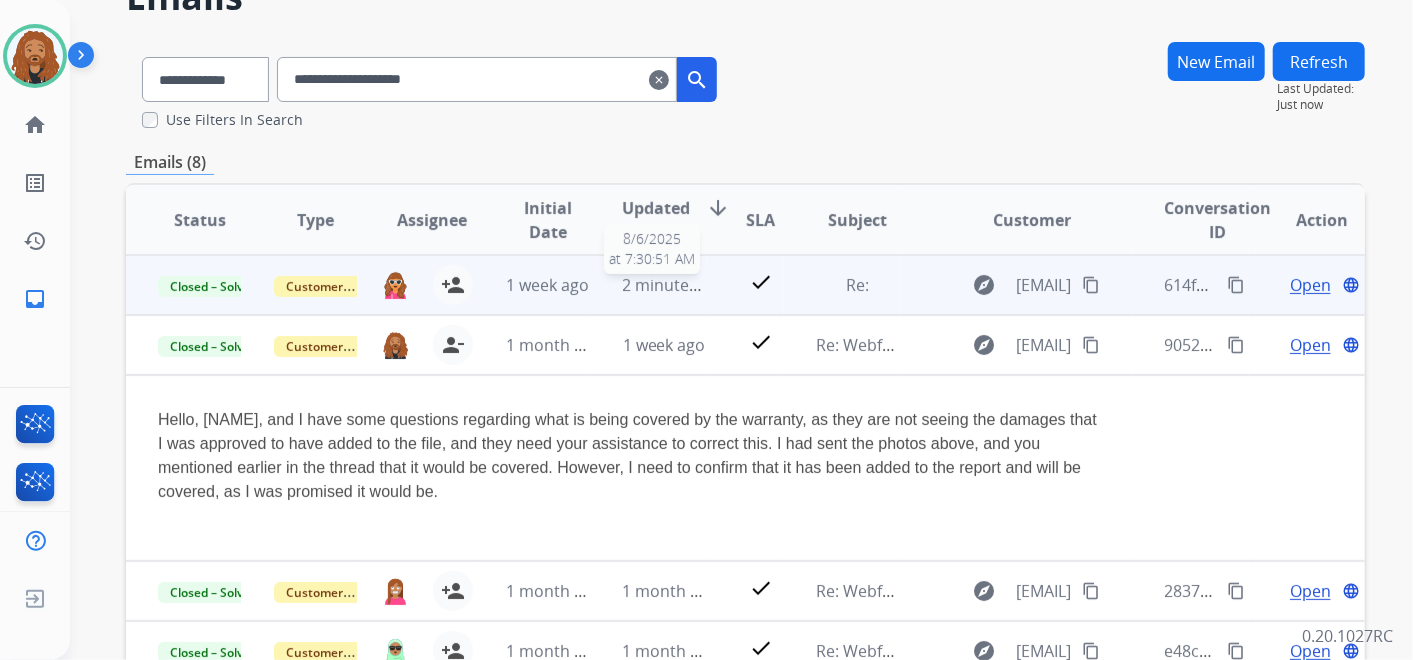 click on "2 minutes ago" at bounding box center (676, 285) 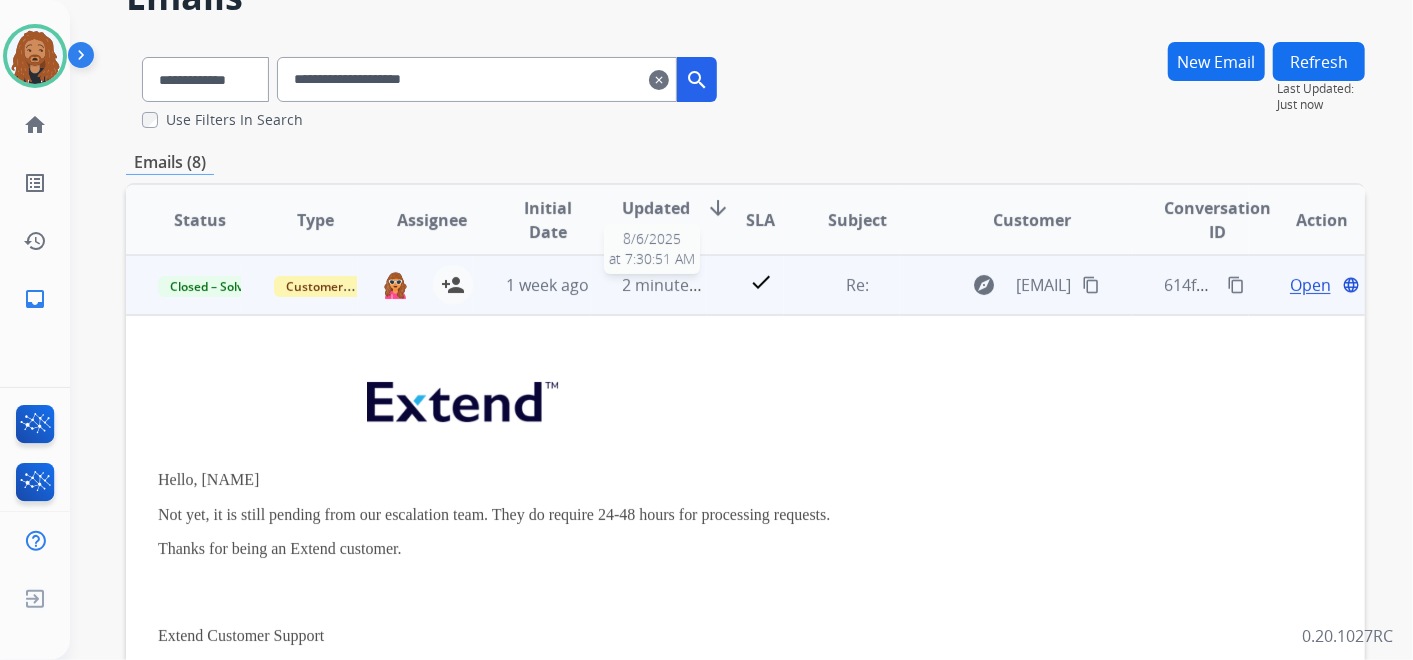 click on "2 minutes ago" at bounding box center [676, 285] 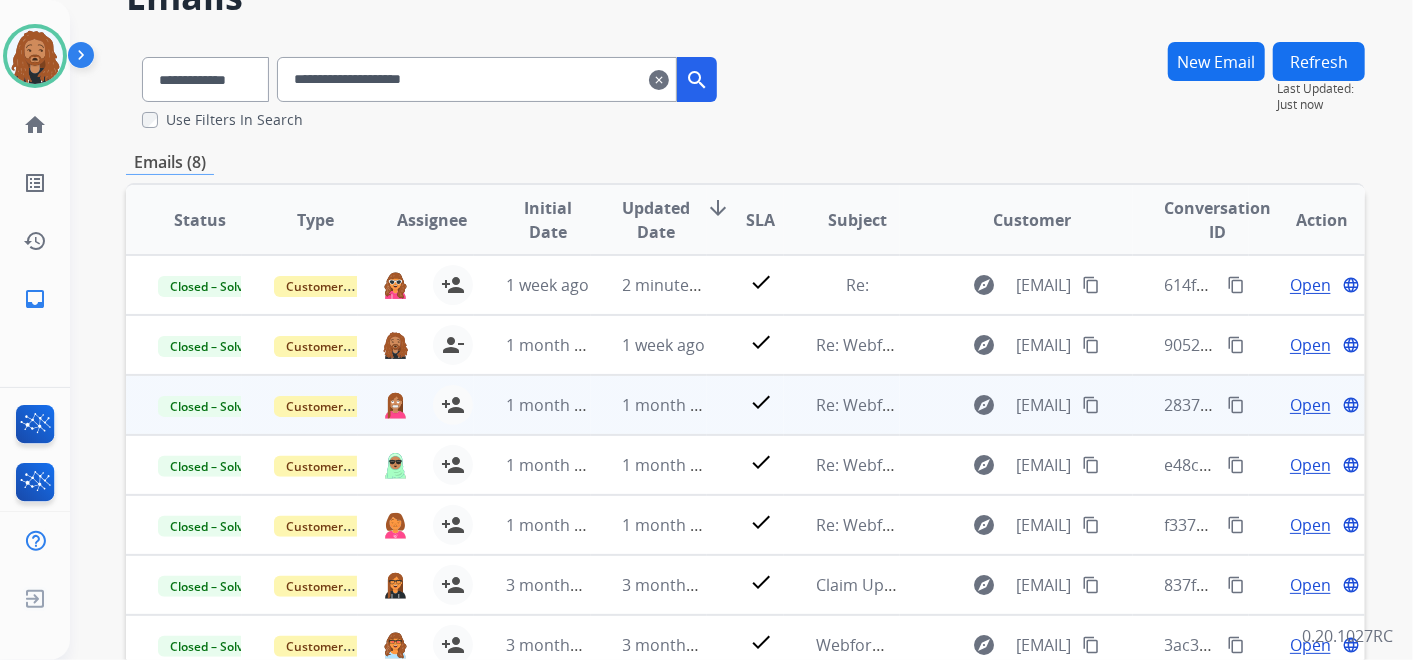 click on "1 month ago" at bounding box center (649, 405) 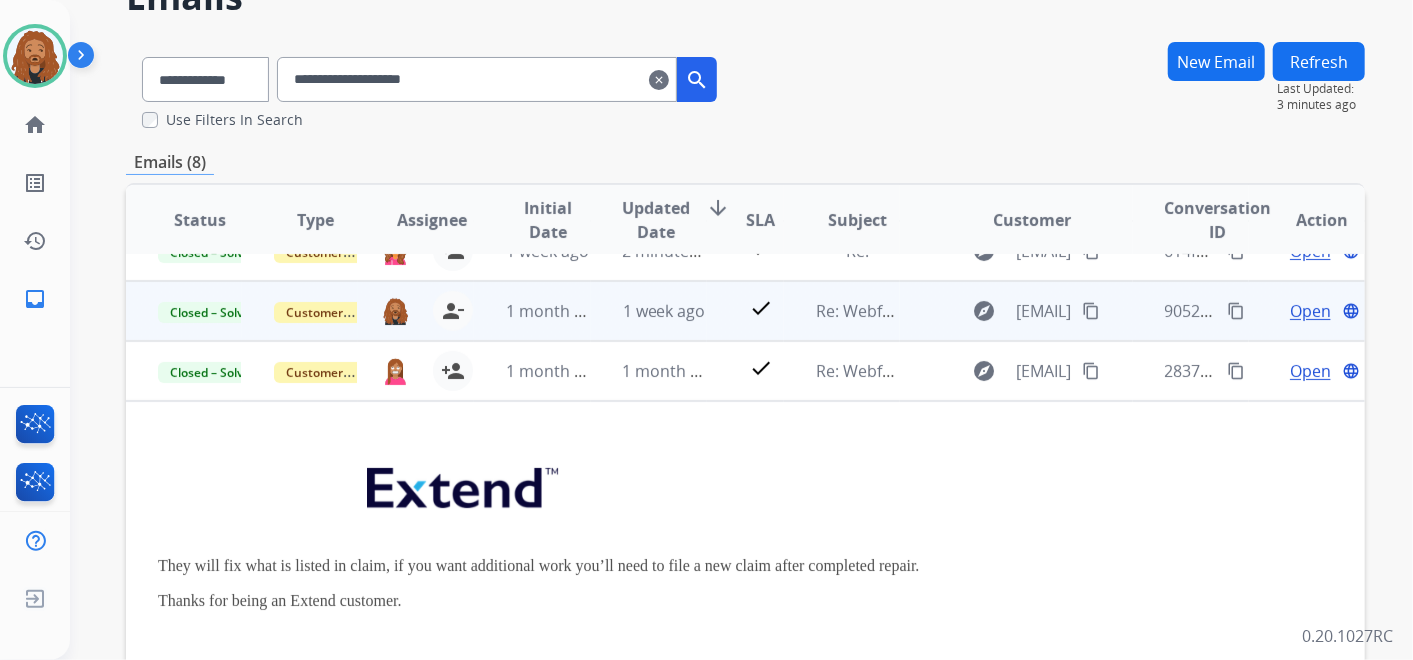 scroll, scrollTop: 0, scrollLeft: 0, axis: both 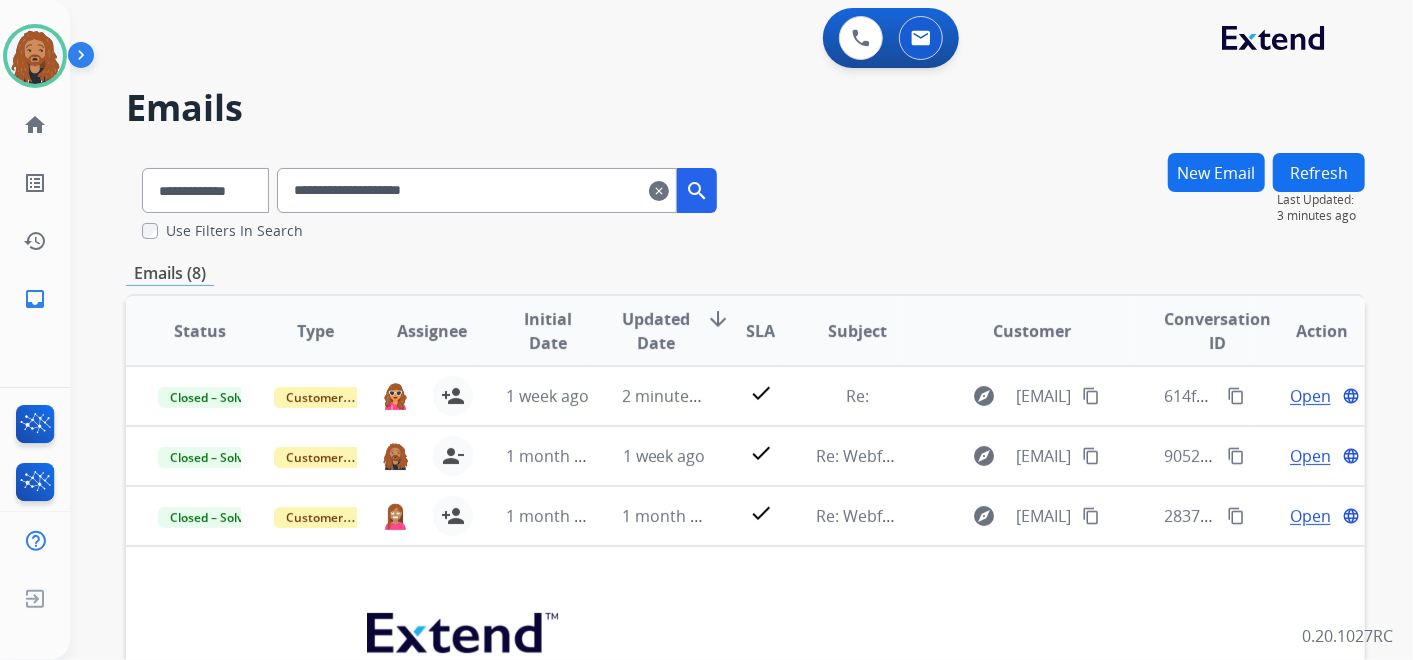 click on "New Email" at bounding box center (1216, 172) 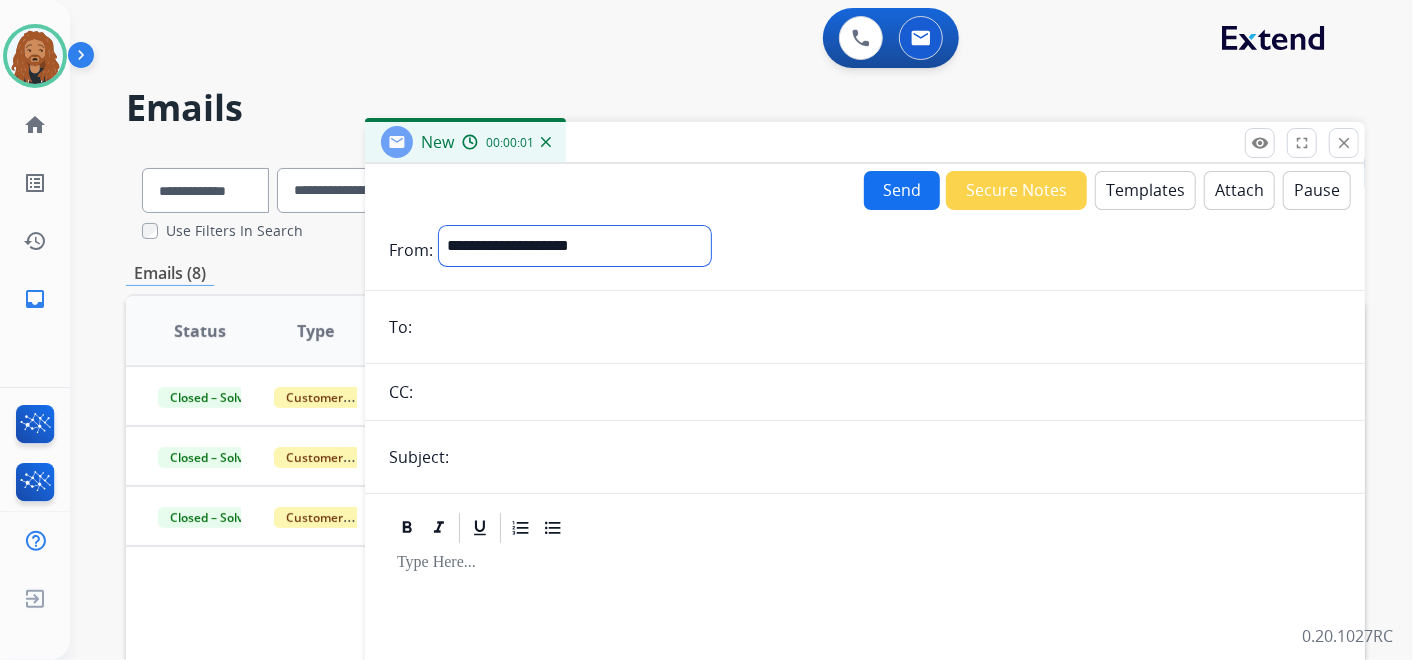 click on "**********" at bounding box center [575, 246] 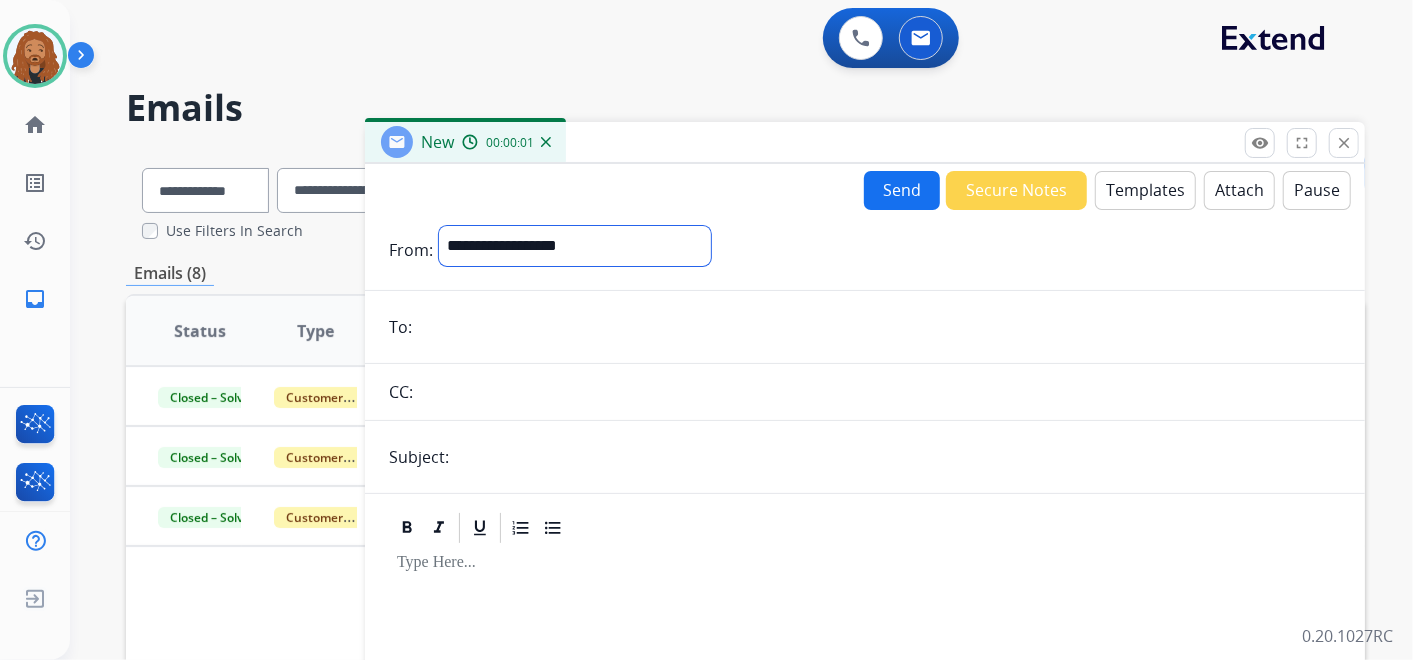 click on "**********" at bounding box center (575, 246) 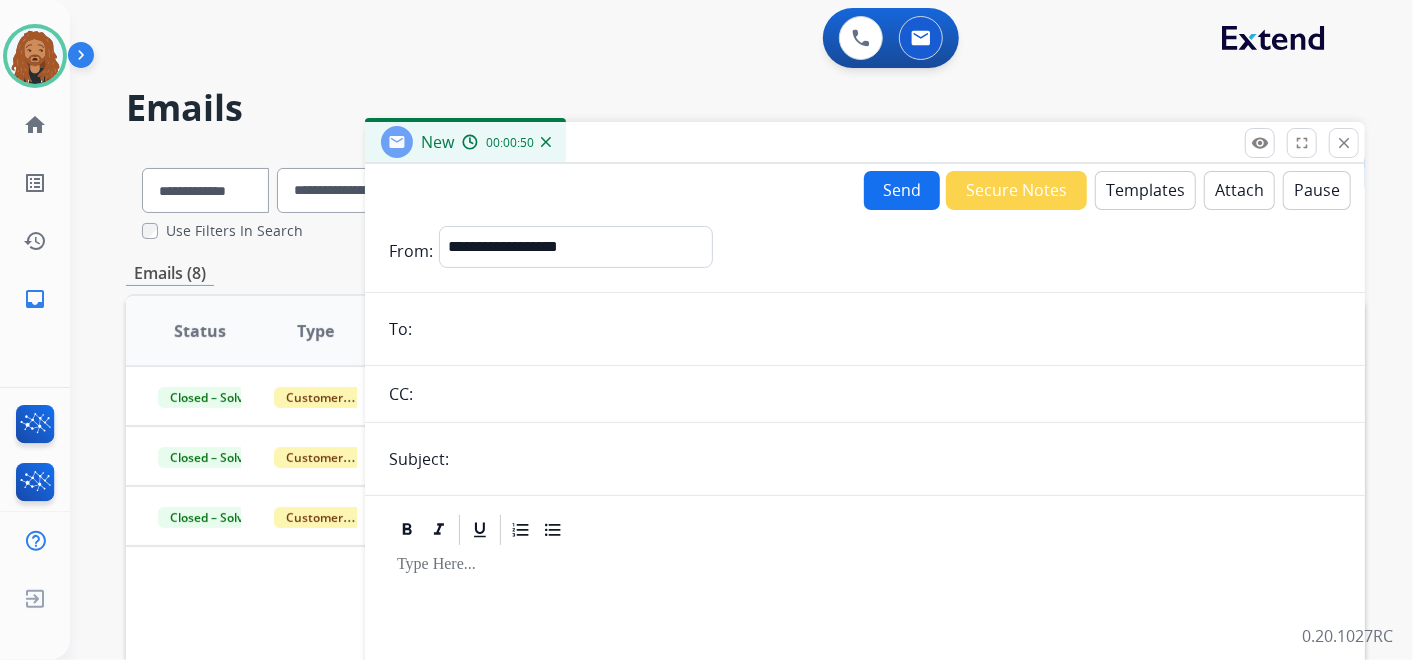 click at bounding box center (879, 329) 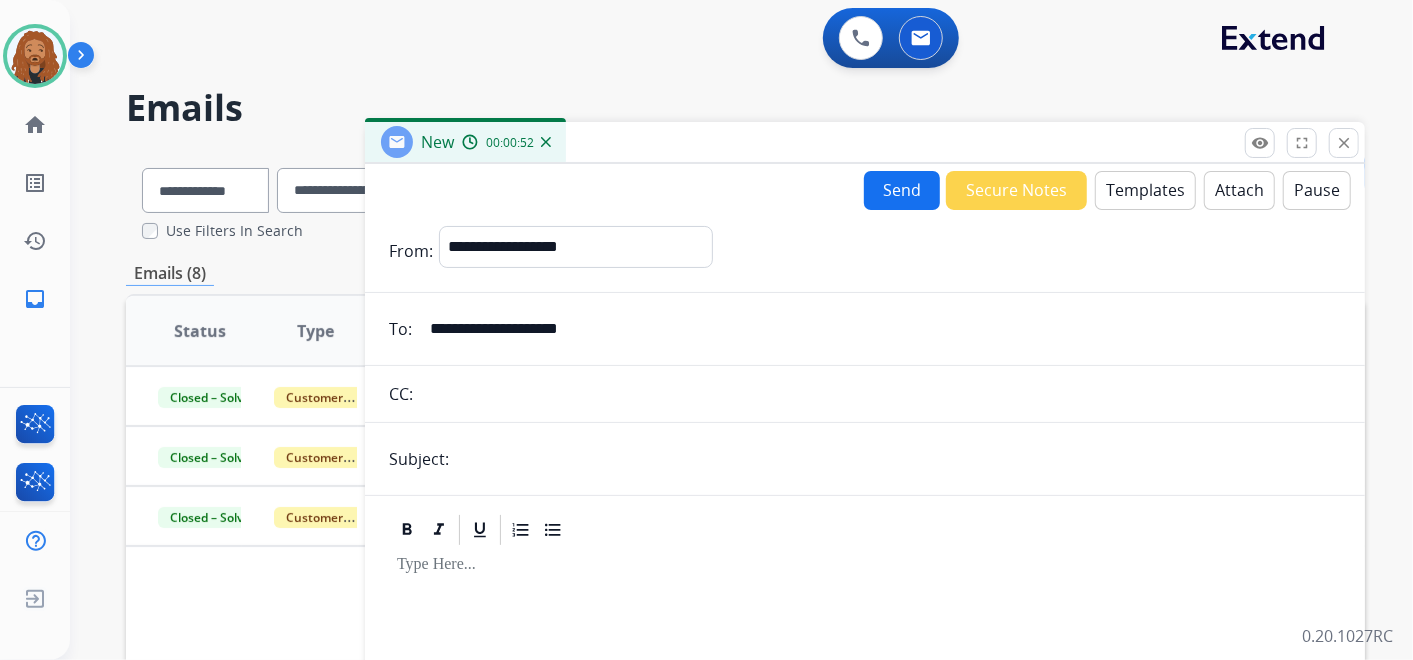 type on "**********" 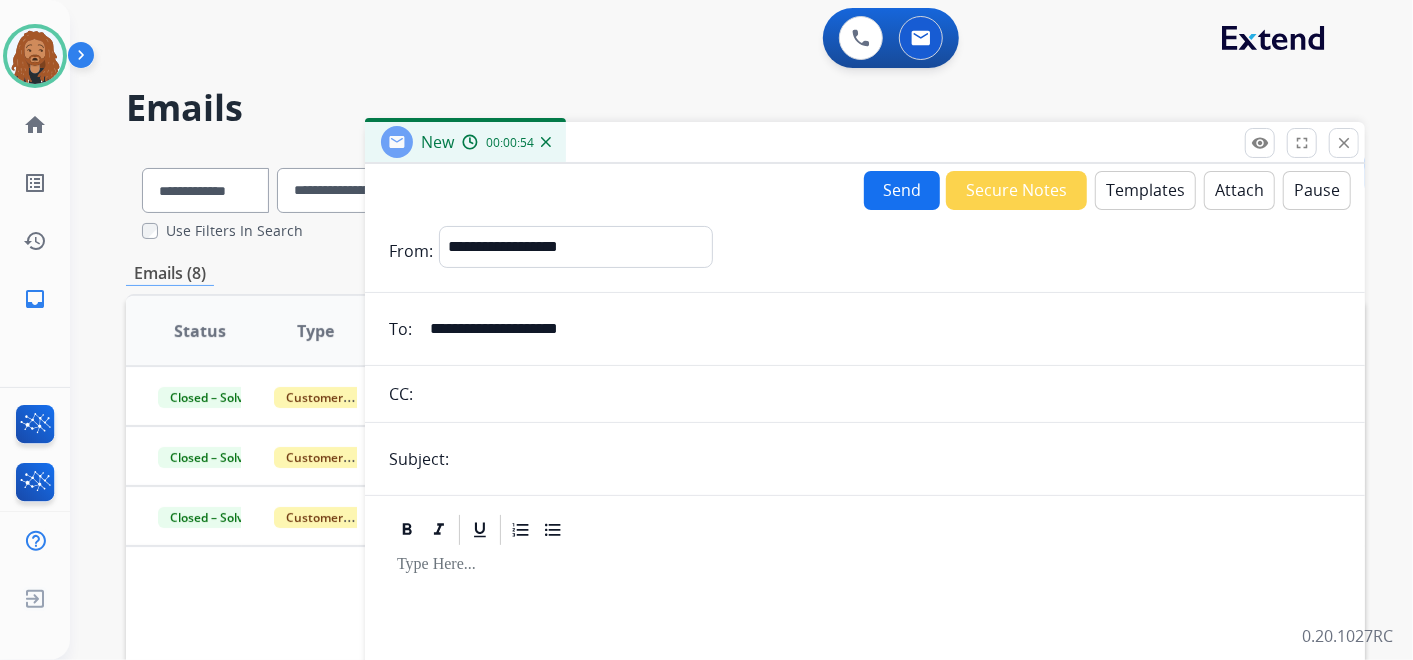 click on "Templates" at bounding box center [1145, 190] 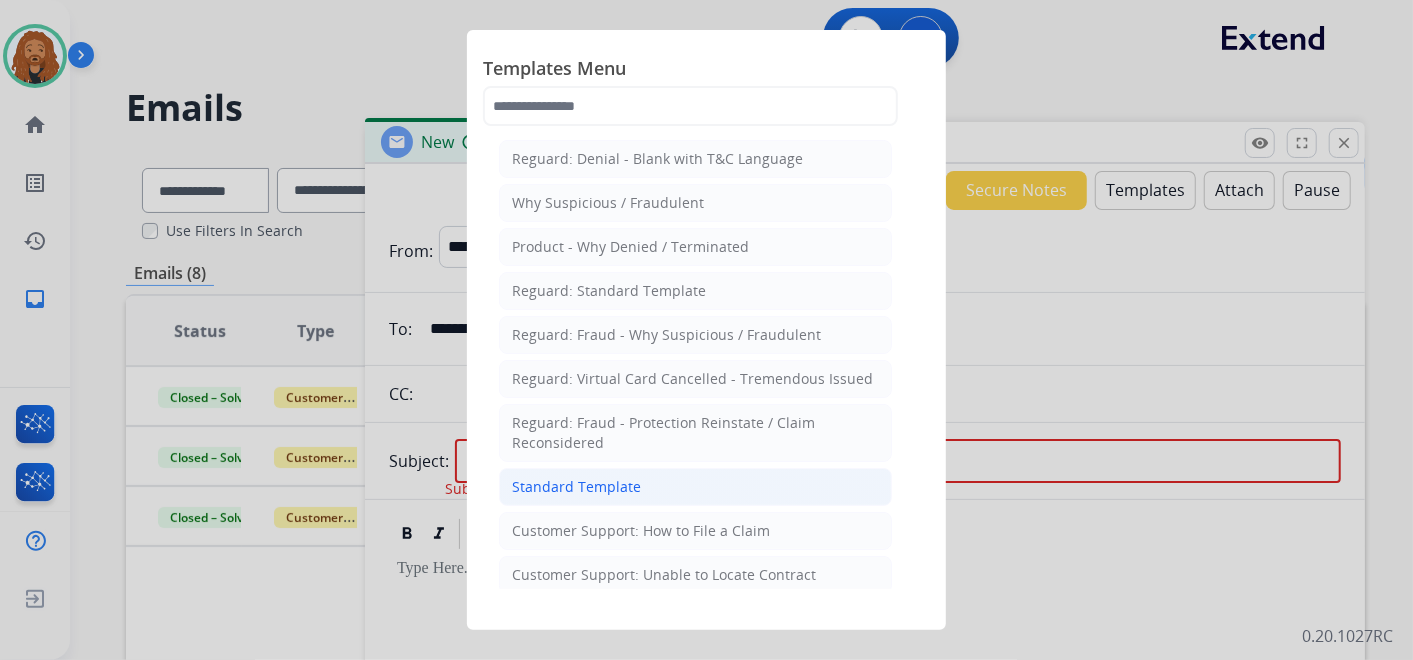 click on "Standard Template" 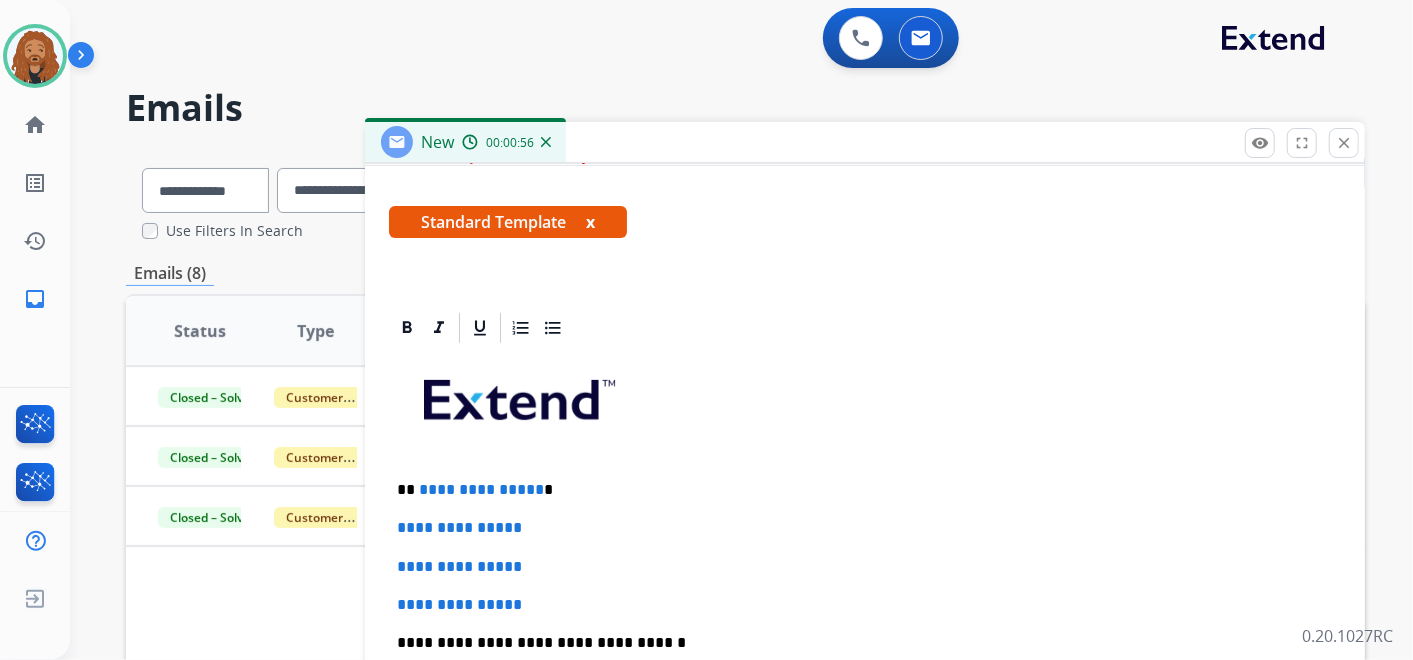 scroll, scrollTop: 444, scrollLeft: 0, axis: vertical 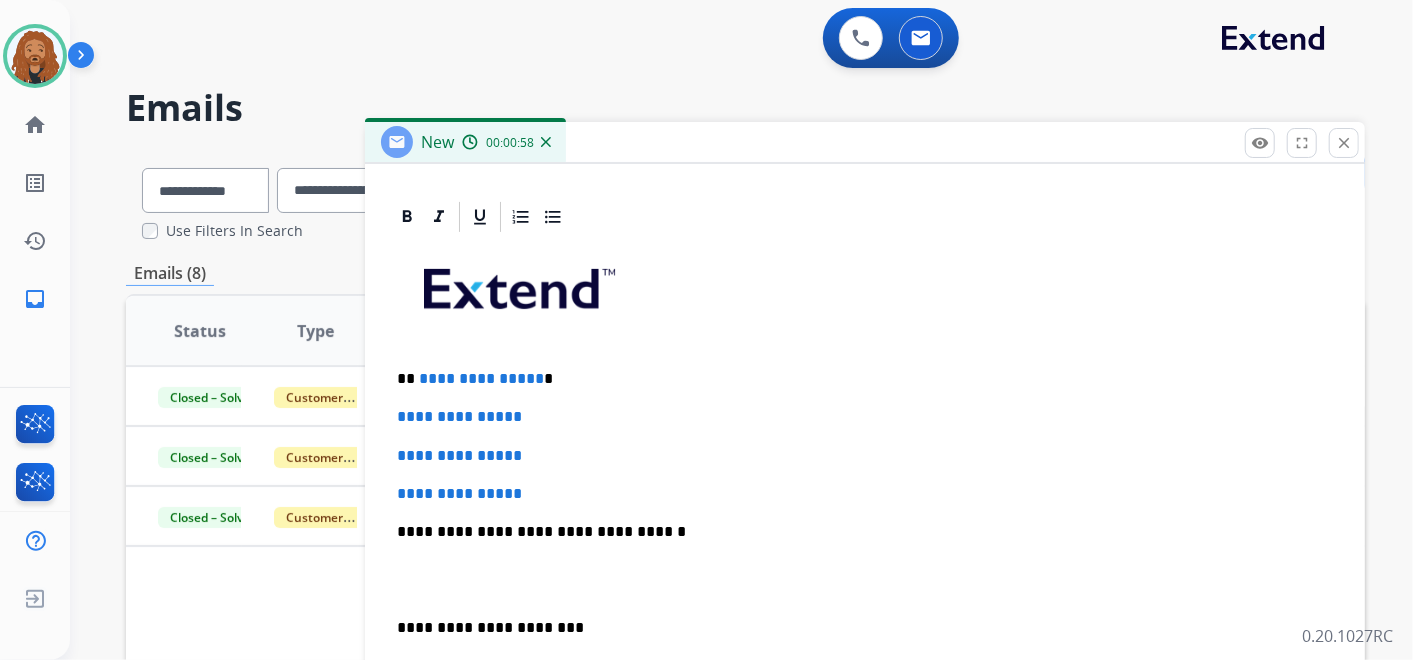 click at bounding box center (865, 580) 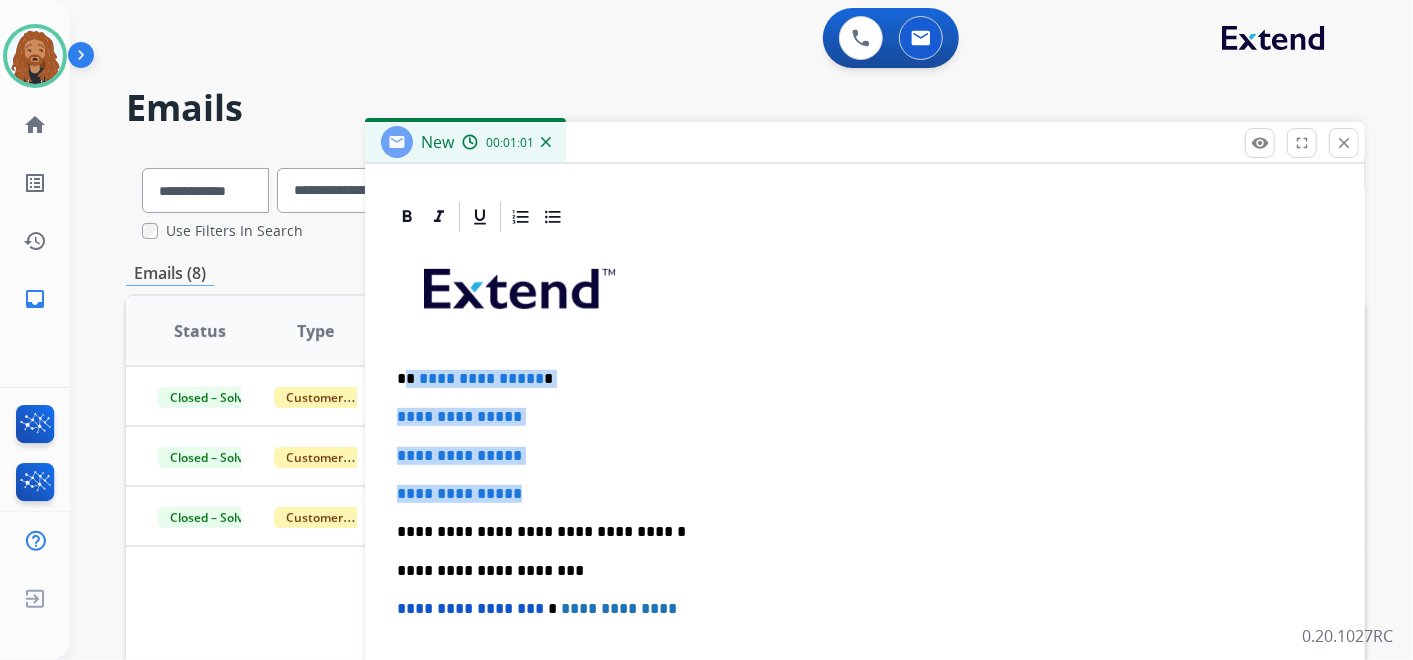drag, startPoint x: 540, startPoint y: 486, endPoint x: 411, endPoint y: 366, distance: 176.18456 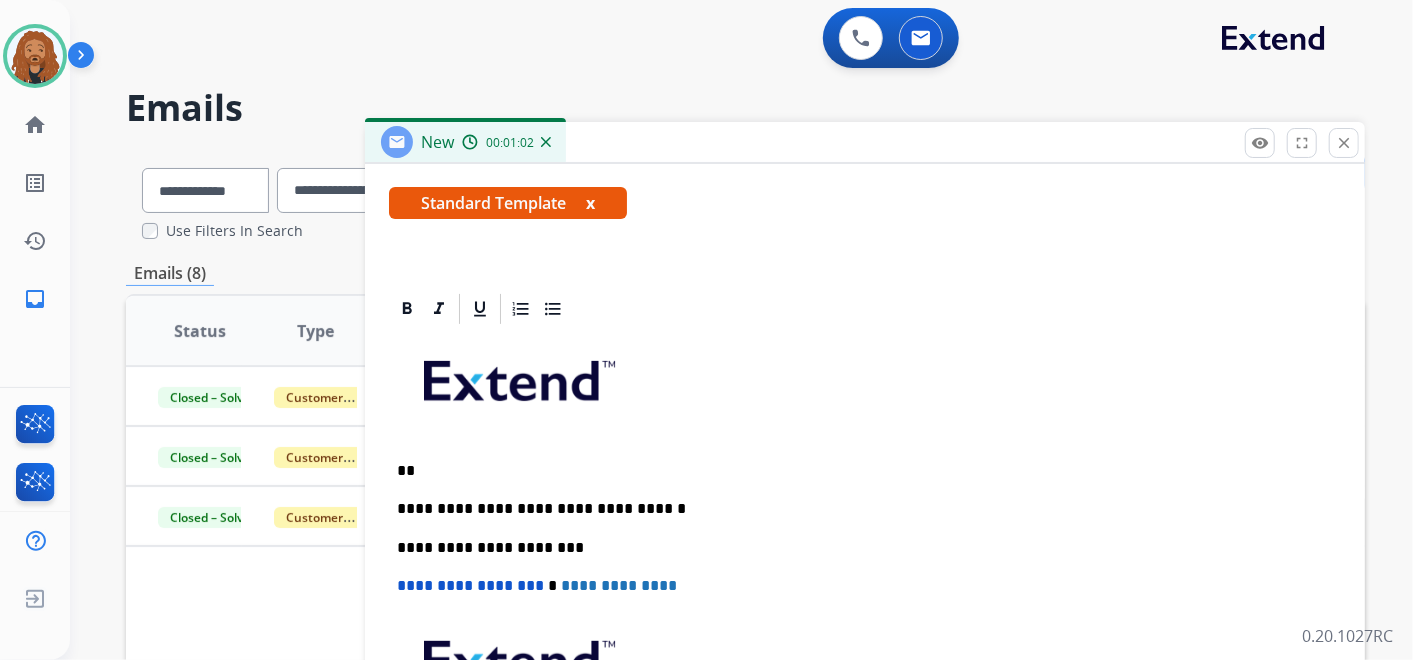 type 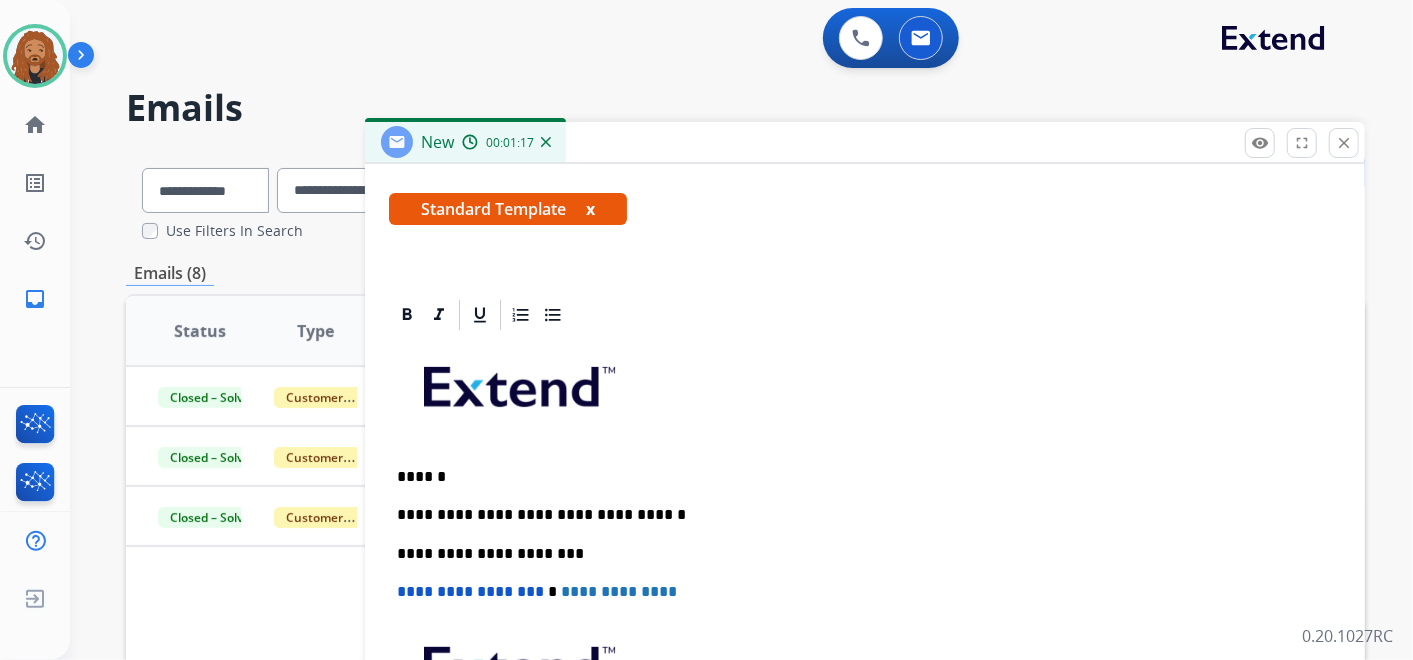 click on "******" at bounding box center [857, 477] 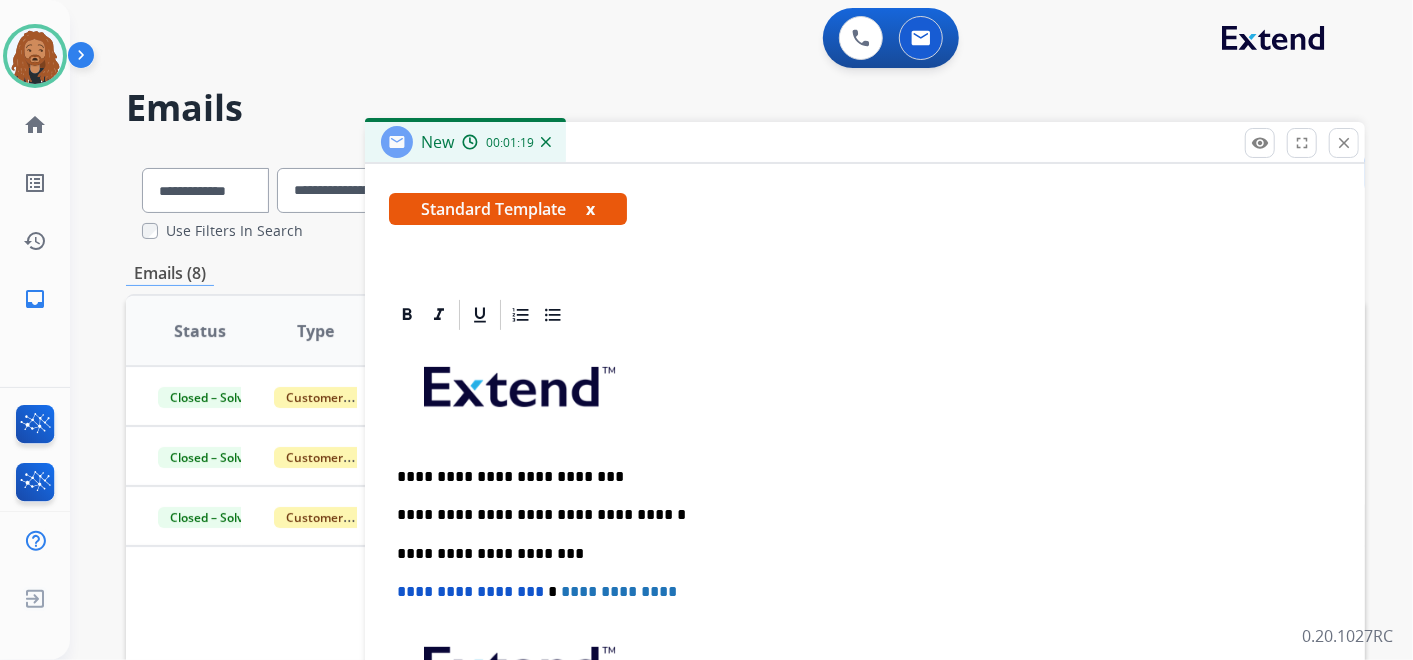 scroll, scrollTop: 111, scrollLeft: 0, axis: vertical 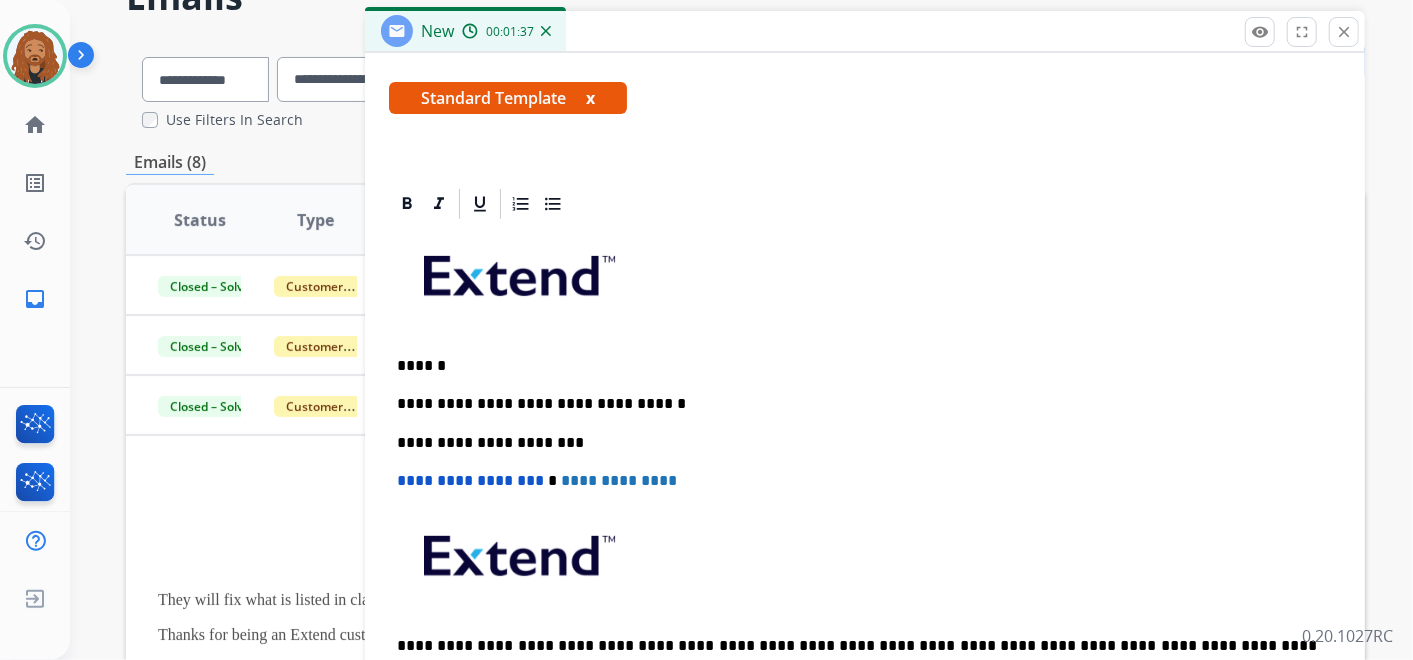 click on "******" at bounding box center [857, 366] 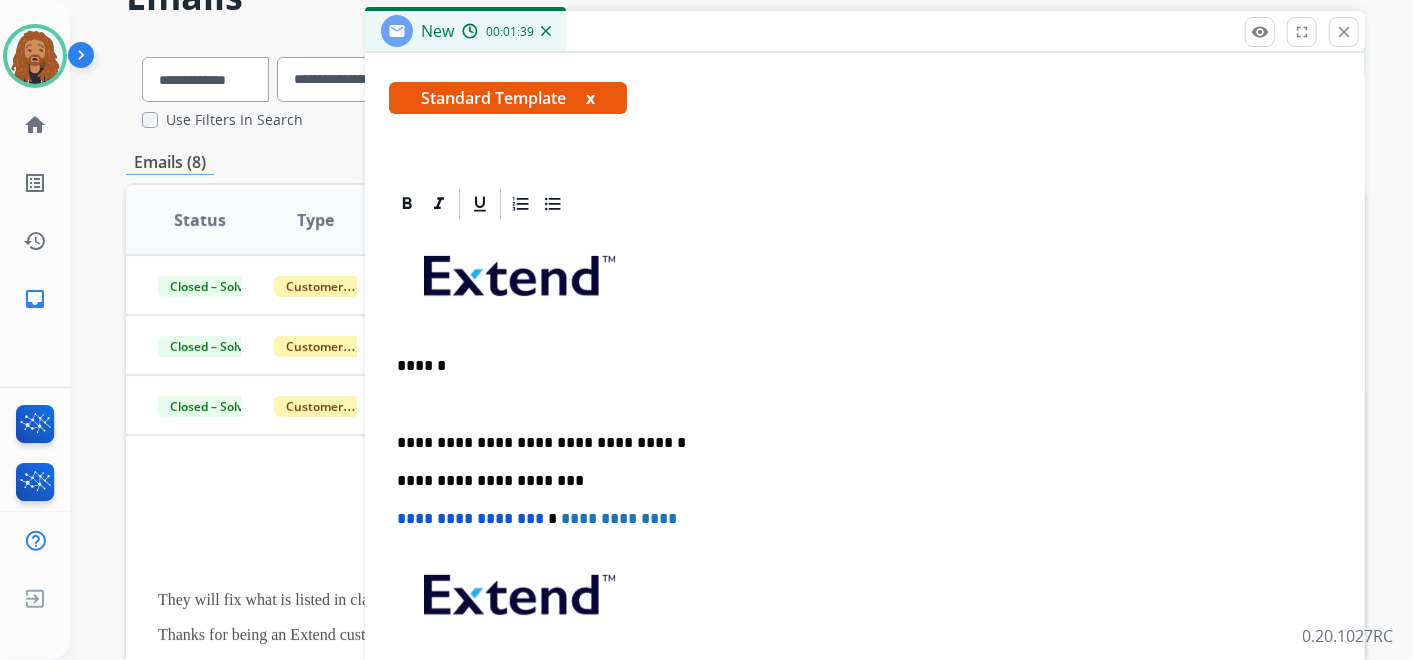 scroll, scrollTop: 385, scrollLeft: 0, axis: vertical 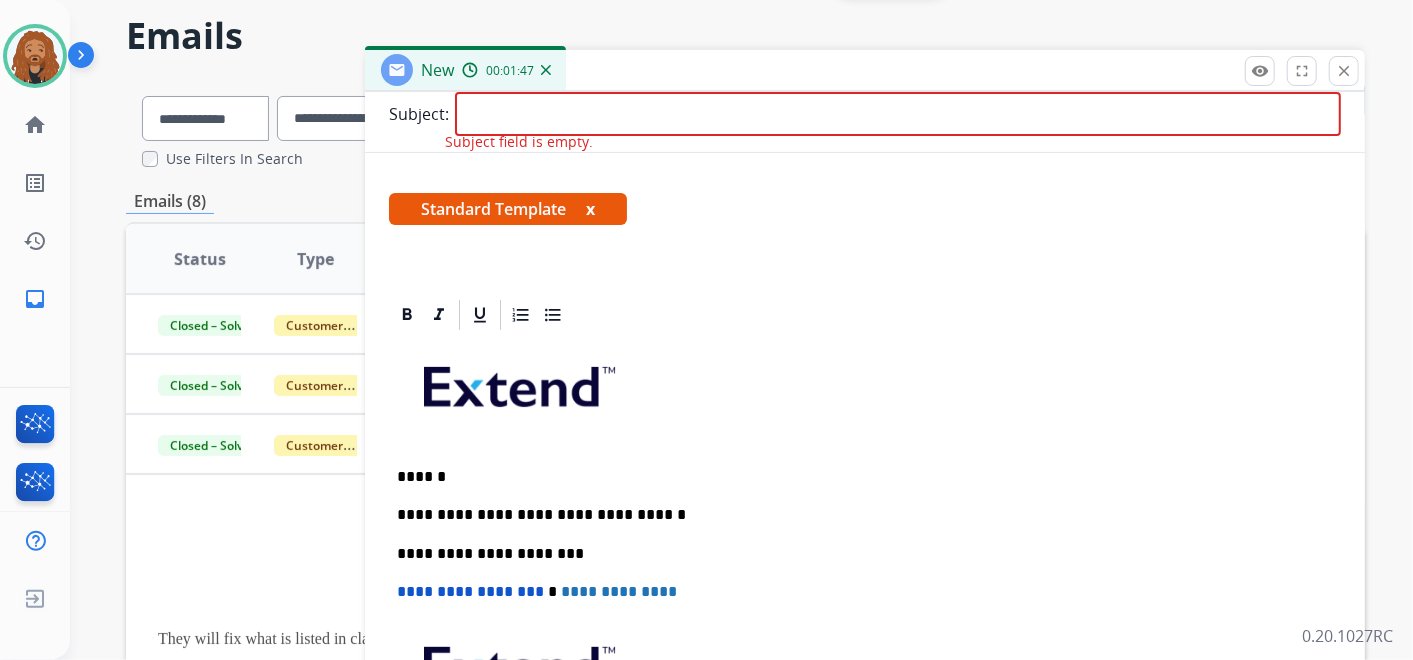 click on "**********" at bounding box center (865, 591) 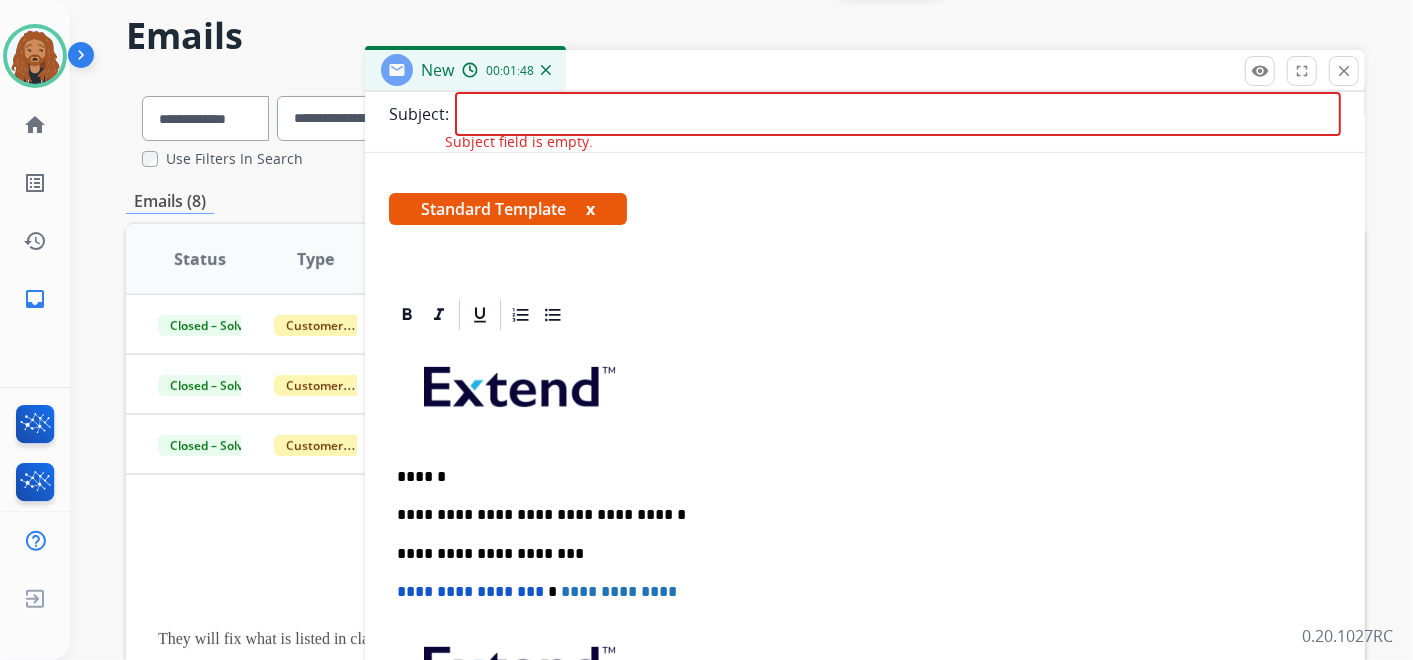 click on "******" at bounding box center (857, 477) 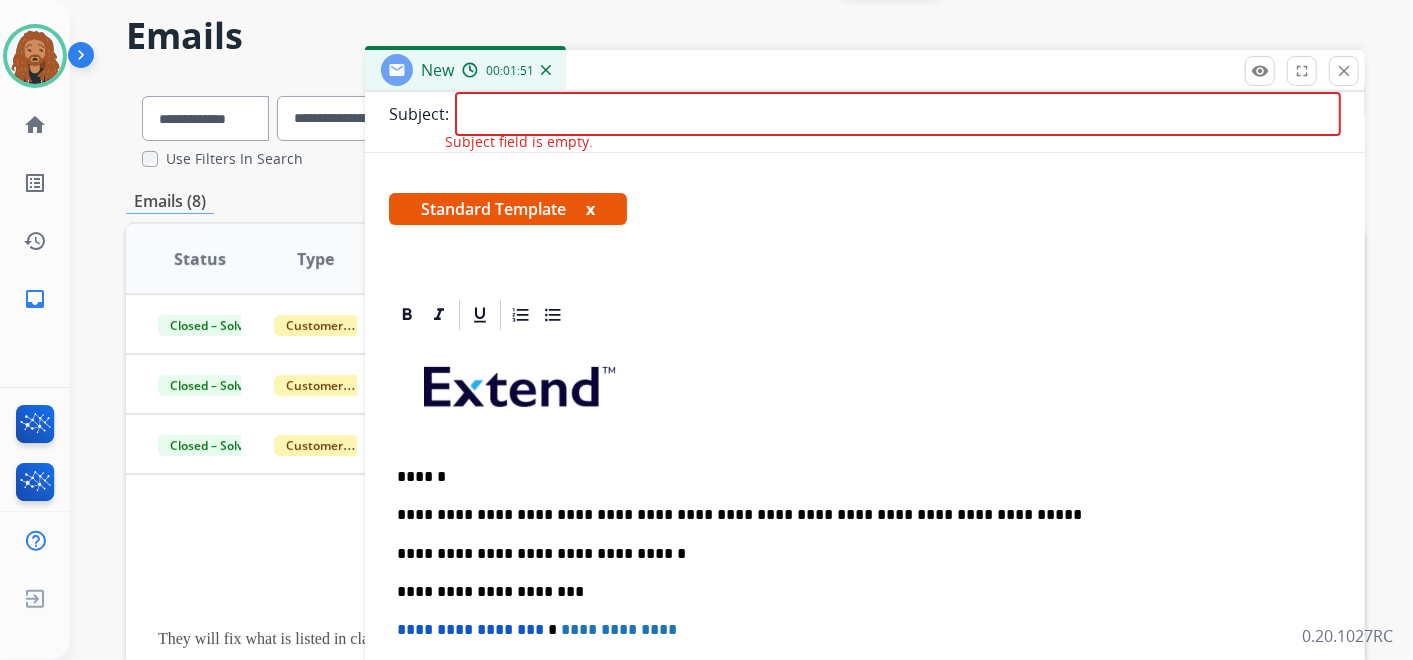 click on "**********" at bounding box center (857, 515) 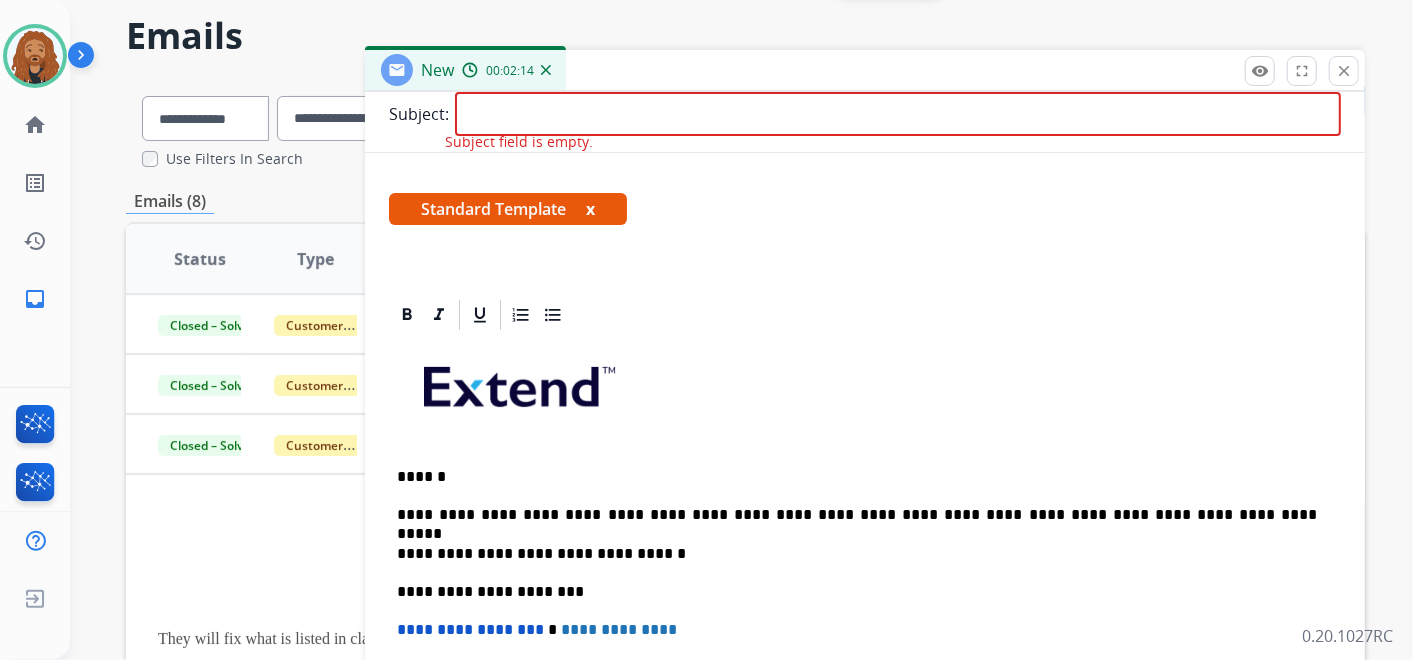 click on "**********" at bounding box center (857, 515) 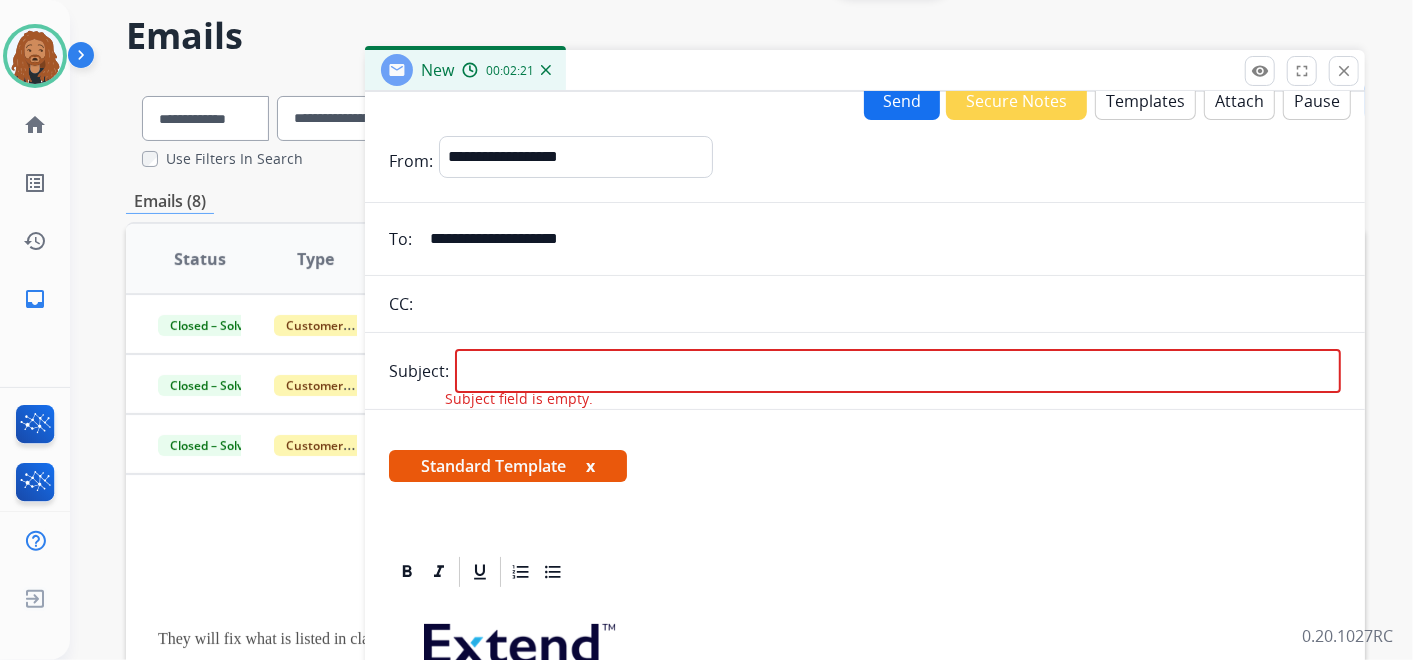 scroll, scrollTop: 0, scrollLeft: 0, axis: both 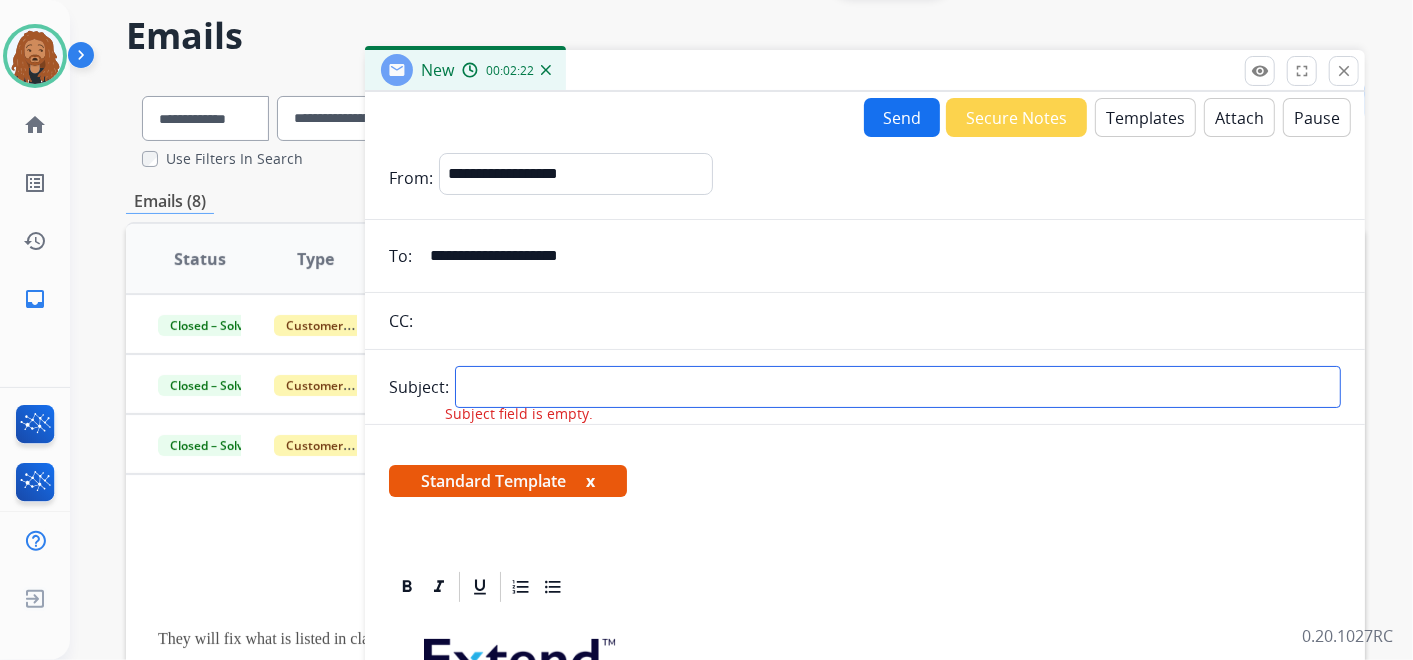 click at bounding box center [898, 387] 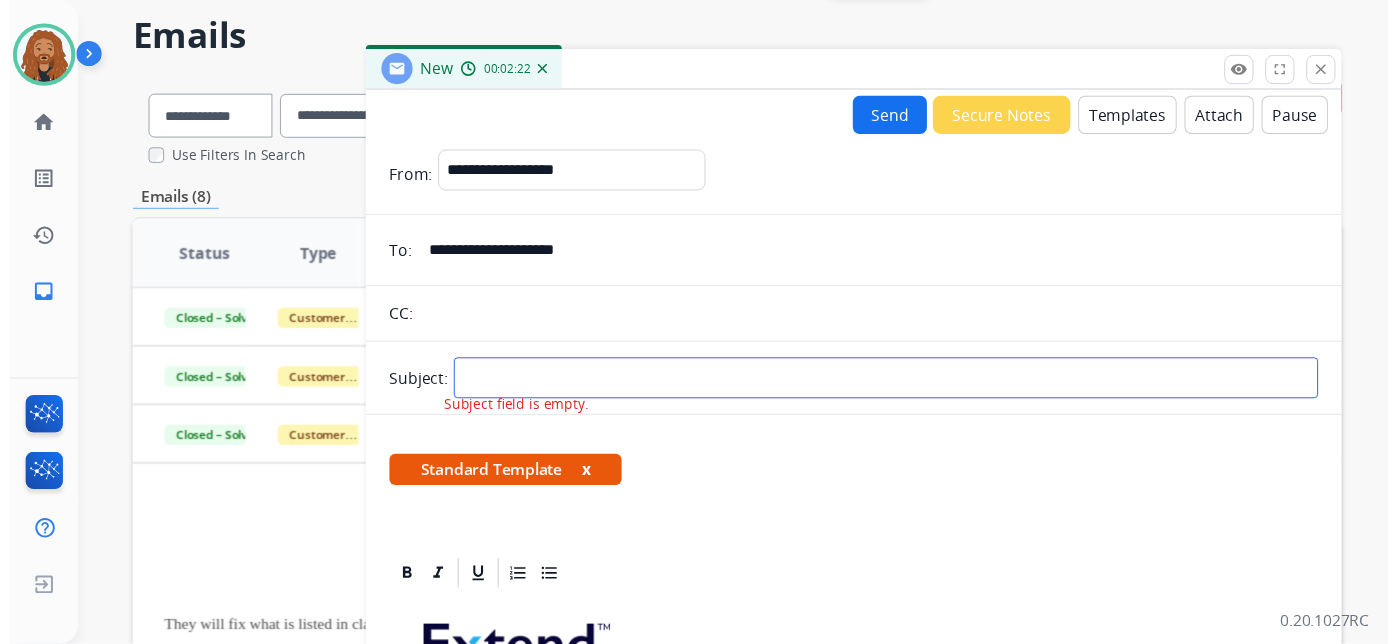 scroll, scrollTop: 71, scrollLeft: 0, axis: vertical 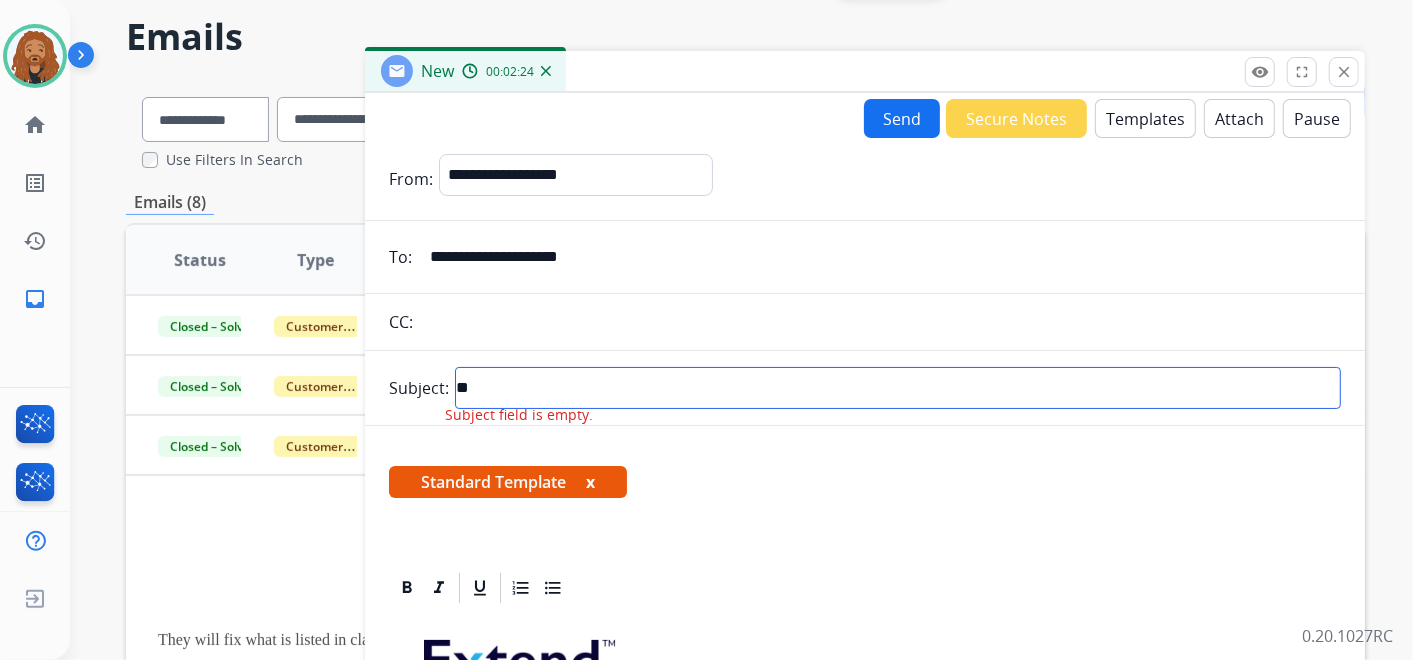 type on "*" 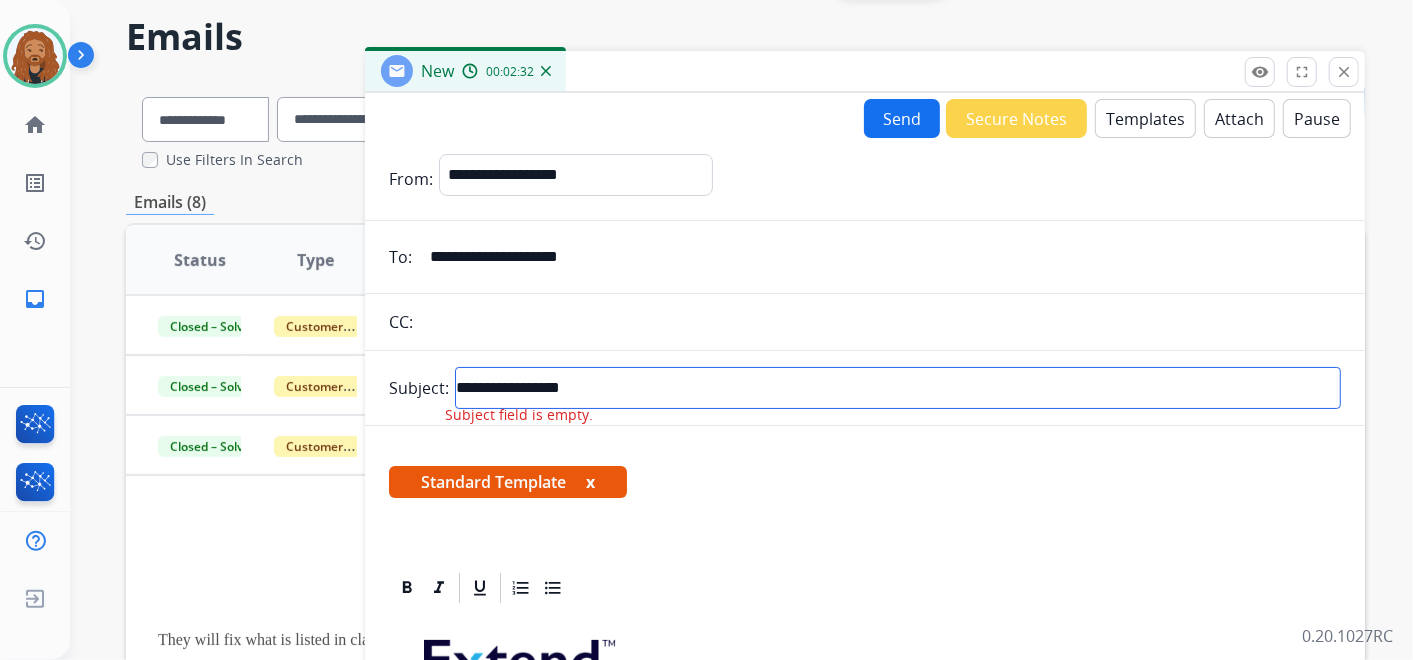 type on "**********" 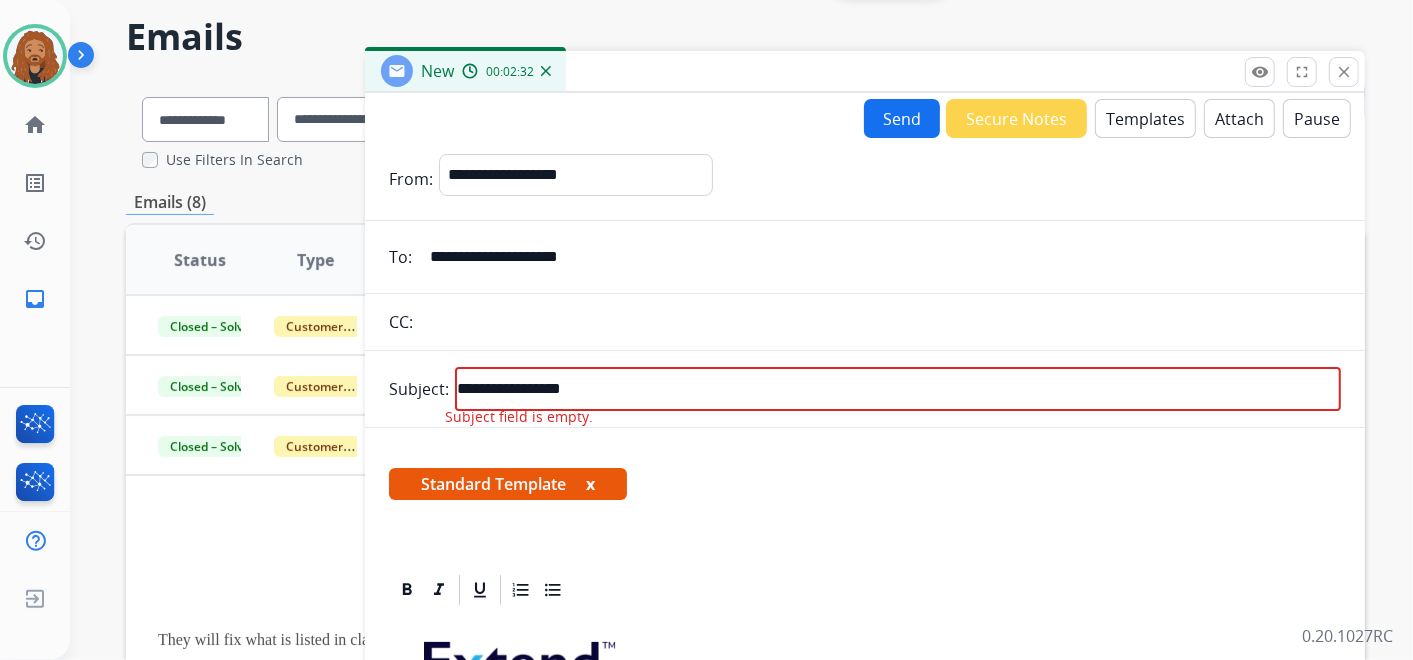 click on "Send" at bounding box center (902, 118) 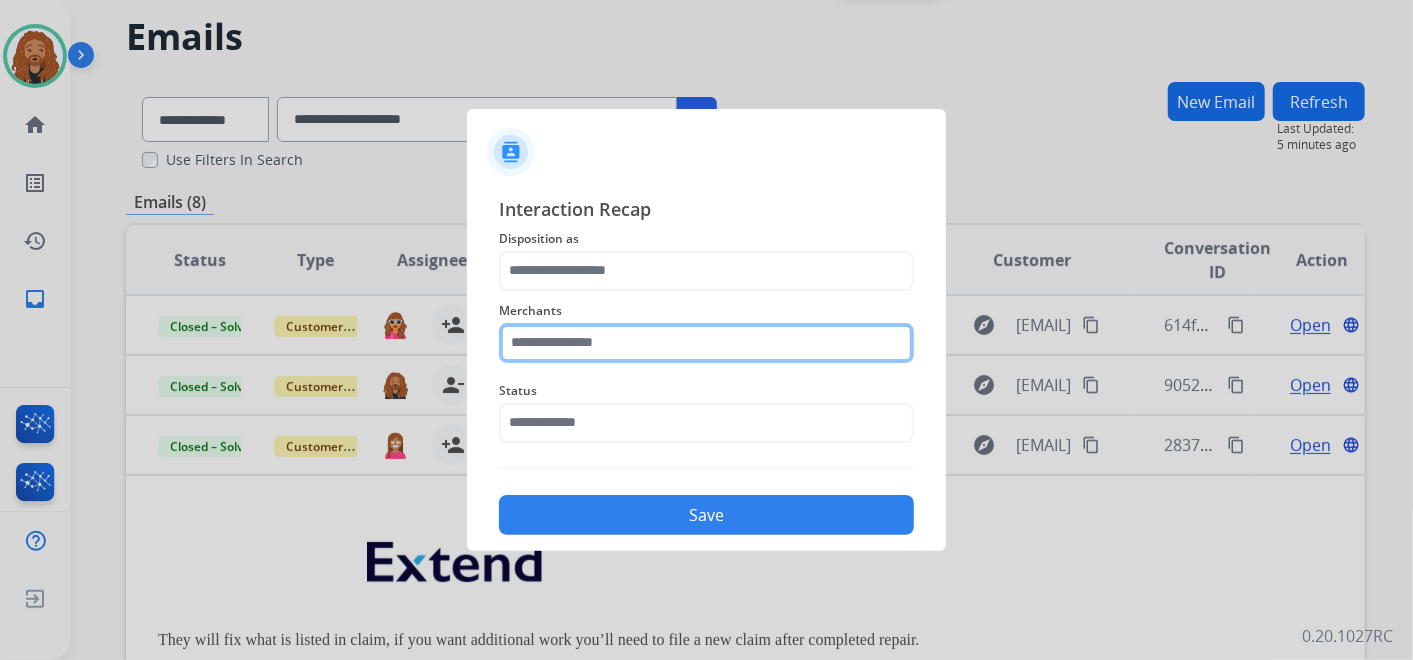 click 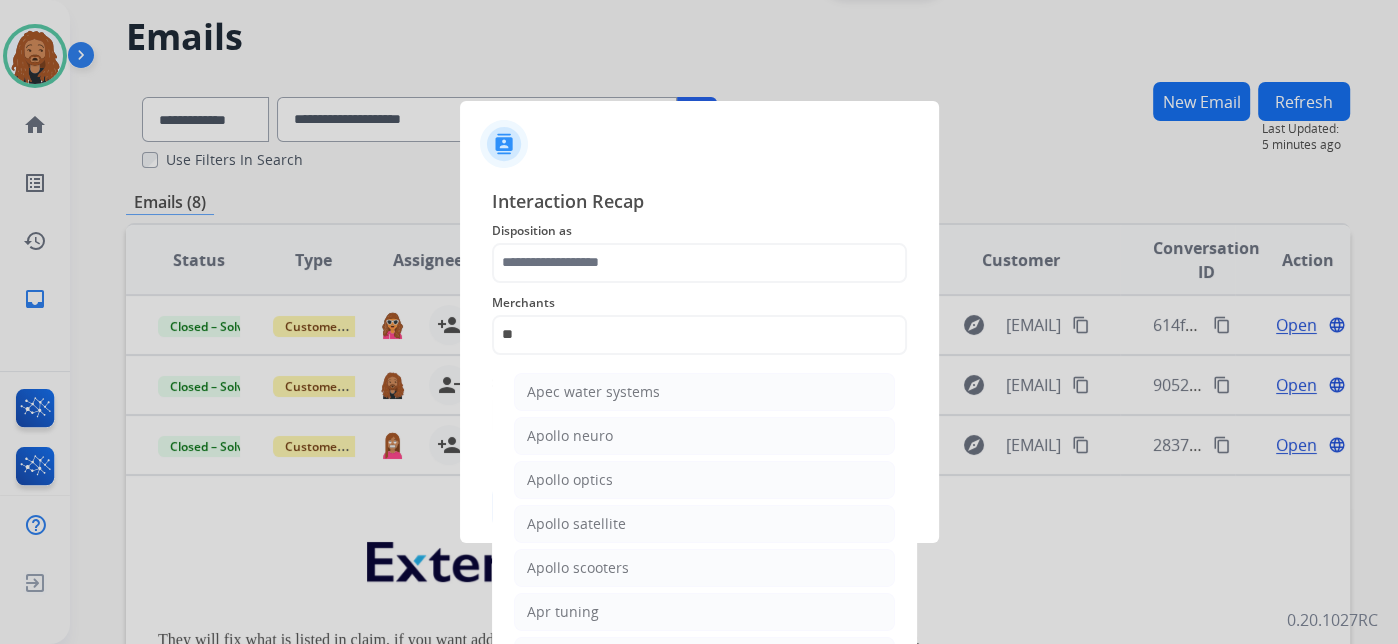 drag, startPoint x: 558, startPoint y: 572, endPoint x: 550, endPoint y: 496, distance: 76.41989 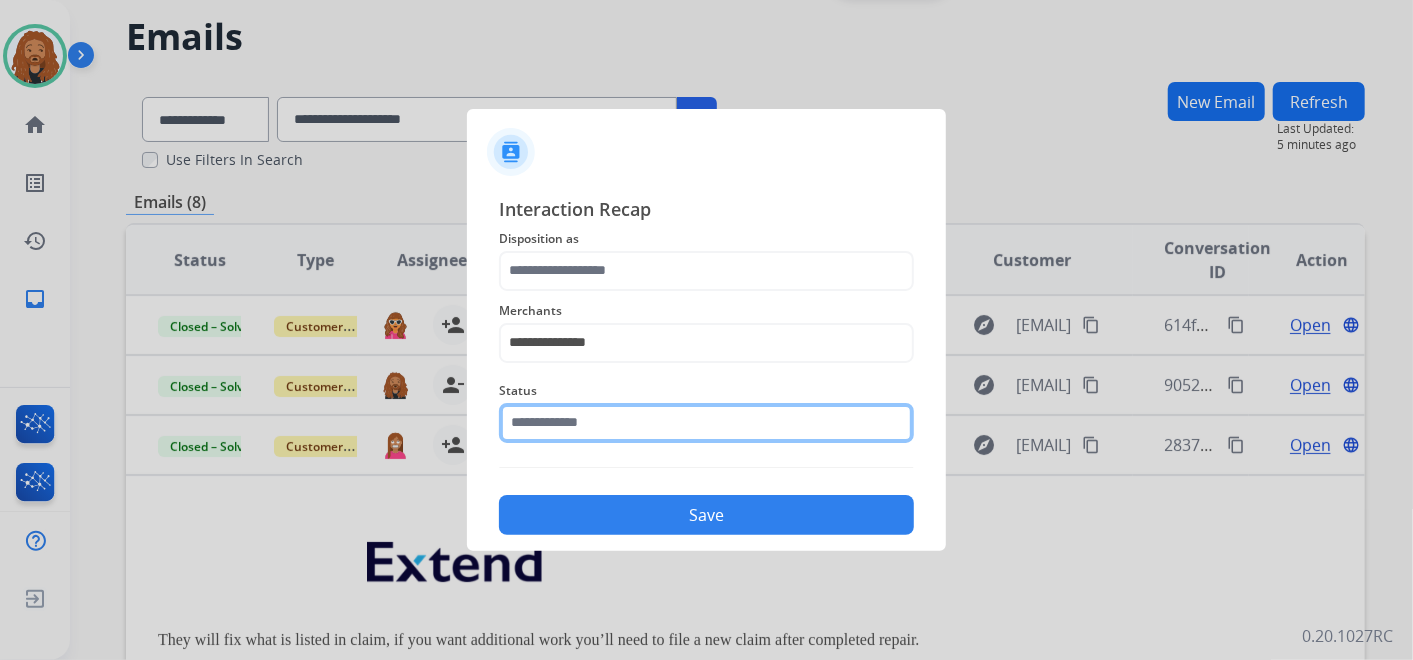 click 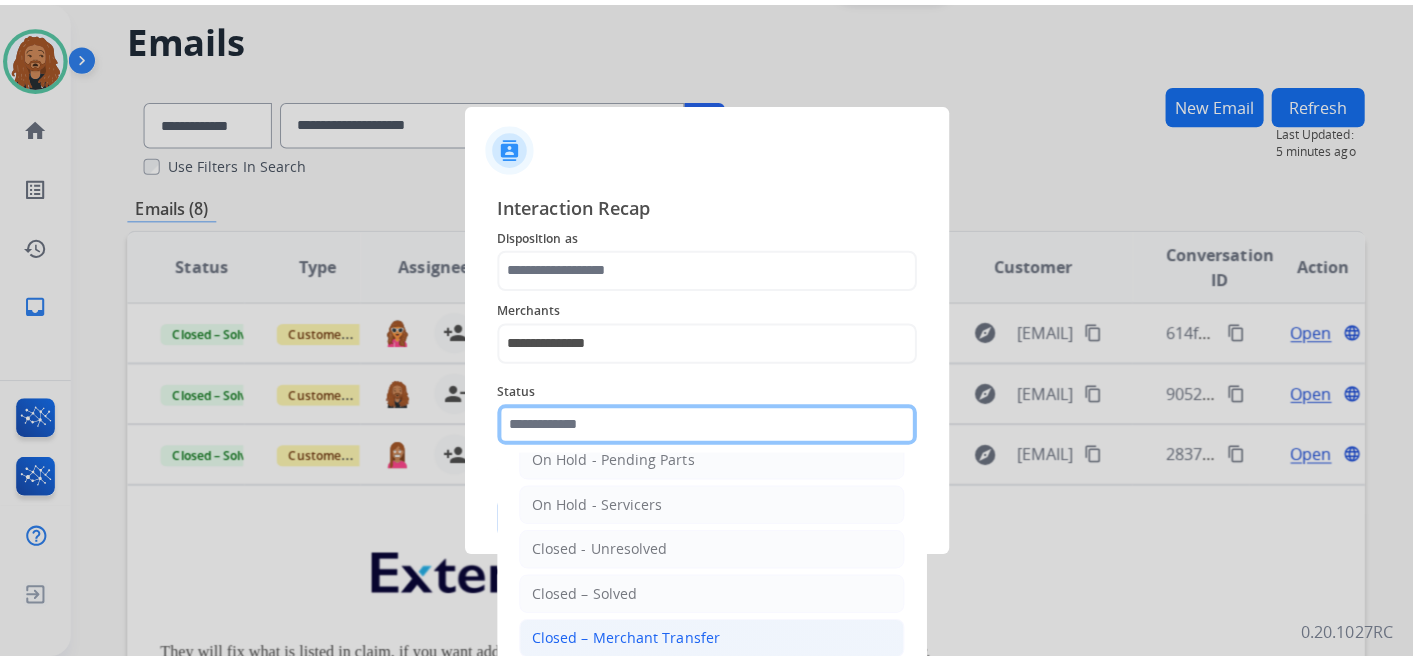 scroll, scrollTop: 114, scrollLeft: 0, axis: vertical 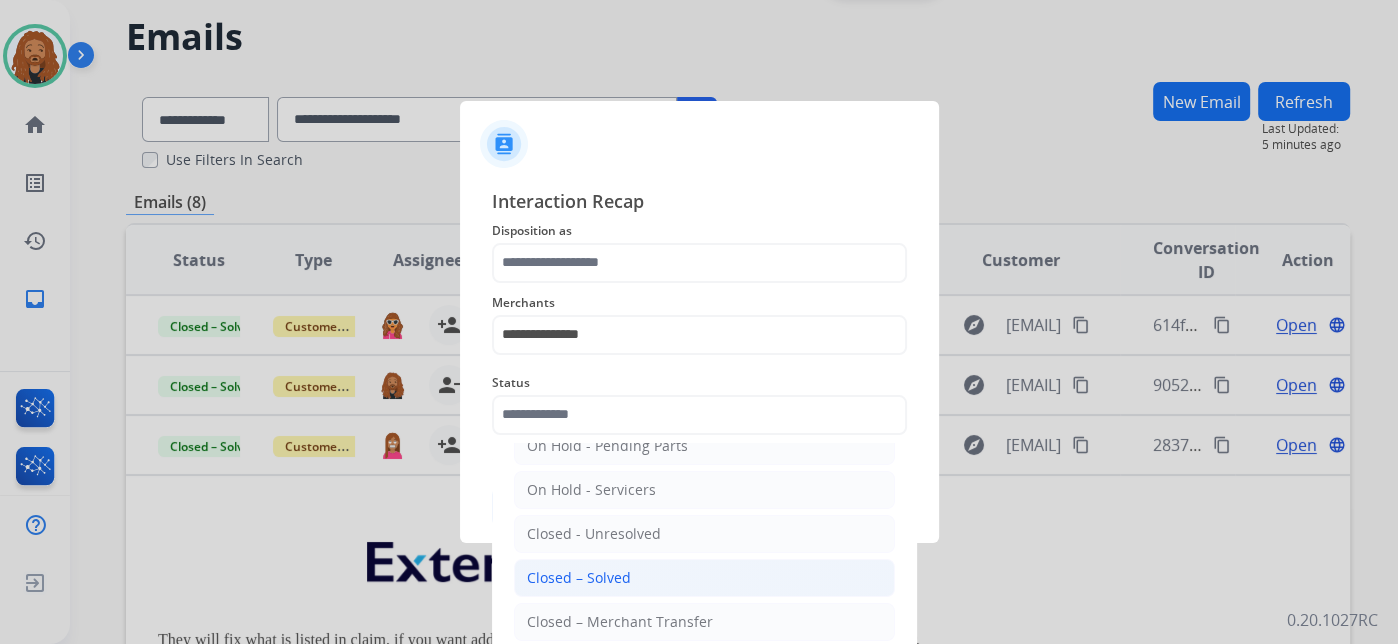 click on "Closed – Solved" 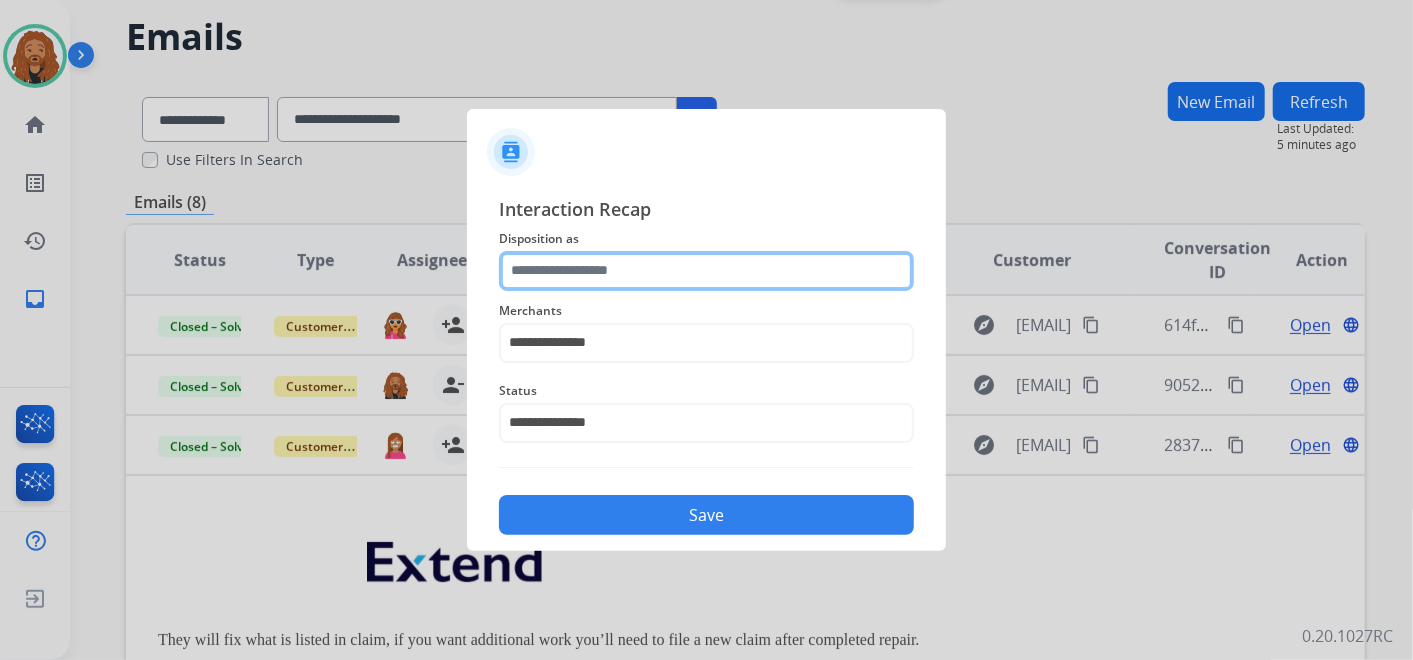 click 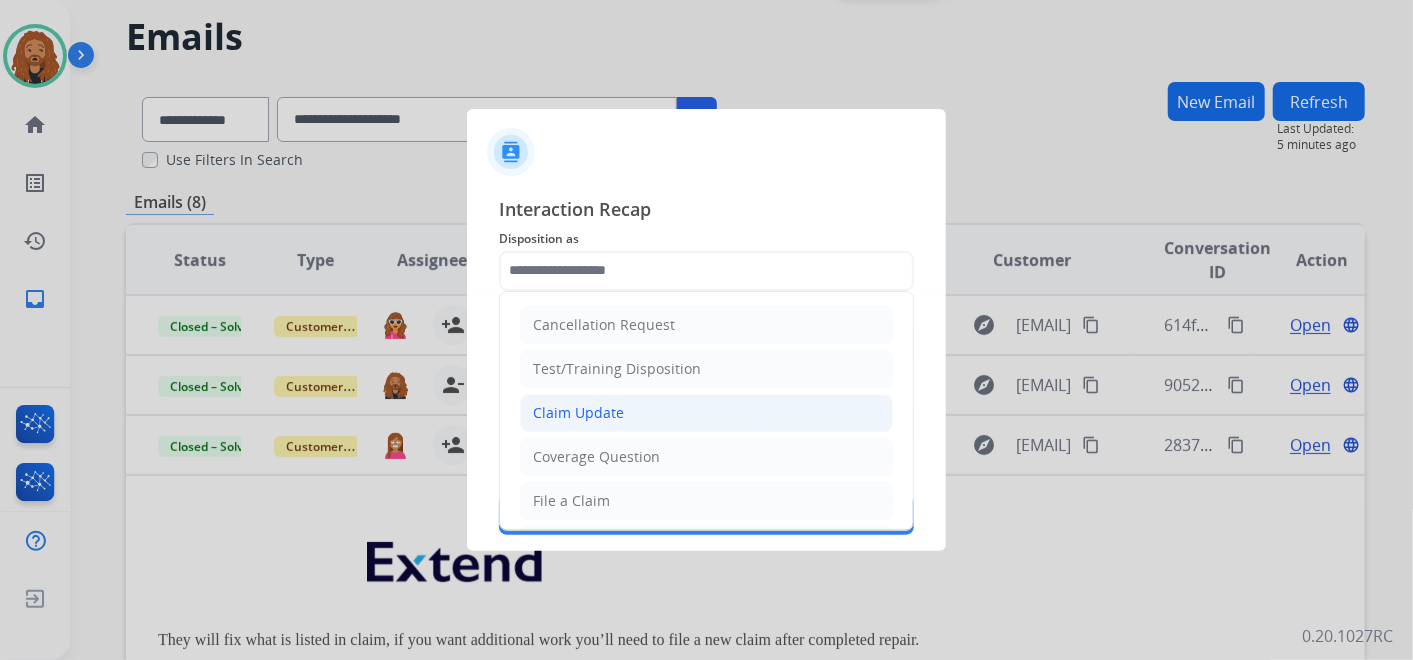 click on "Claim Update" 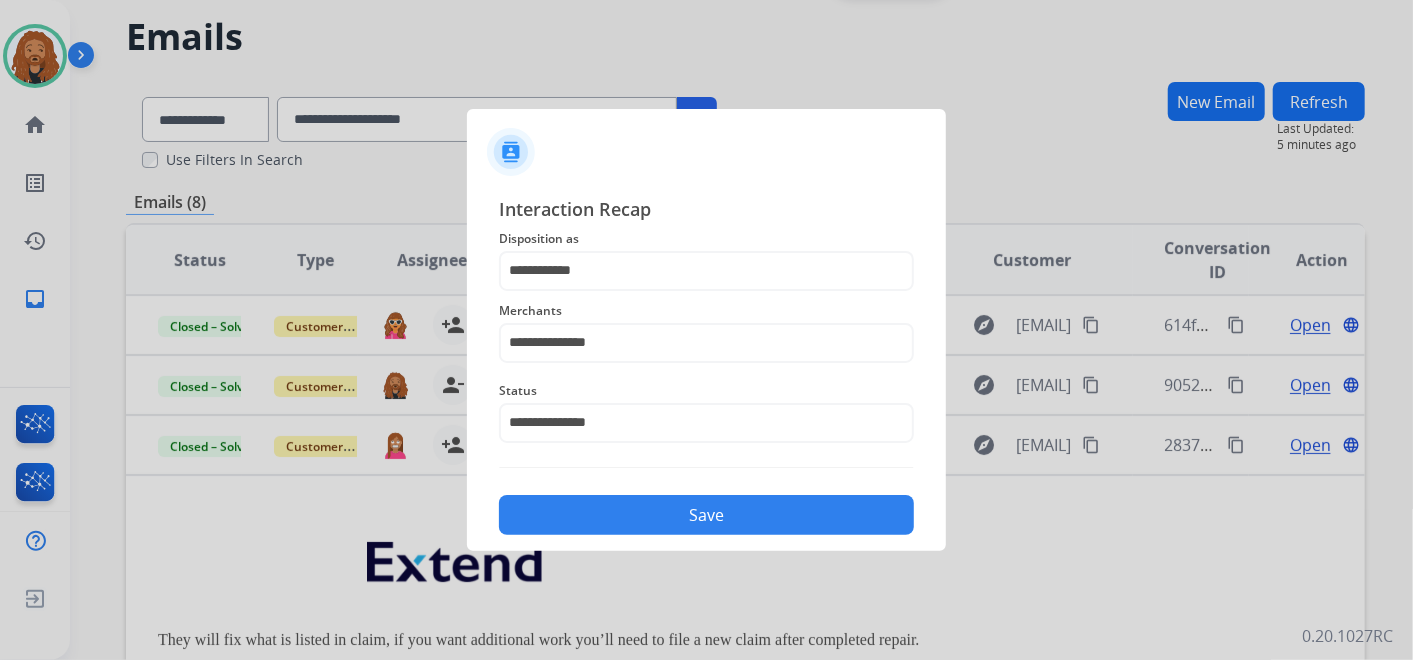 click on "Save" 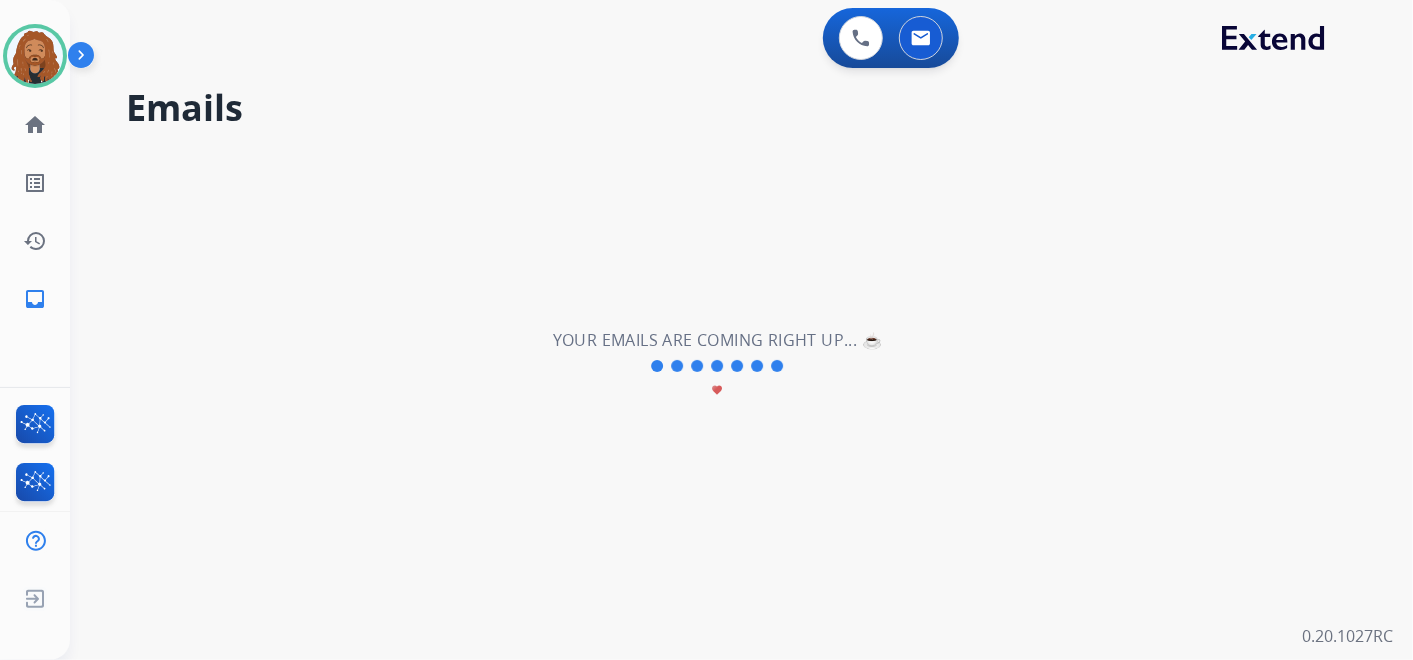 scroll, scrollTop: 0, scrollLeft: 0, axis: both 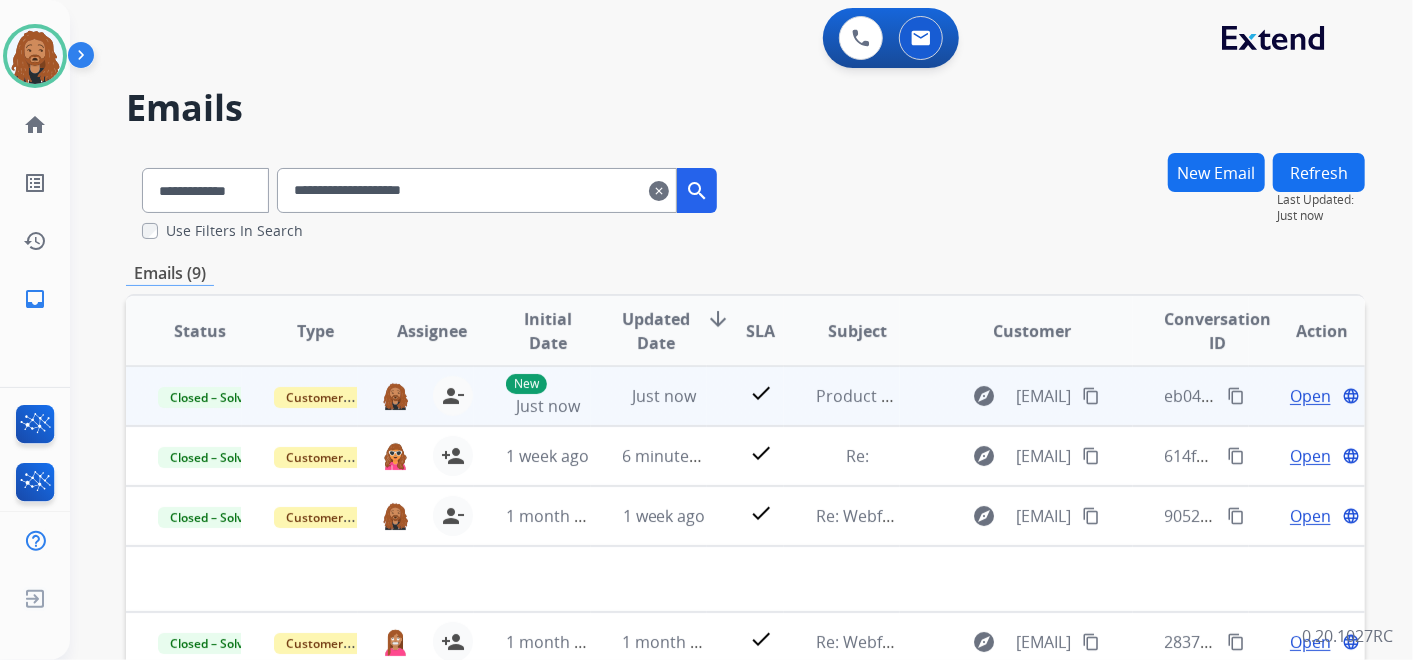 click on "content_copy" at bounding box center (1236, 396) 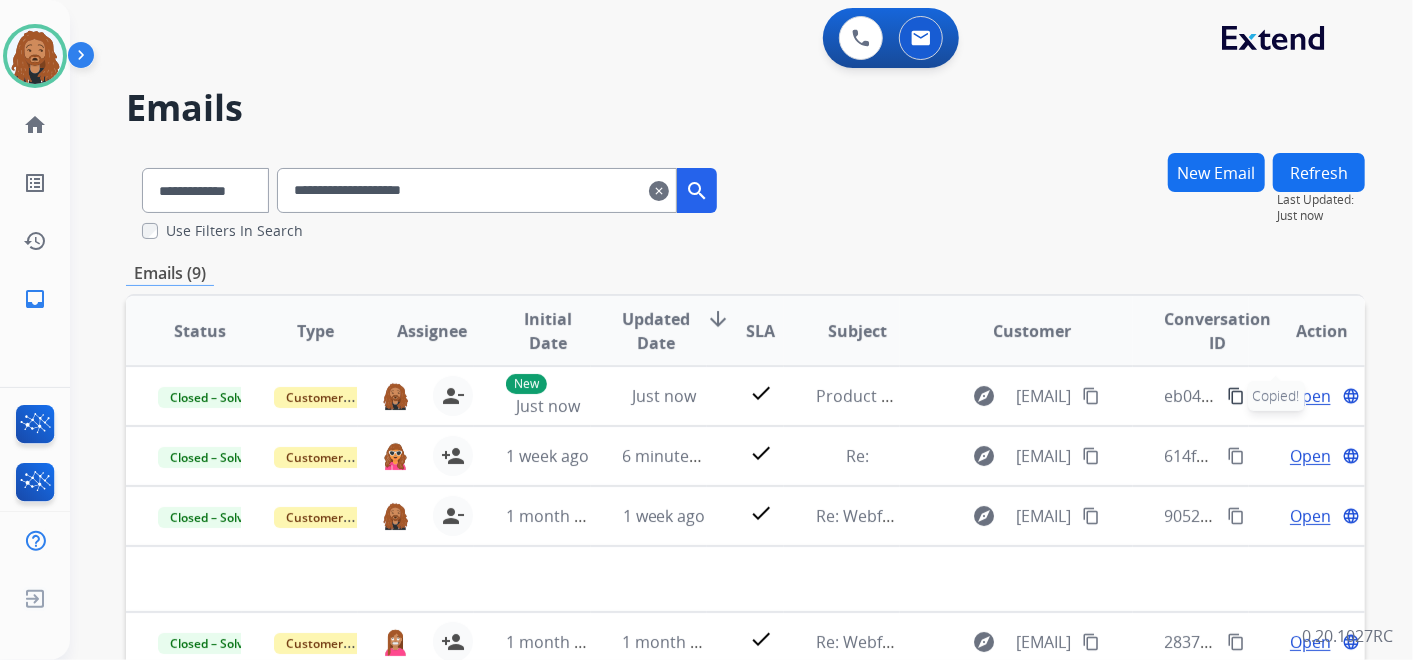 click on "clear" at bounding box center [659, 191] 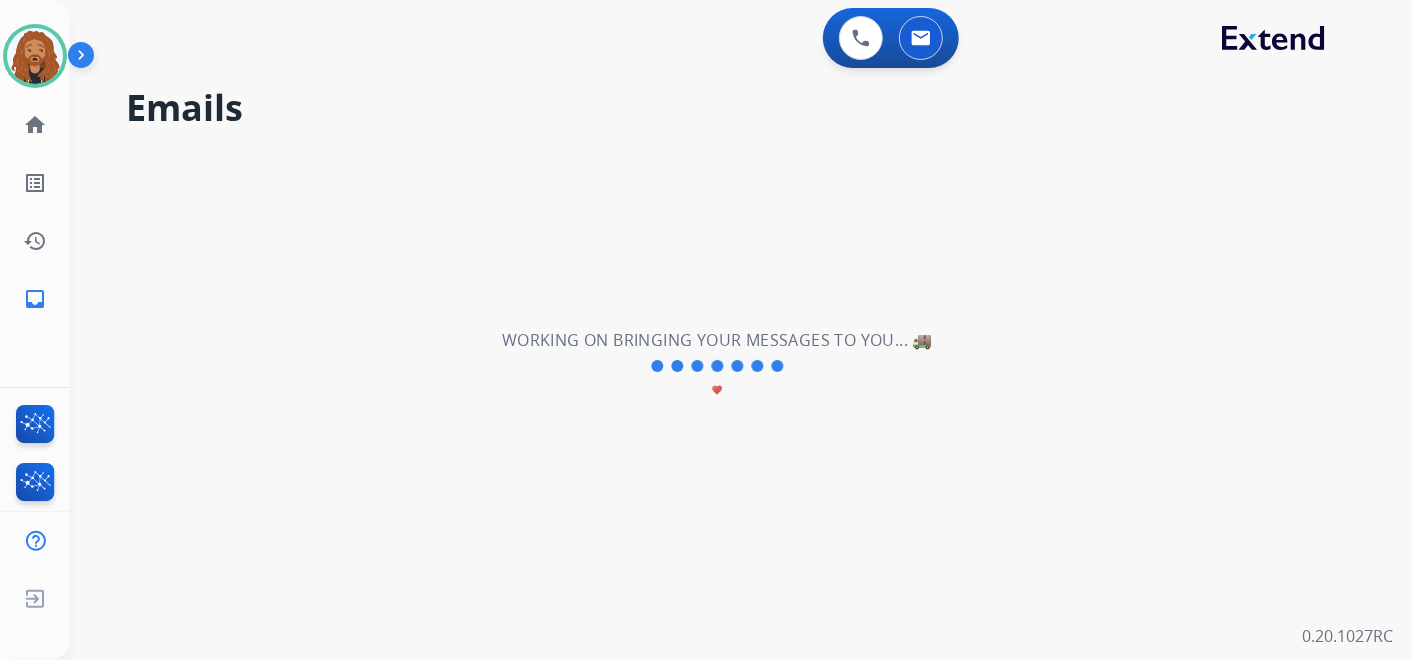 type 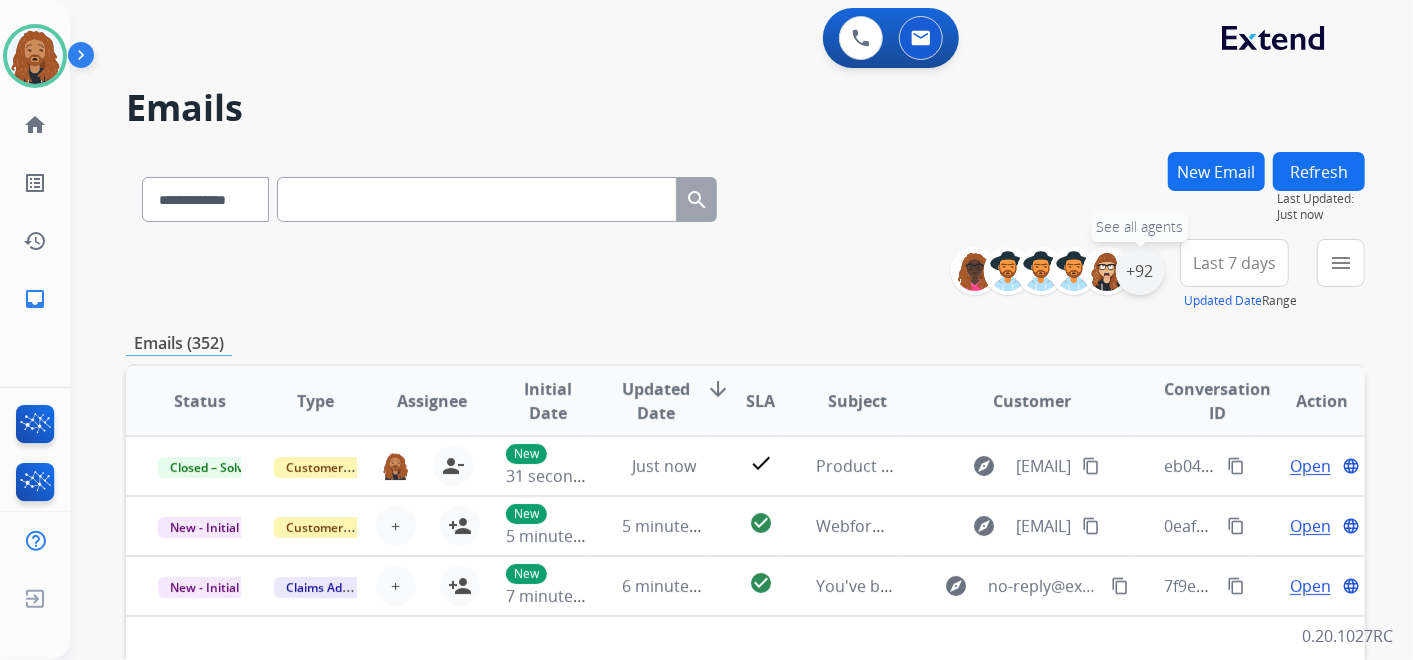 click on "+92" at bounding box center [1140, 271] 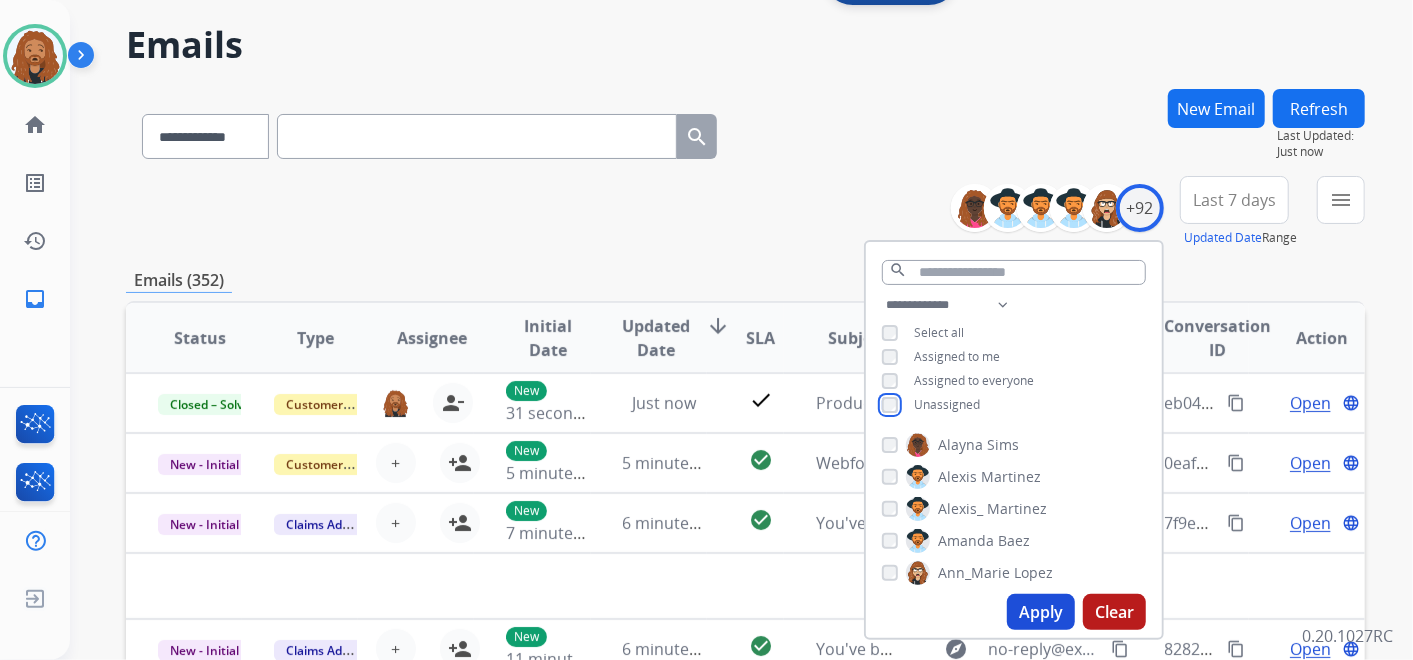 scroll, scrollTop: 111, scrollLeft: 0, axis: vertical 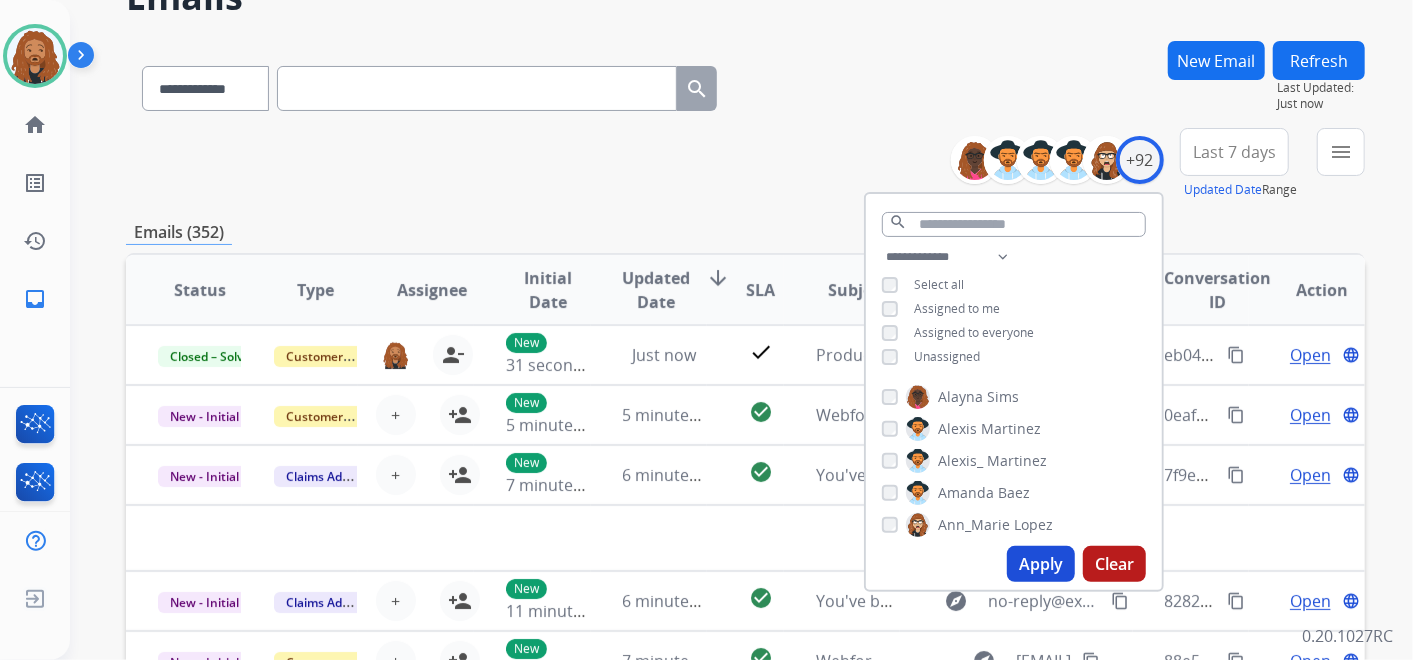 click on "Apply" at bounding box center (1041, 564) 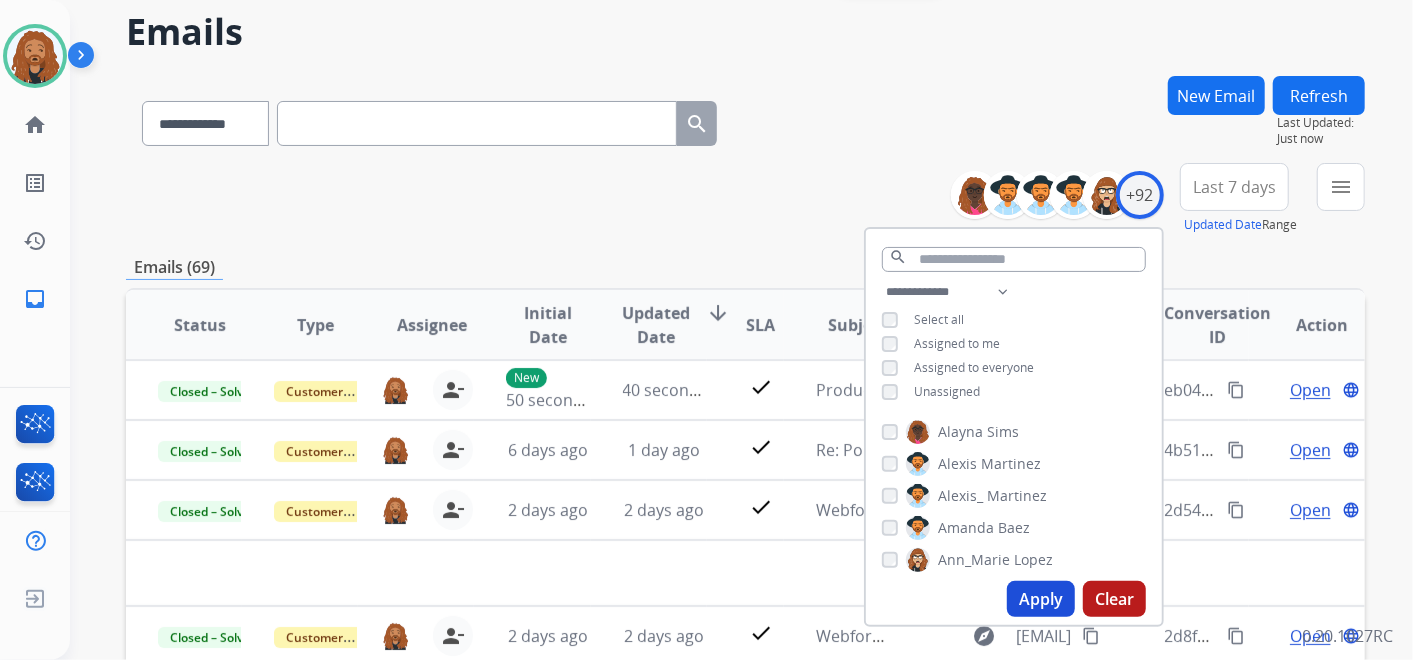 scroll, scrollTop: 111, scrollLeft: 0, axis: vertical 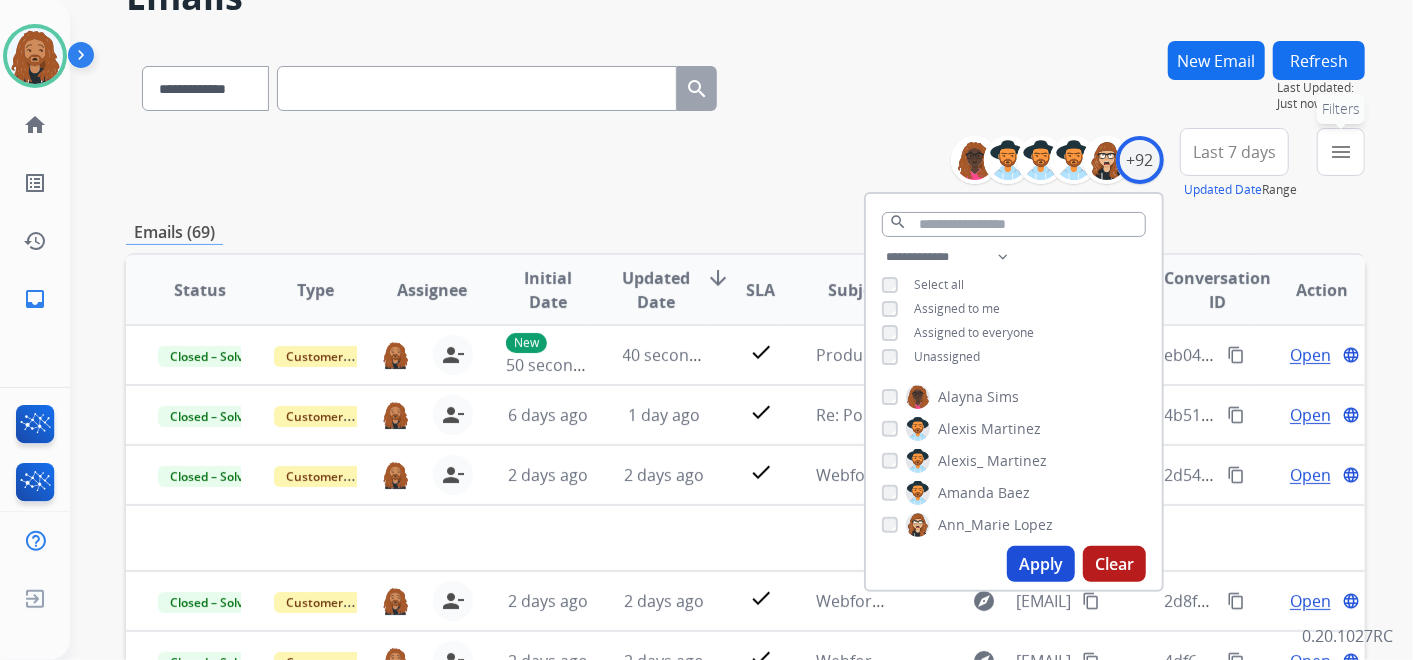 click on "menu  Filters" at bounding box center (1341, 152) 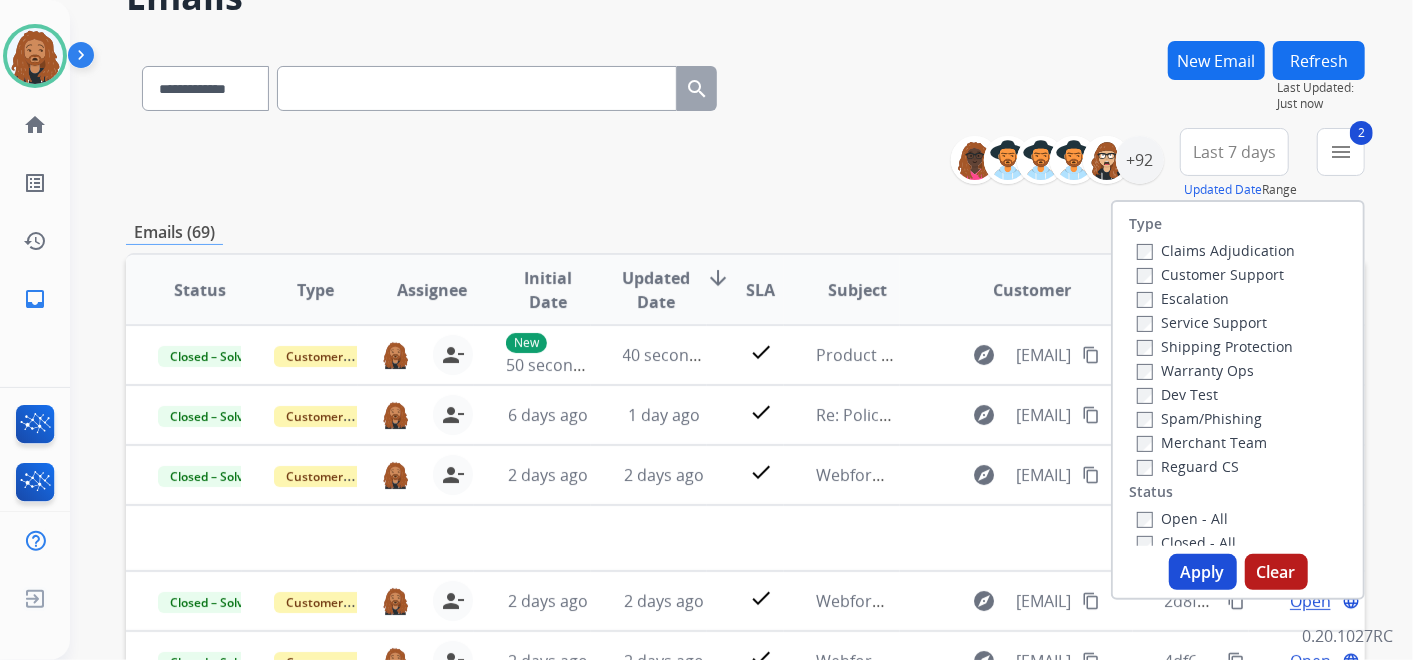 click on "Customer Support" at bounding box center (1210, 274) 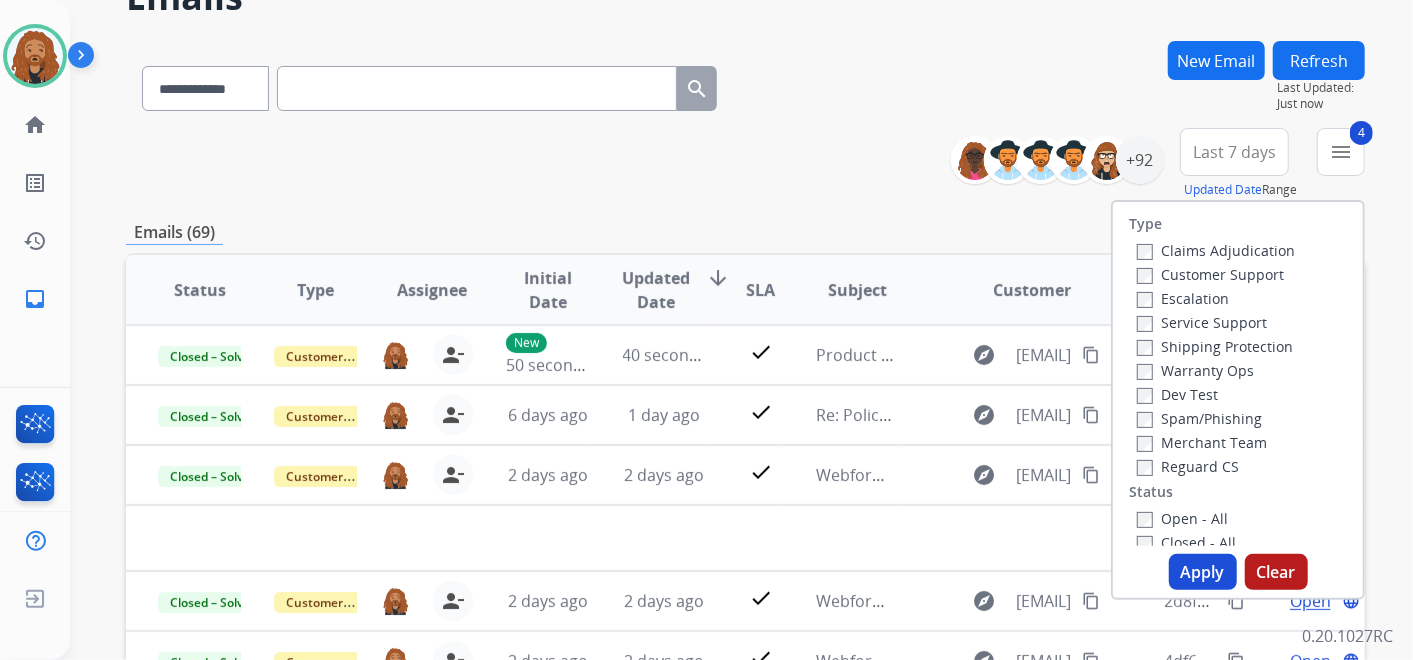 click on "Apply" at bounding box center [1203, 572] 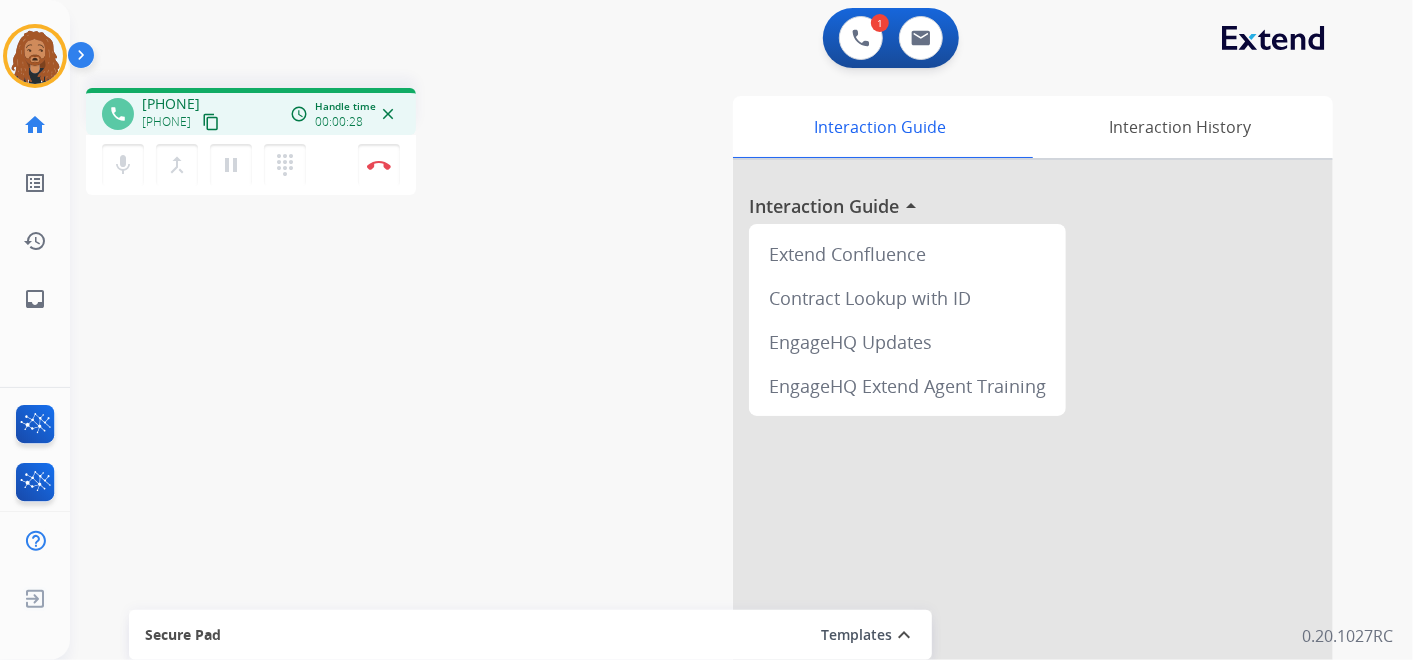 click on "content_copy" at bounding box center (211, 122) 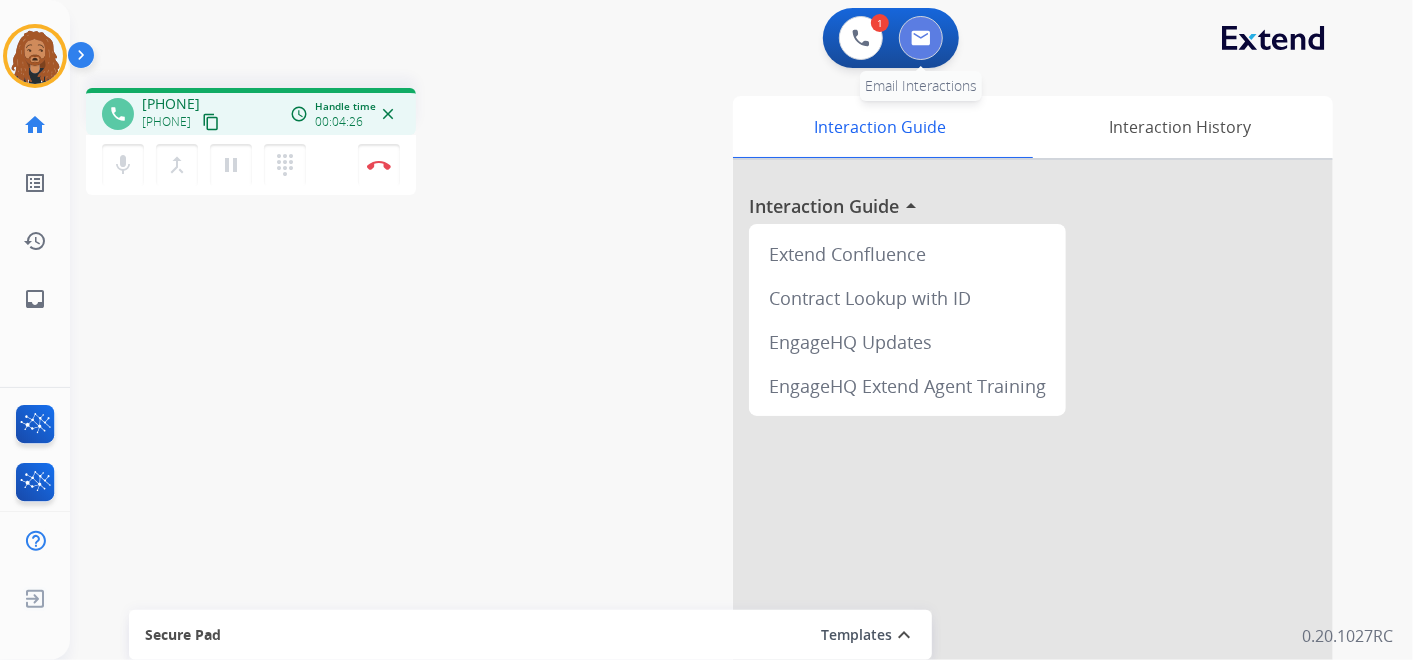 click at bounding box center (921, 38) 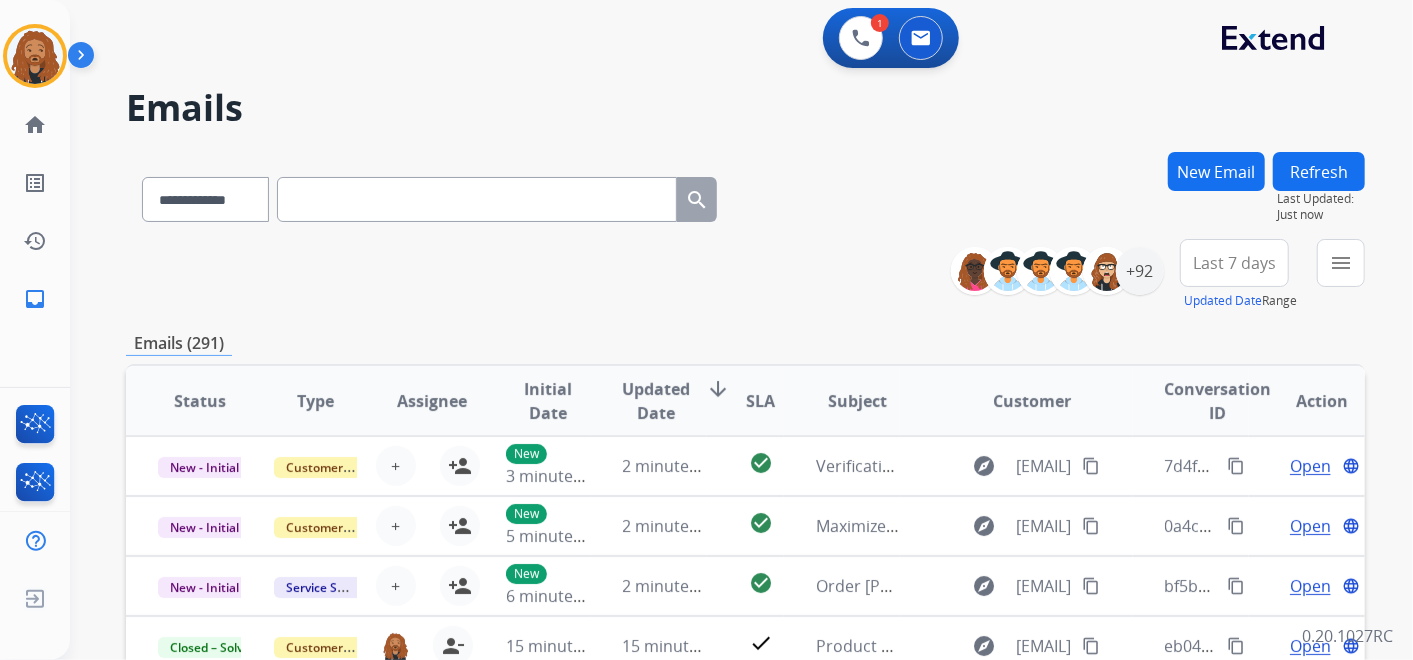 drag, startPoint x: 477, startPoint y: 192, endPoint x: 471, endPoint y: 208, distance: 17.088007 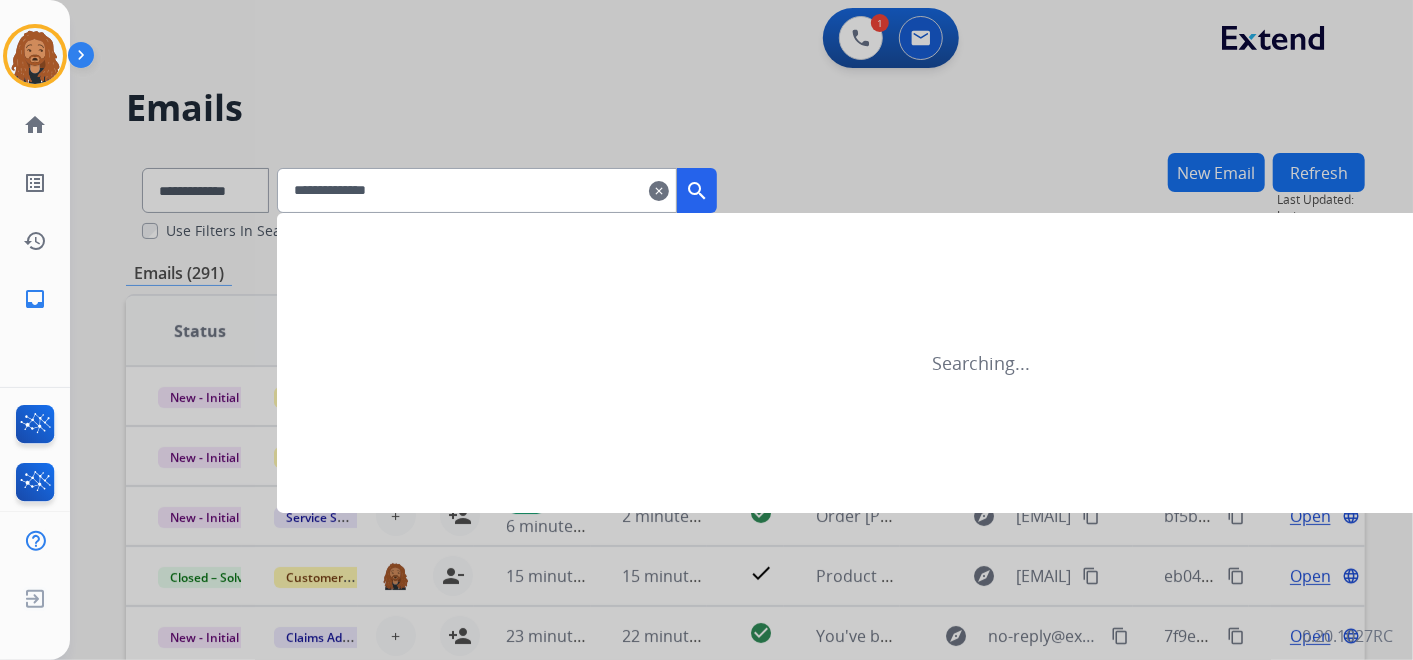 type on "**********" 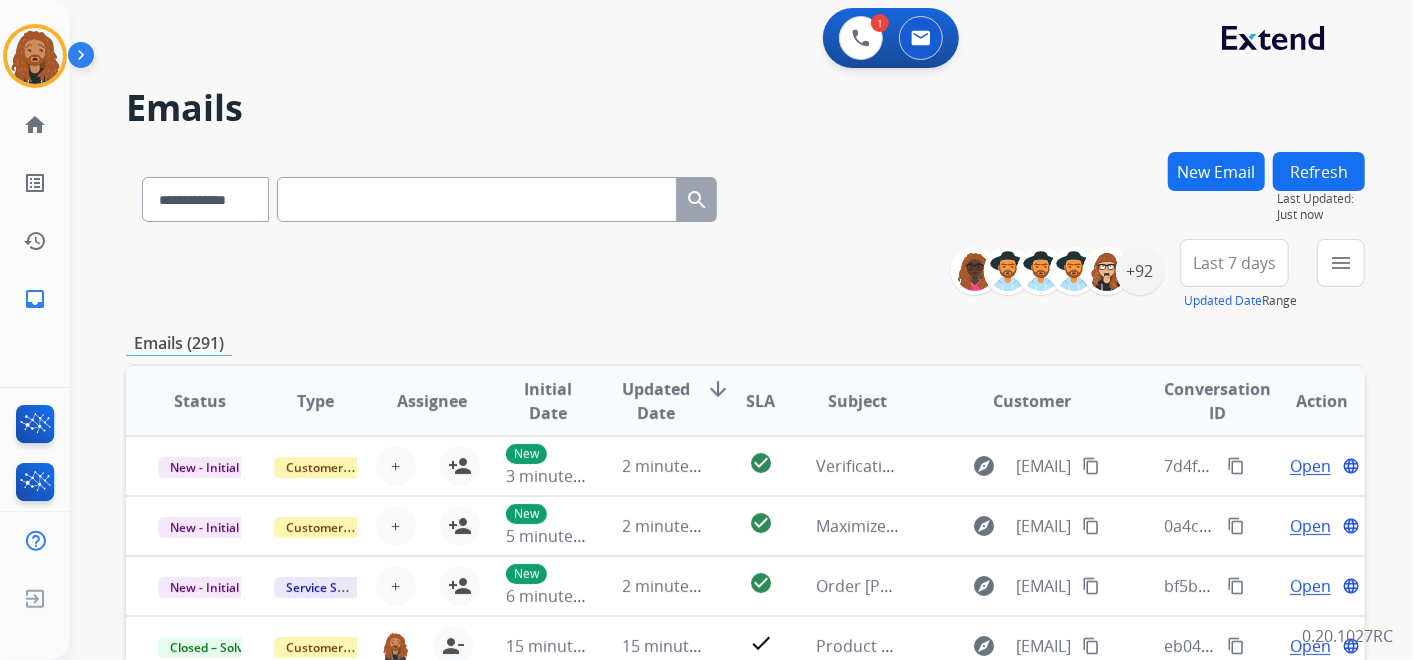 click at bounding box center [477, 199] 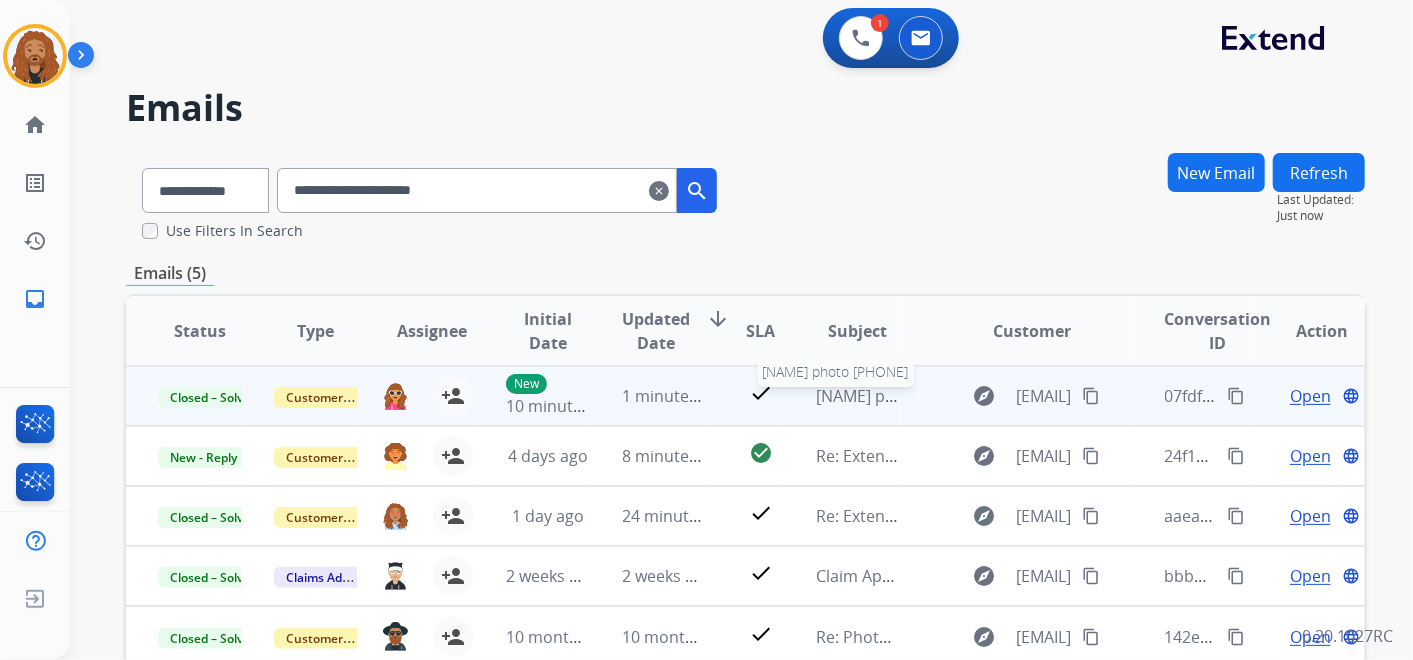 click on "[NAME] photo [PHONE]" at bounding box center (903, 396) 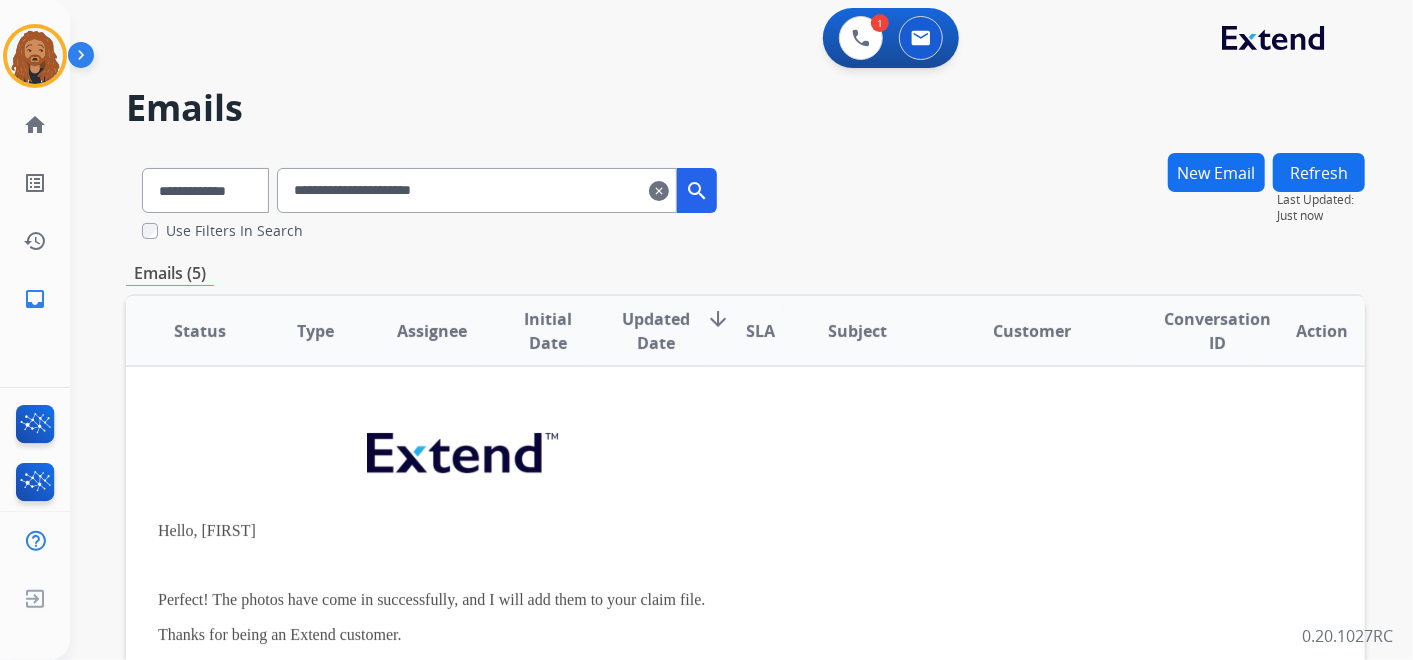 scroll, scrollTop: 0, scrollLeft: 0, axis: both 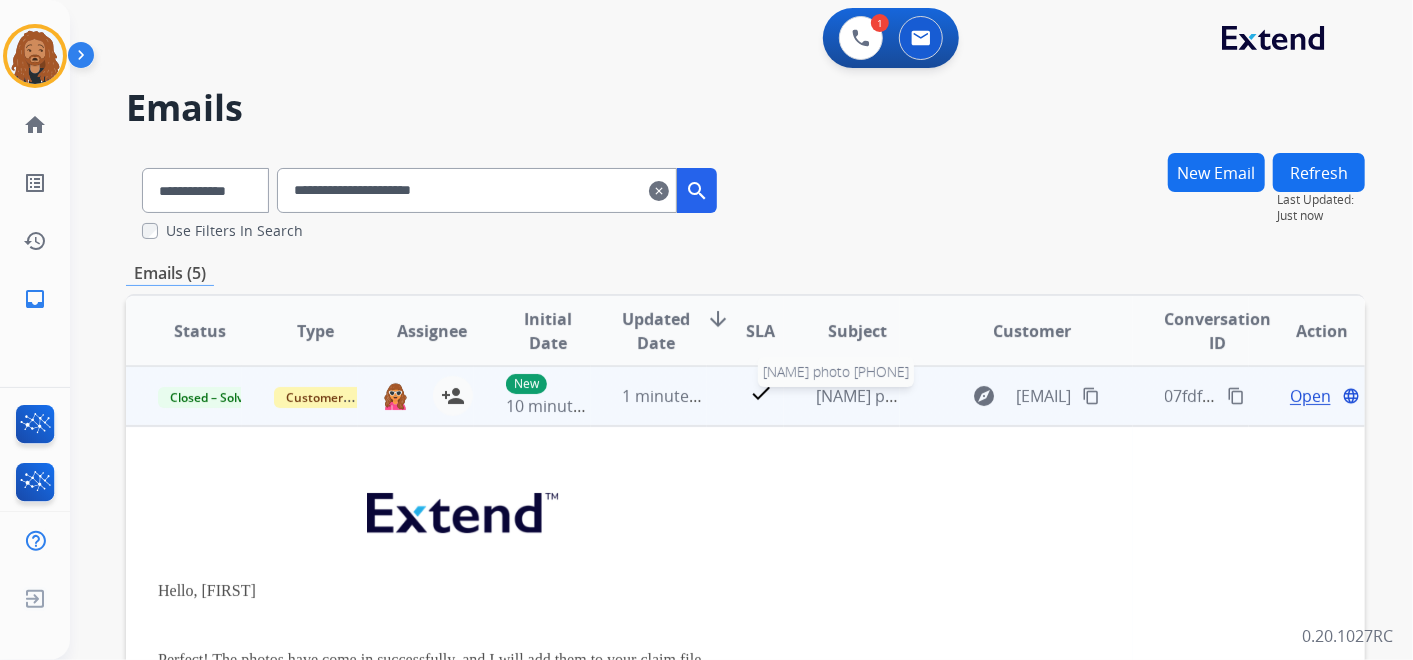 click on "[NAME] photo [PHONE]" at bounding box center (903, 396) 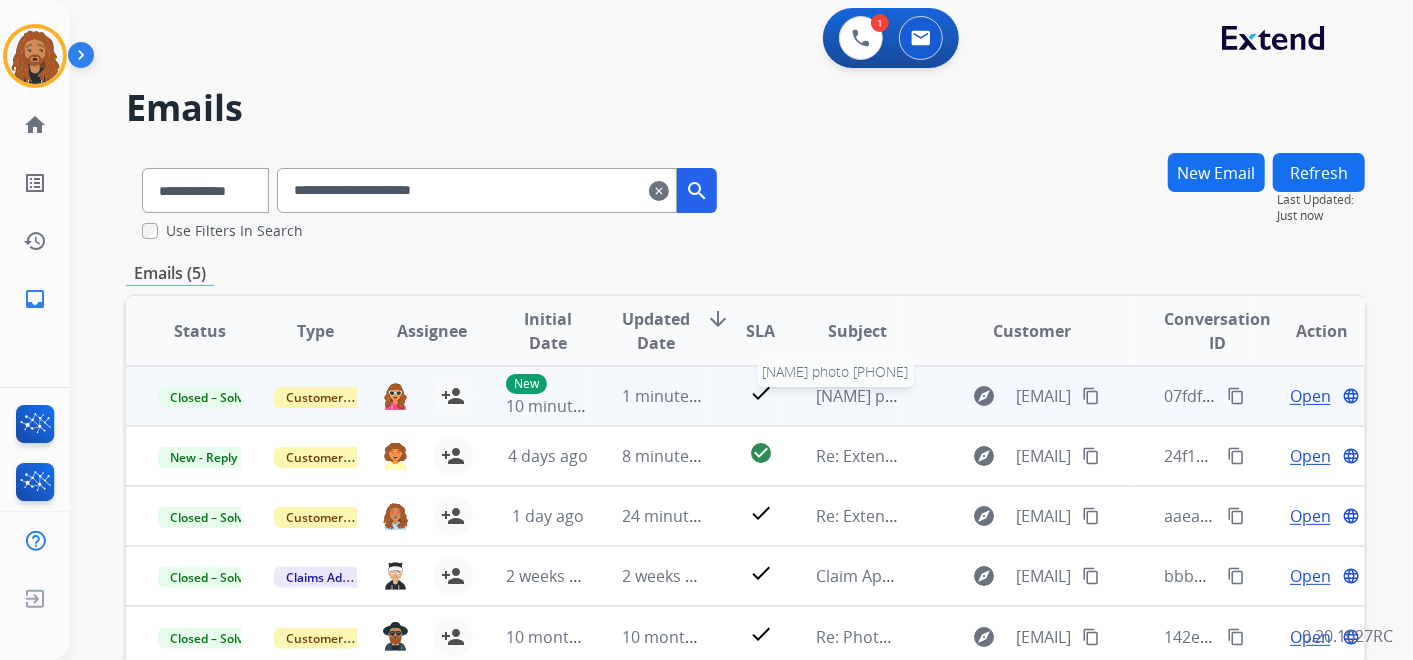 click on "[NAME] photo [PHONE]" at bounding box center [903, 396] 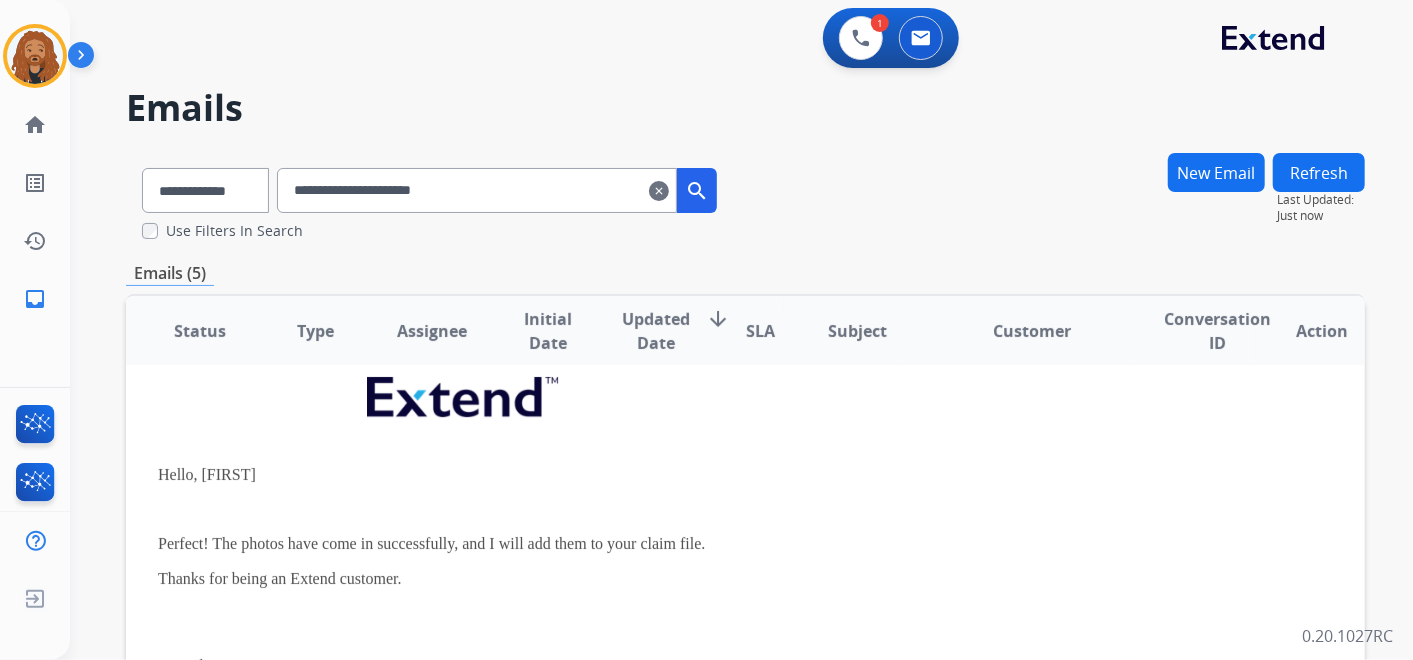 scroll, scrollTop: 0, scrollLeft: 0, axis: both 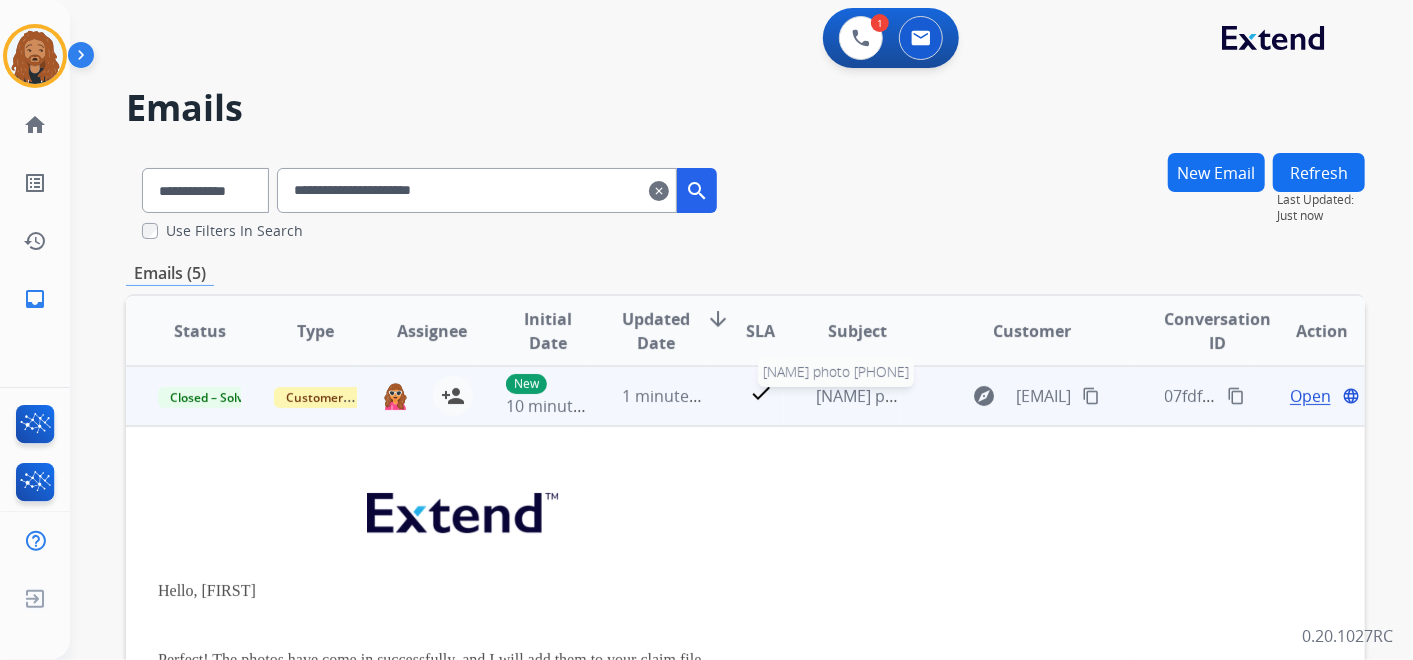 click on "[NAME] photo [PHONE]" at bounding box center (903, 396) 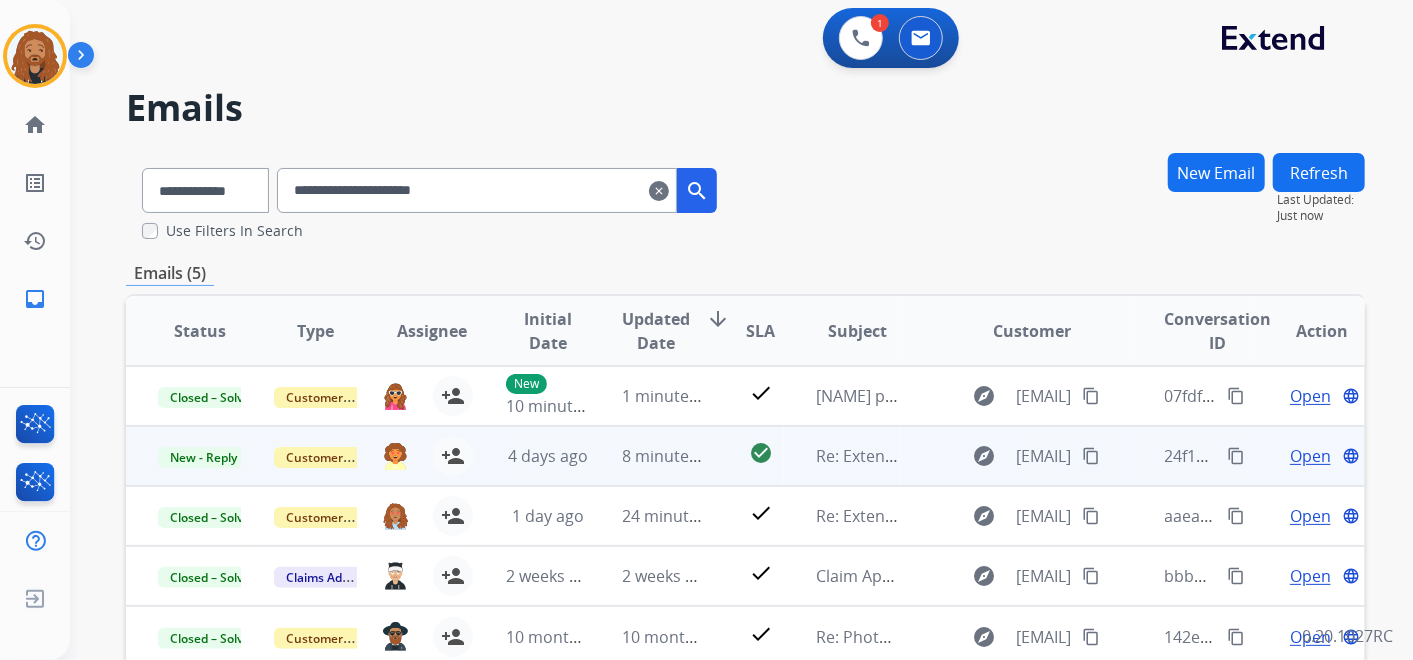 click on "Re: Extend Warranty photos" at bounding box center [842, 456] 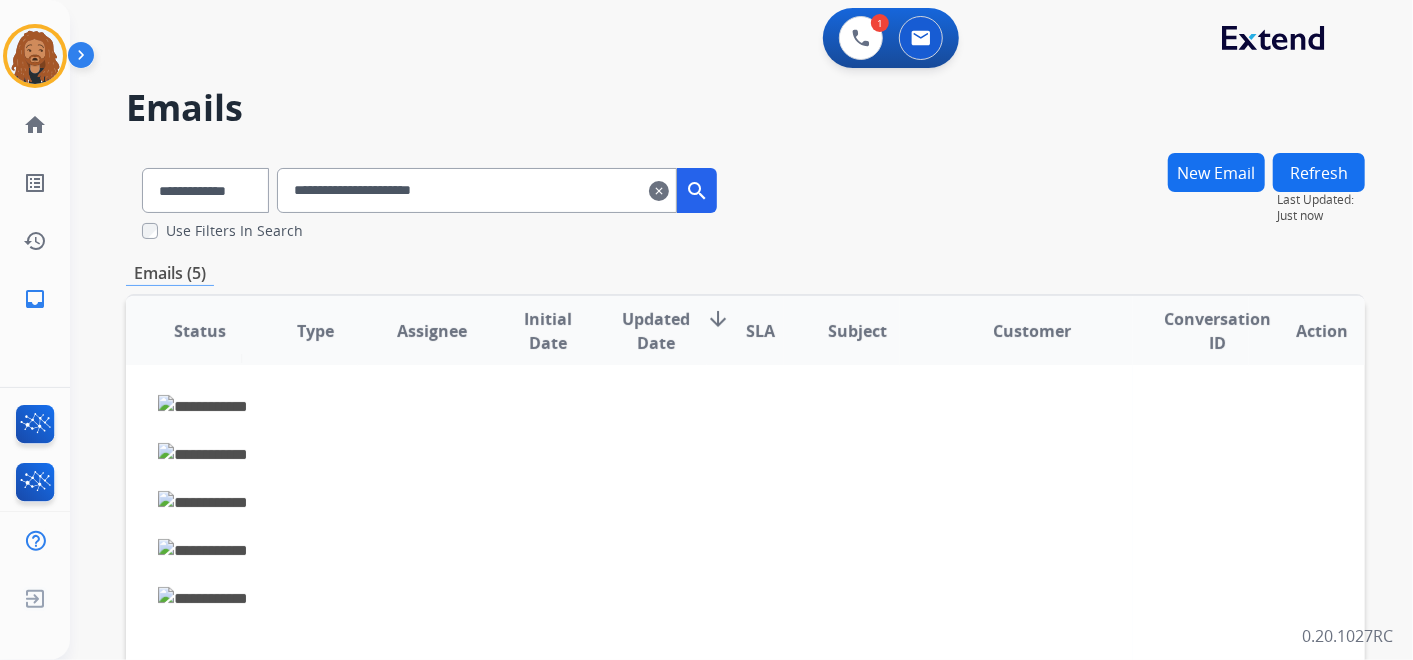 scroll, scrollTop: 198, scrollLeft: 0, axis: vertical 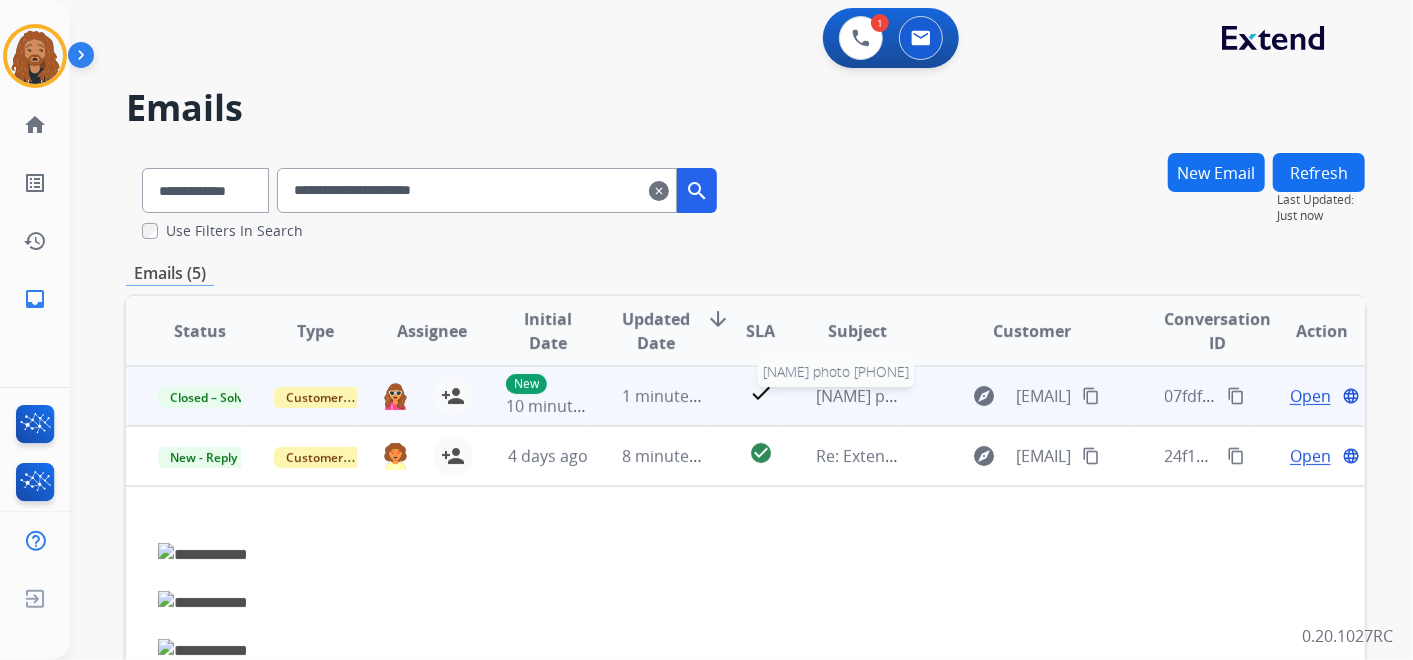 click on "[NAME] photo [PHONE]" at bounding box center [903, 396] 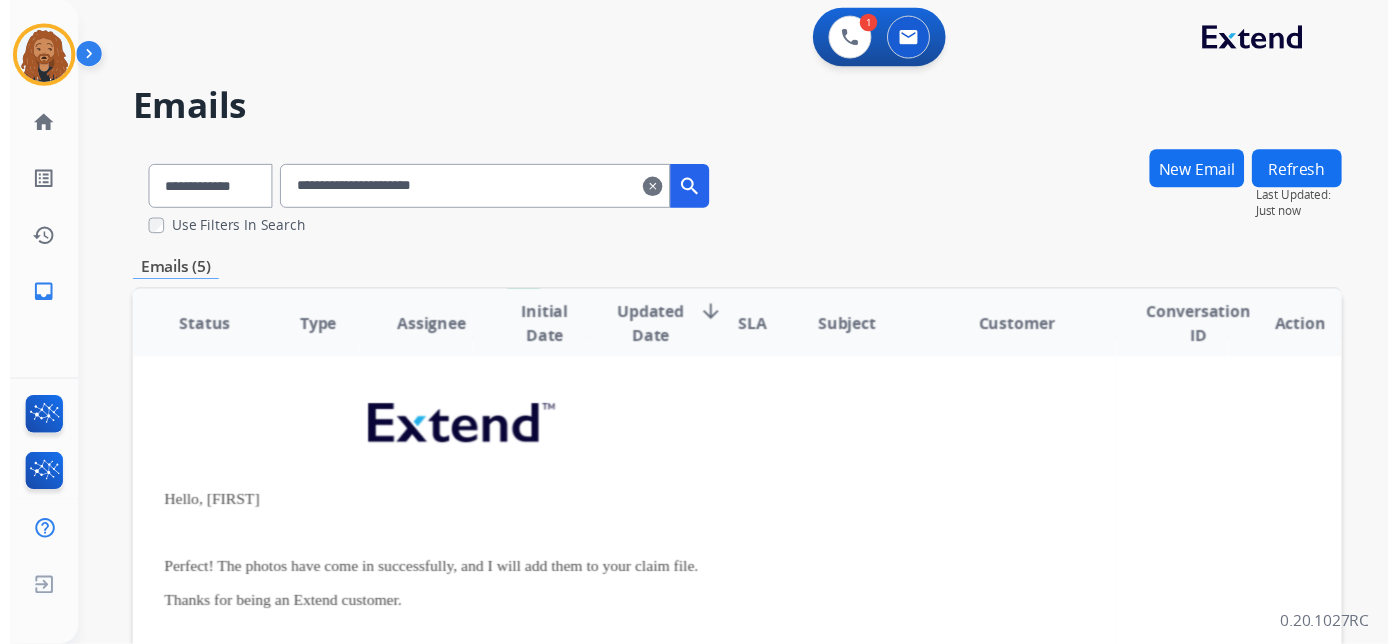 scroll, scrollTop: 0, scrollLeft: 0, axis: both 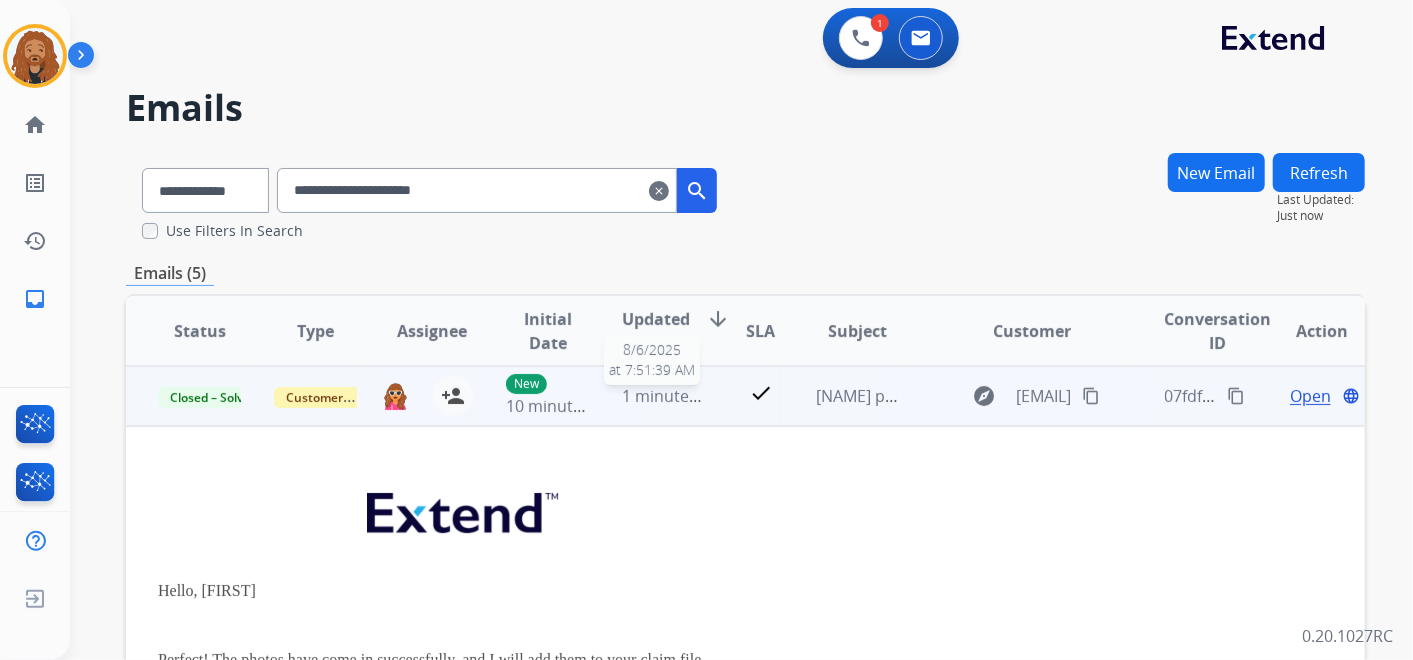 click on "1 minute ago" at bounding box center [672, 396] 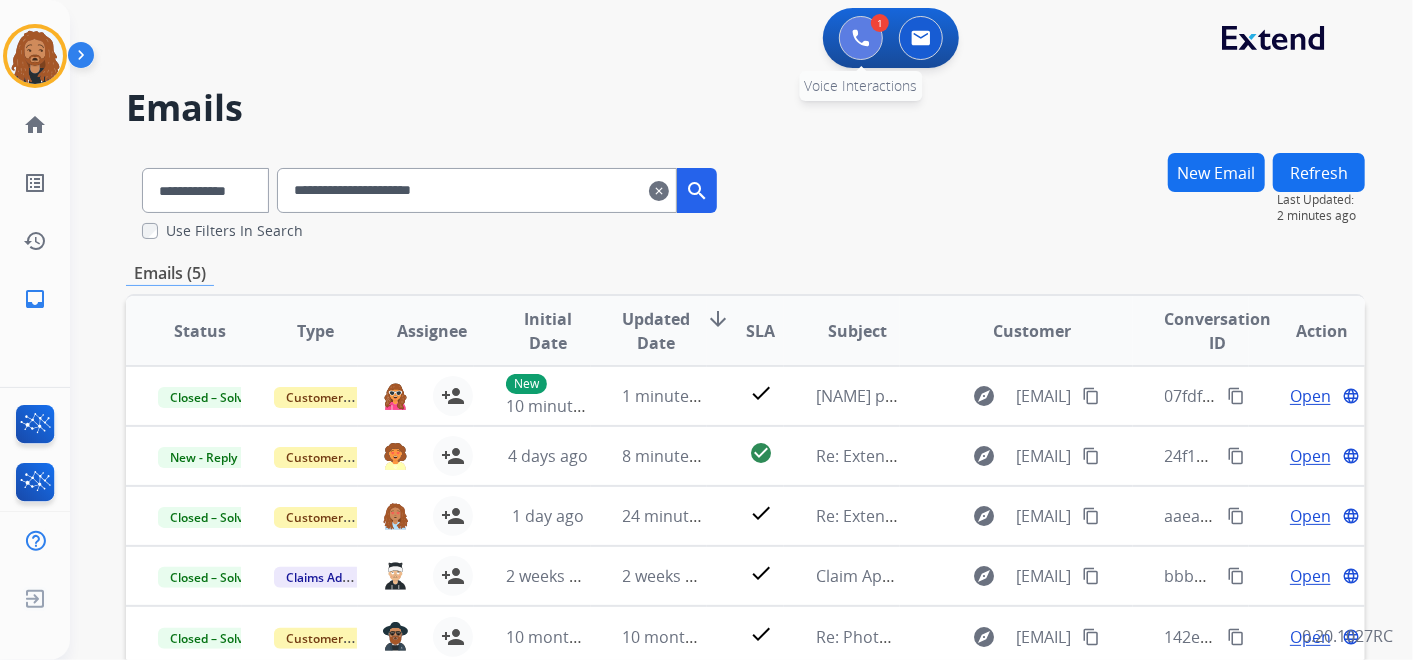 click at bounding box center [861, 38] 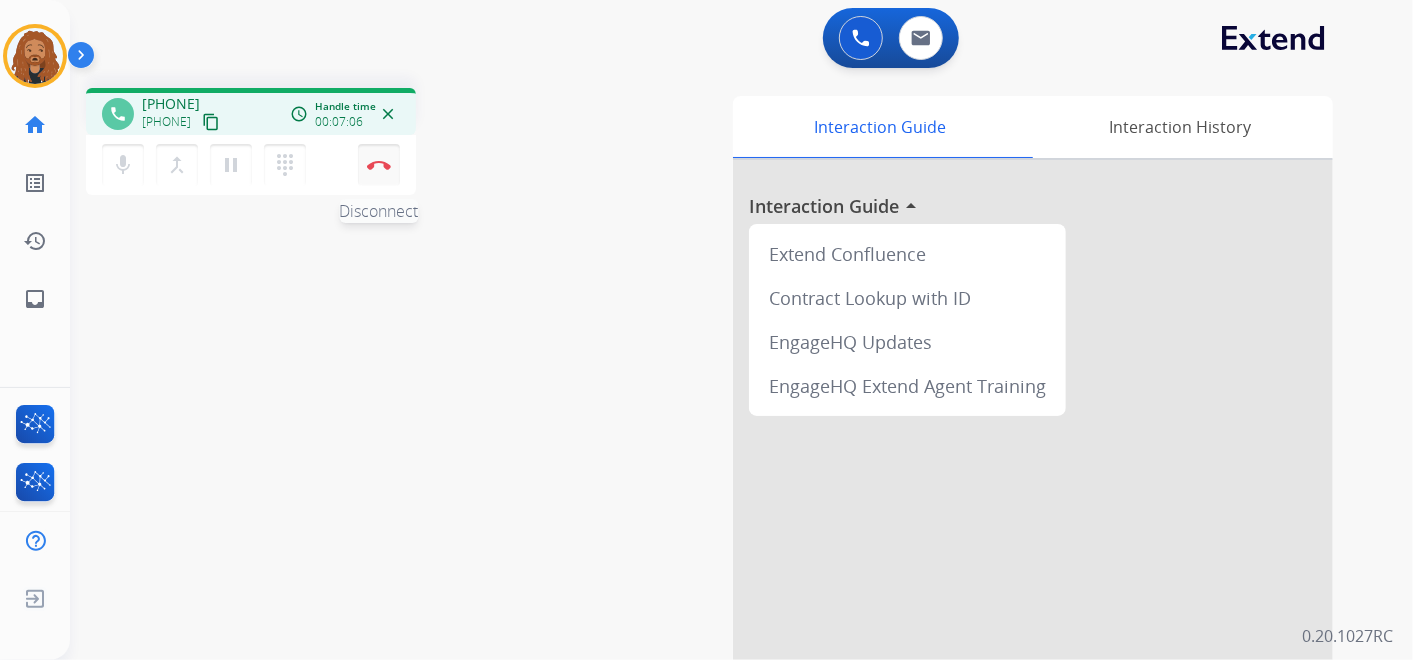 click on "Disconnect" at bounding box center [379, 165] 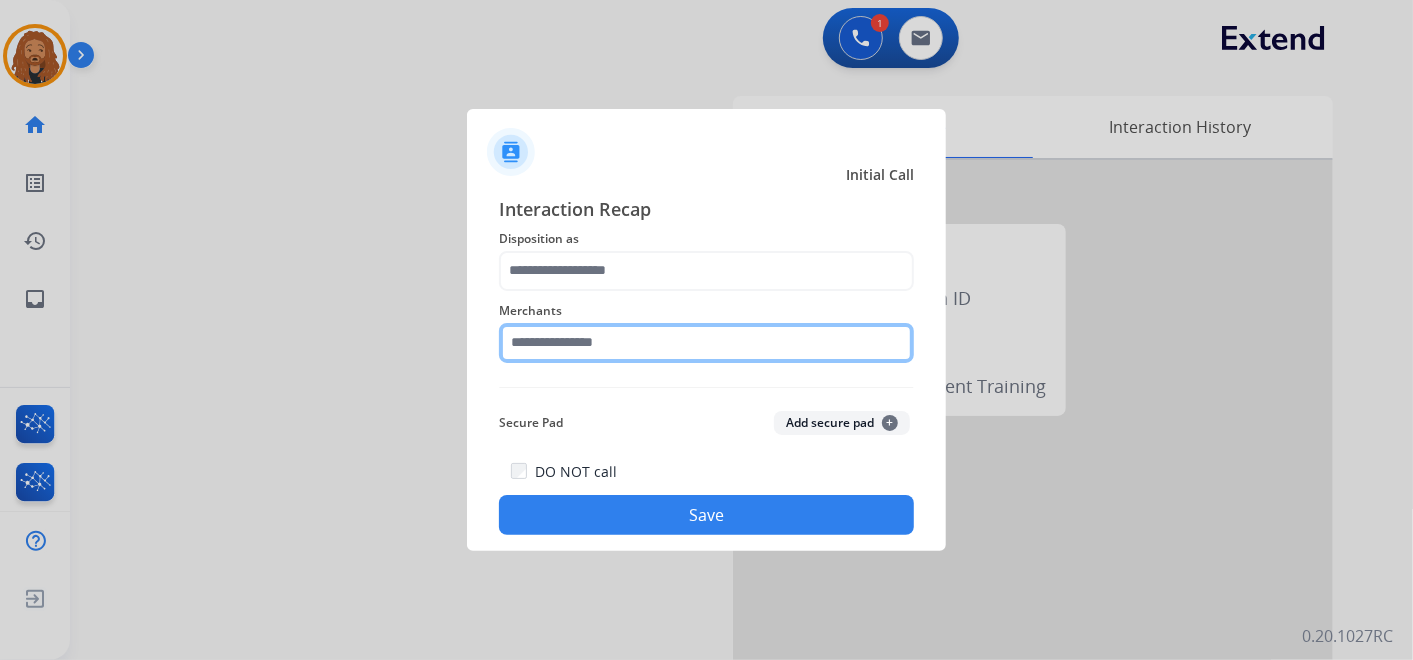 click 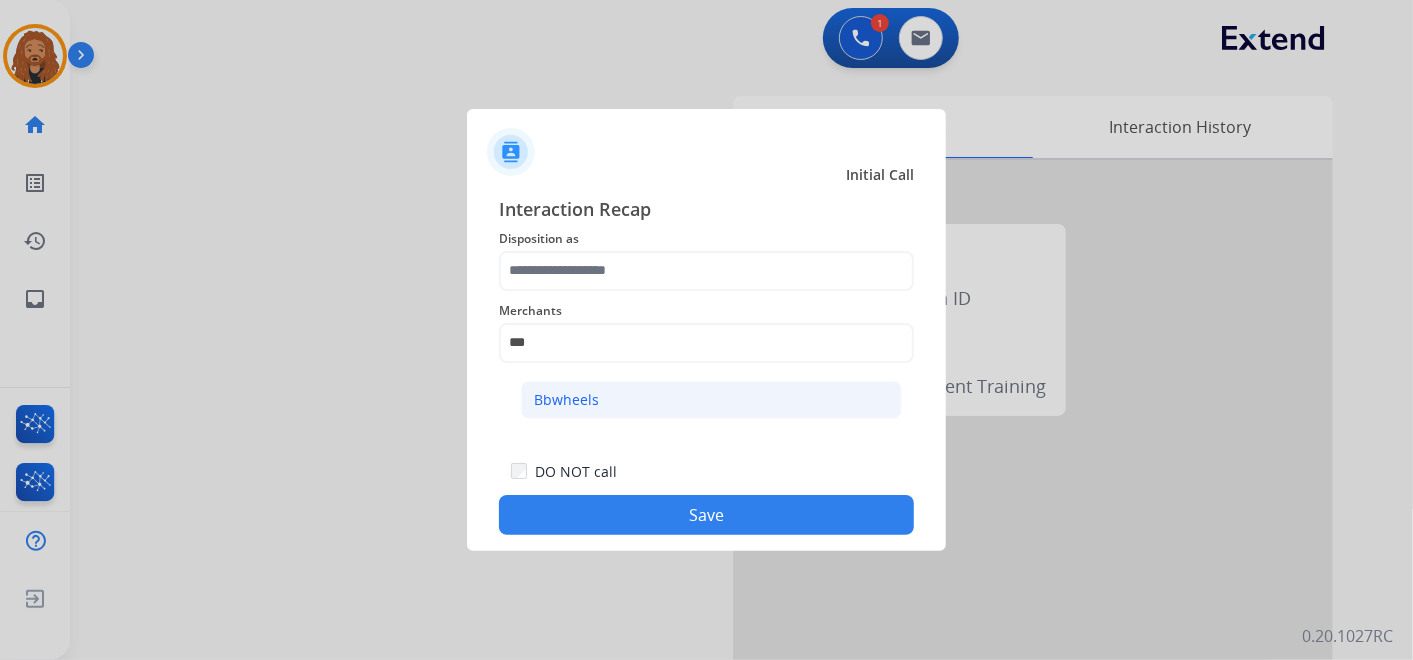 click on "Bbwheels" 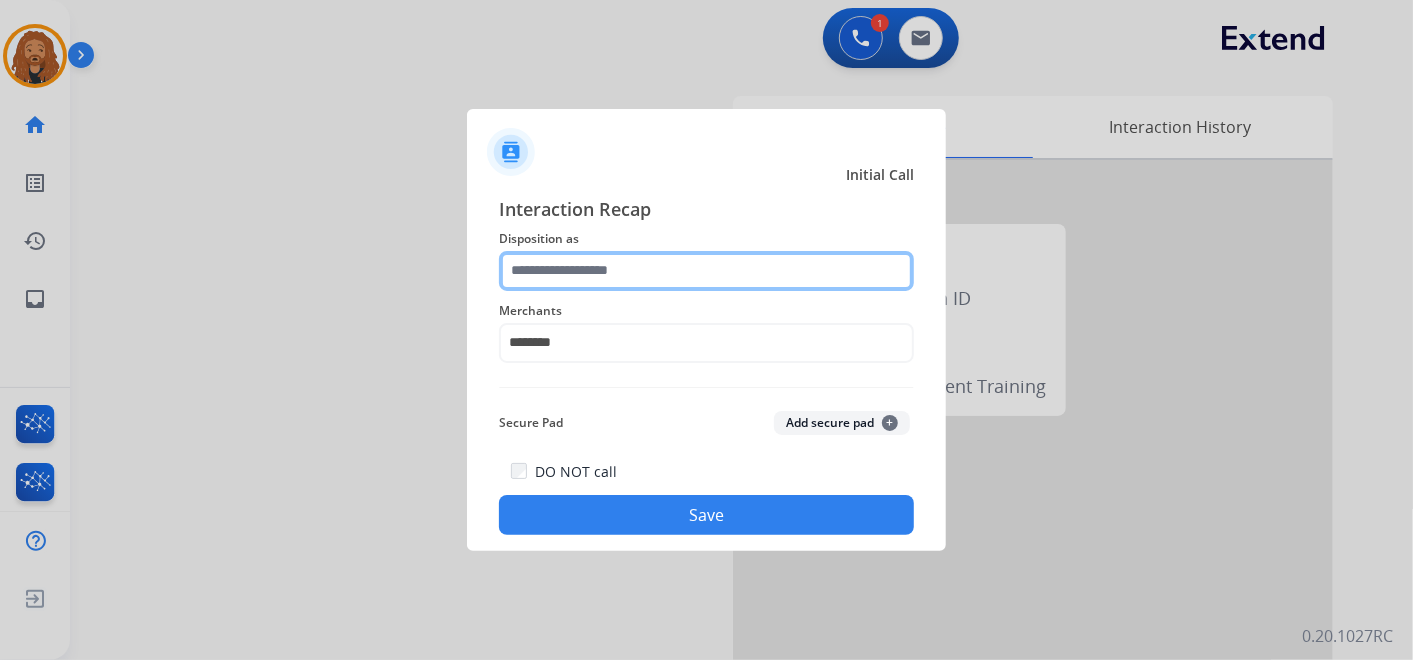 click 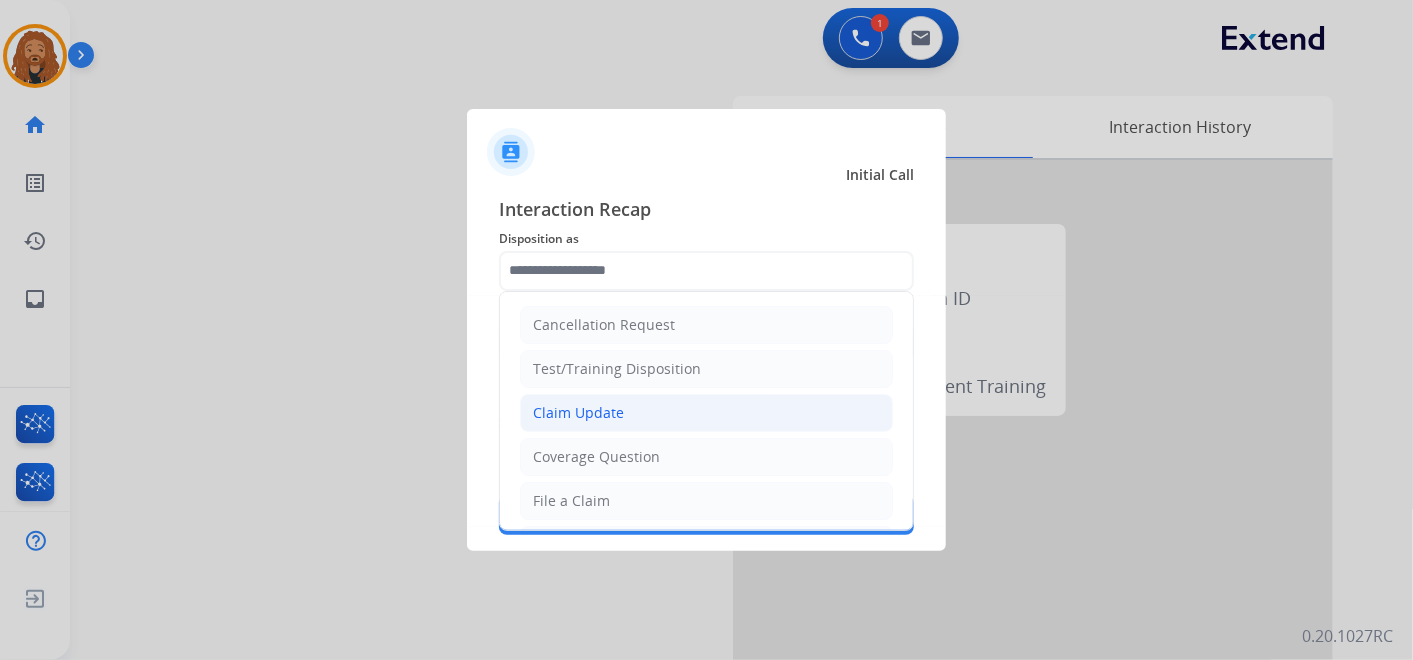 click on "Claim Update" 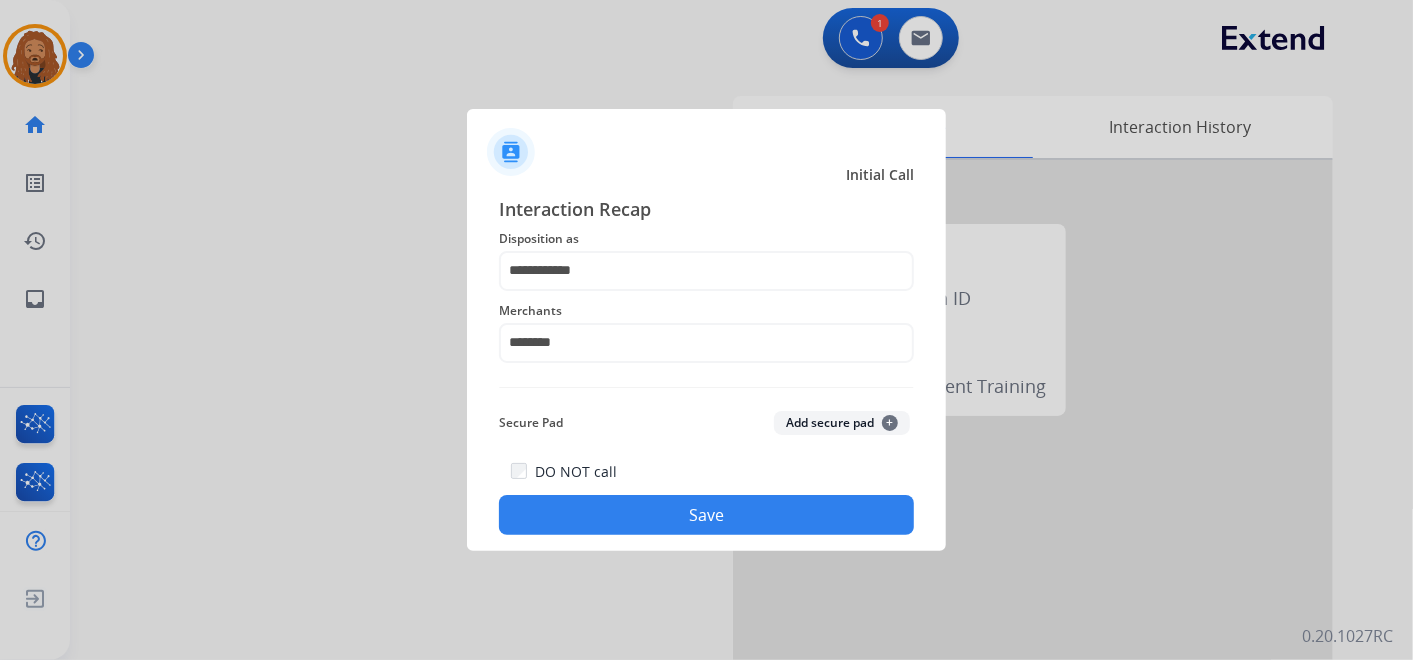 click on "Save" 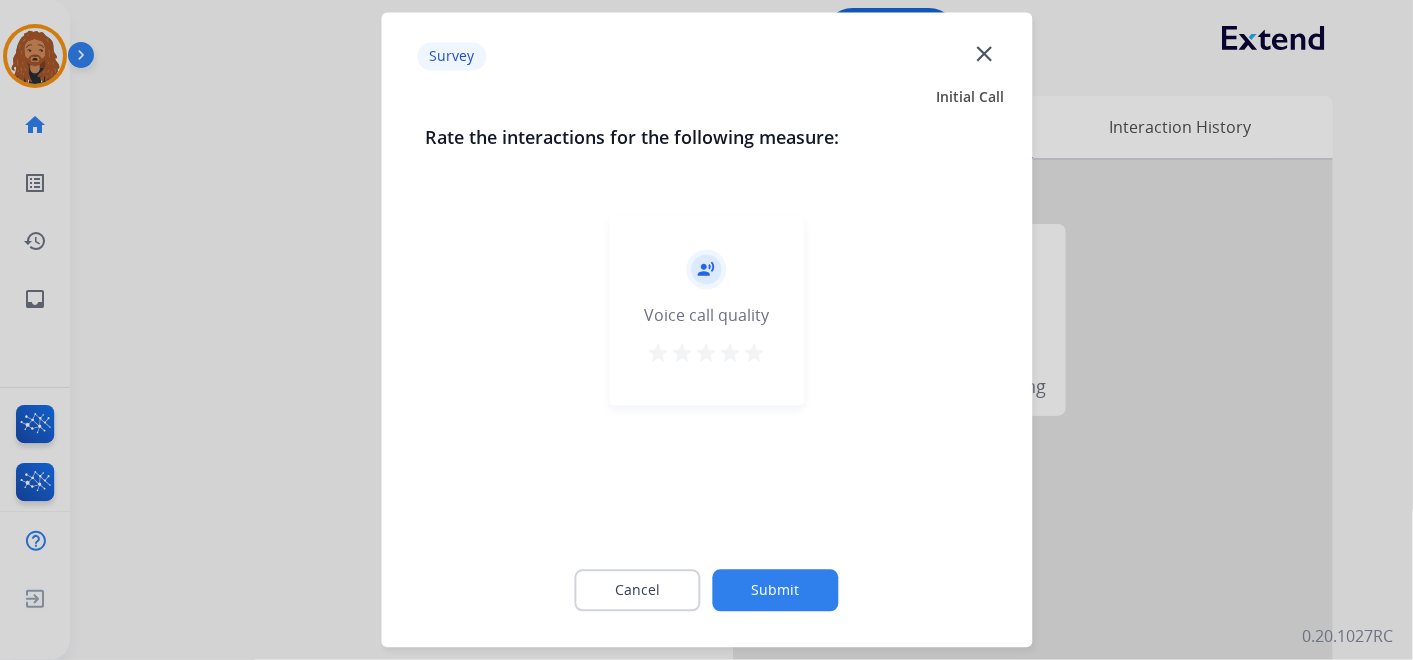 click on "star" at bounding box center (755, 354) 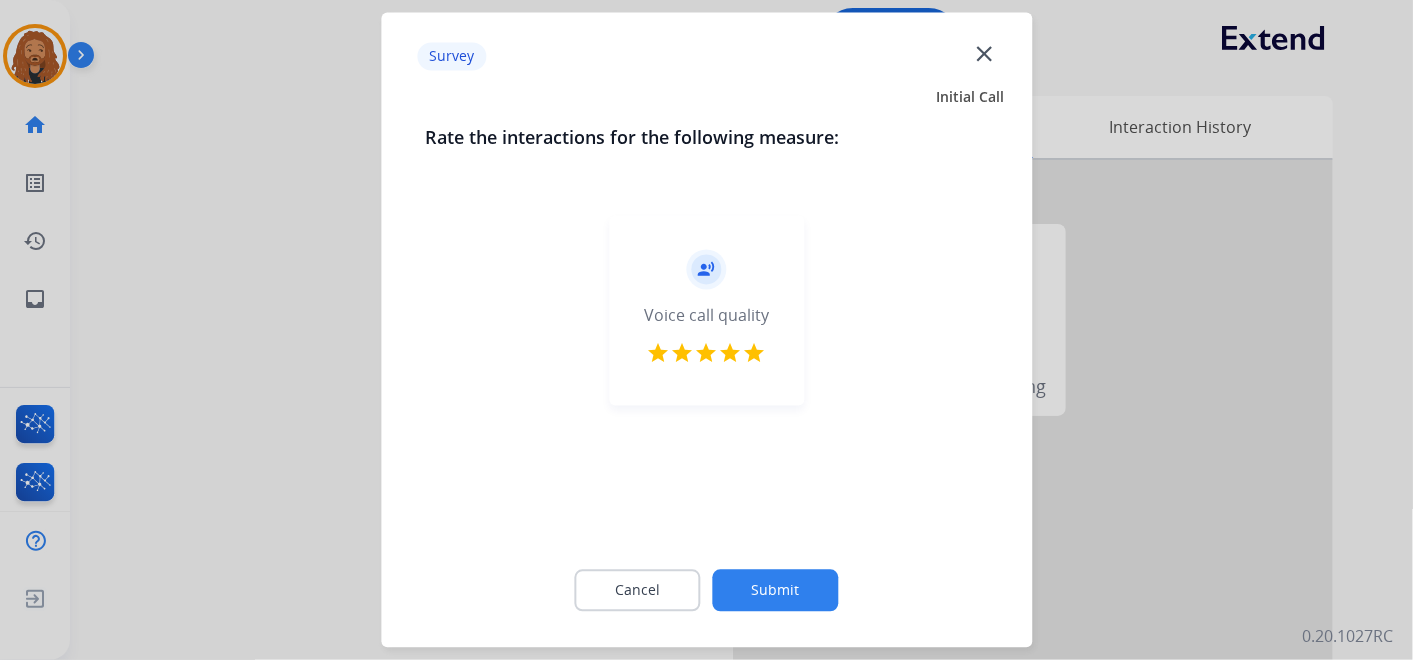 click on "Submit" 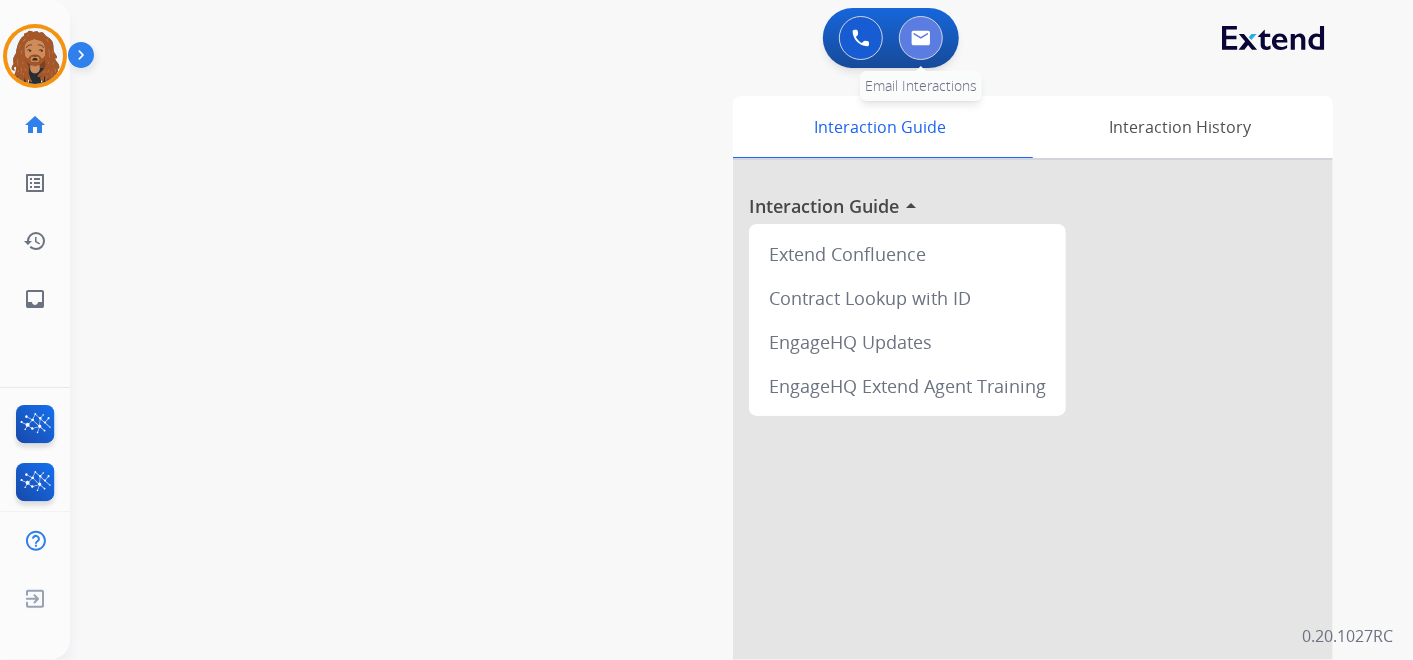 click at bounding box center (921, 38) 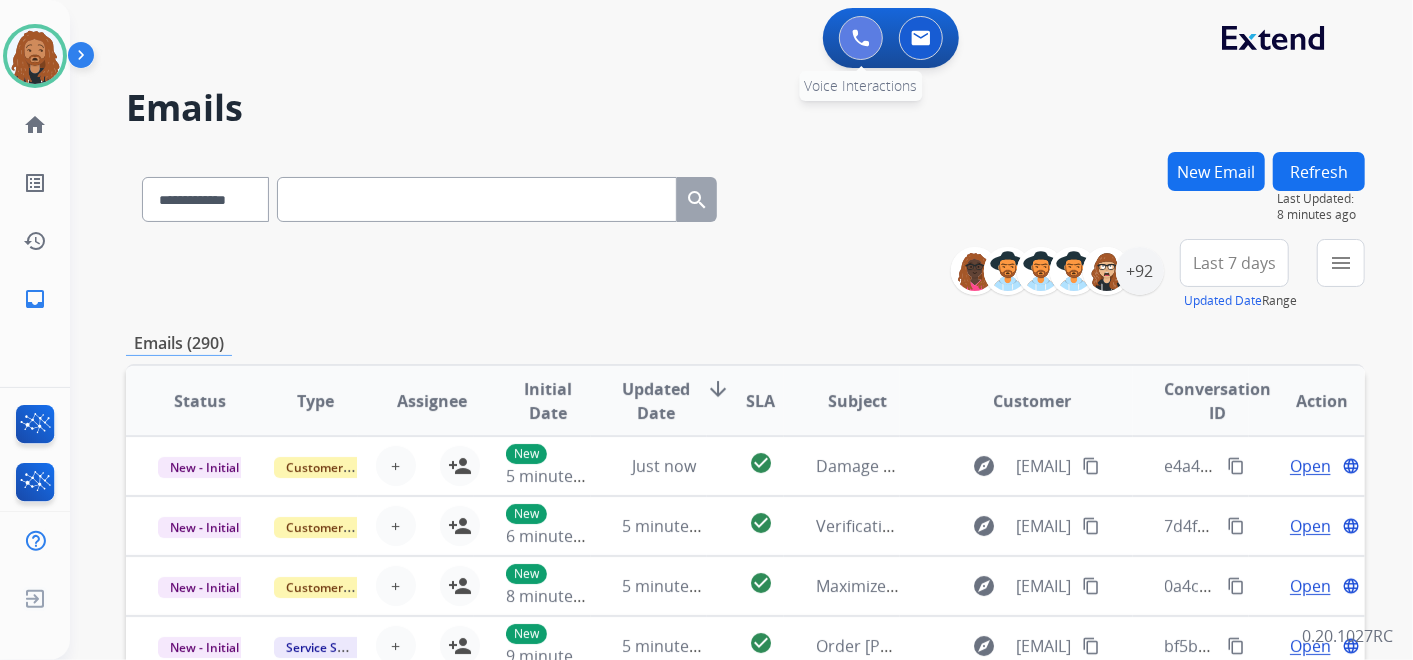 click at bounding box center [861, 38] 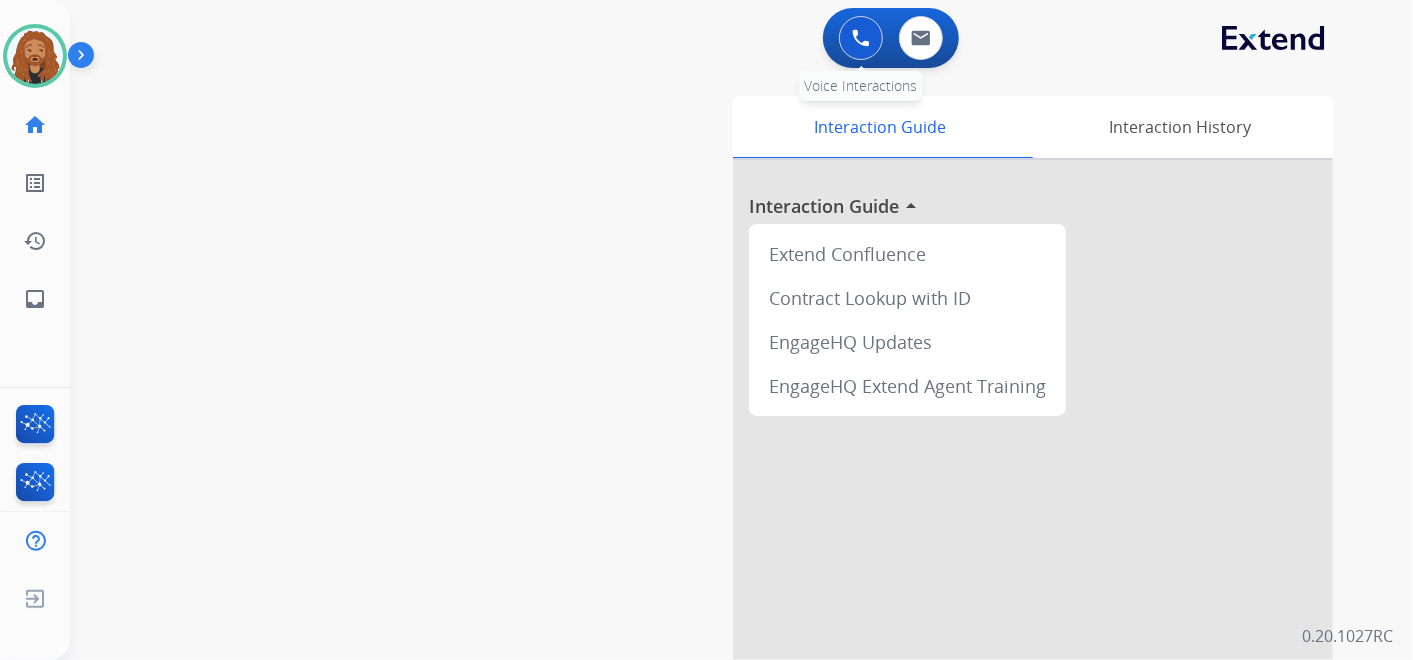 click at bounding box center (861, 38) 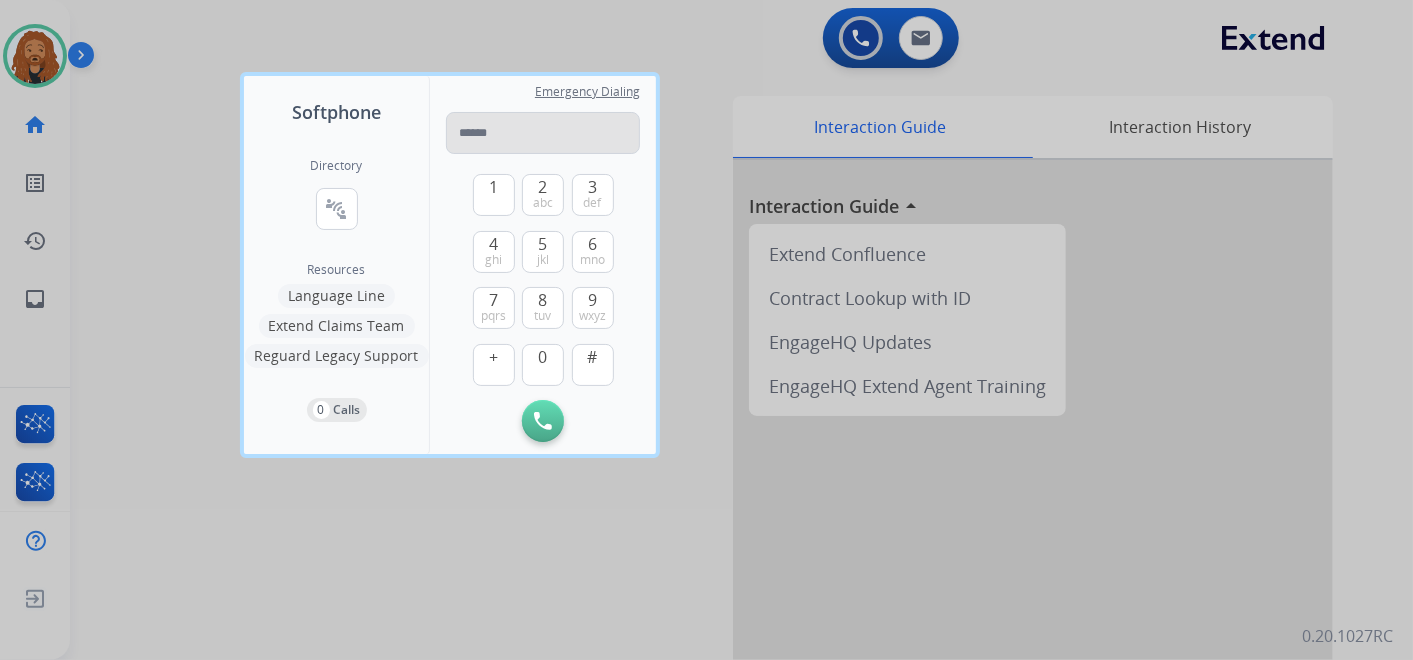 click at bounding box center [543, 133] 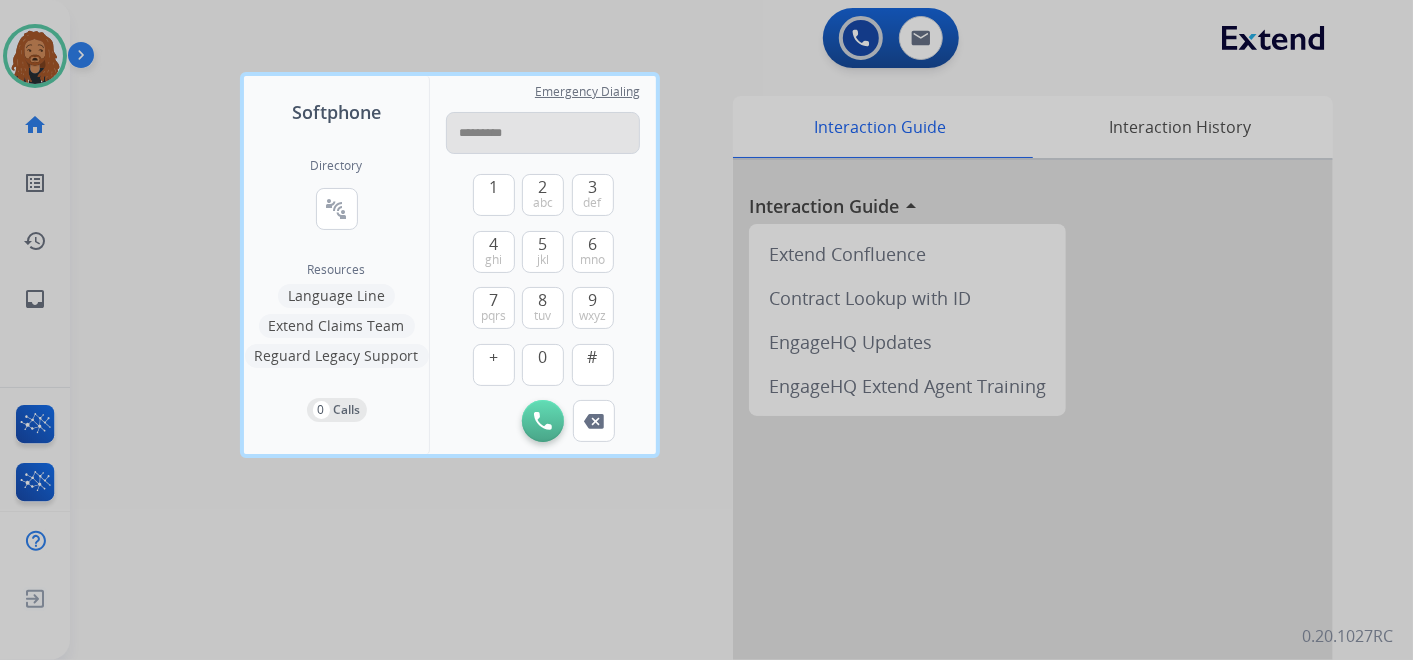 type on "**********" 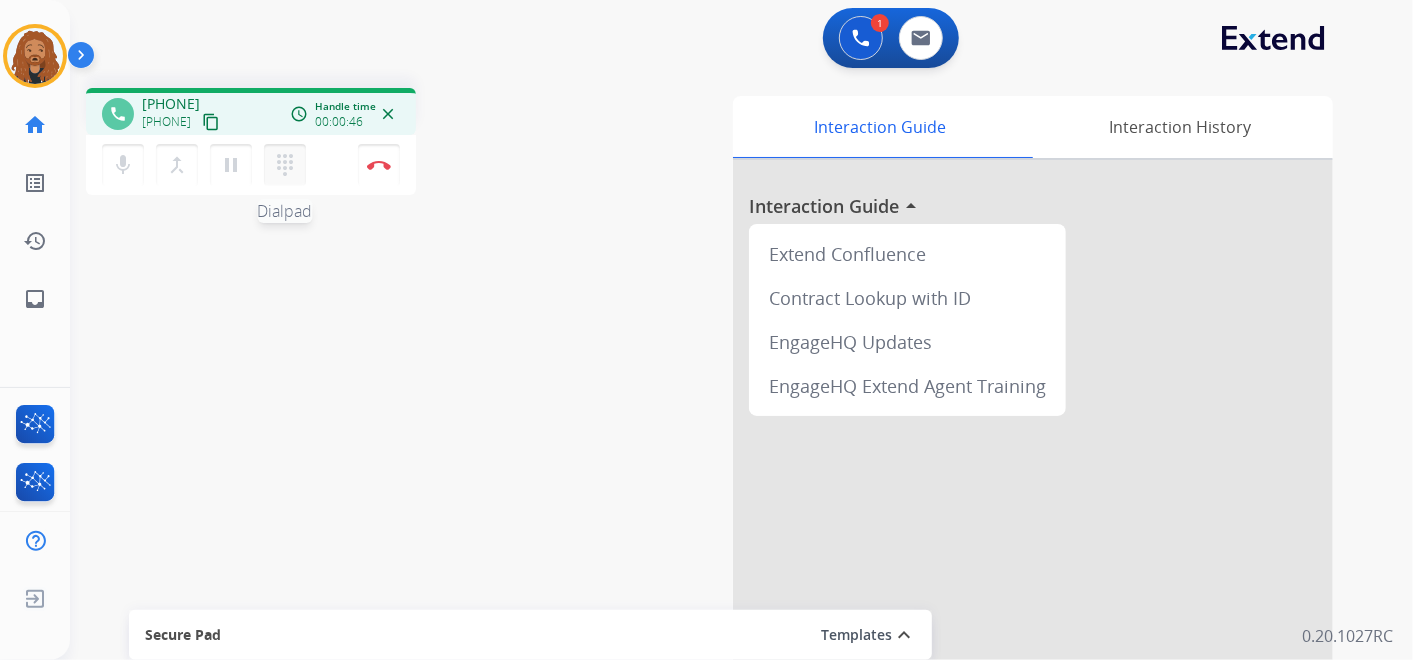 click on "dialpad" at bounding box center [285, 165] 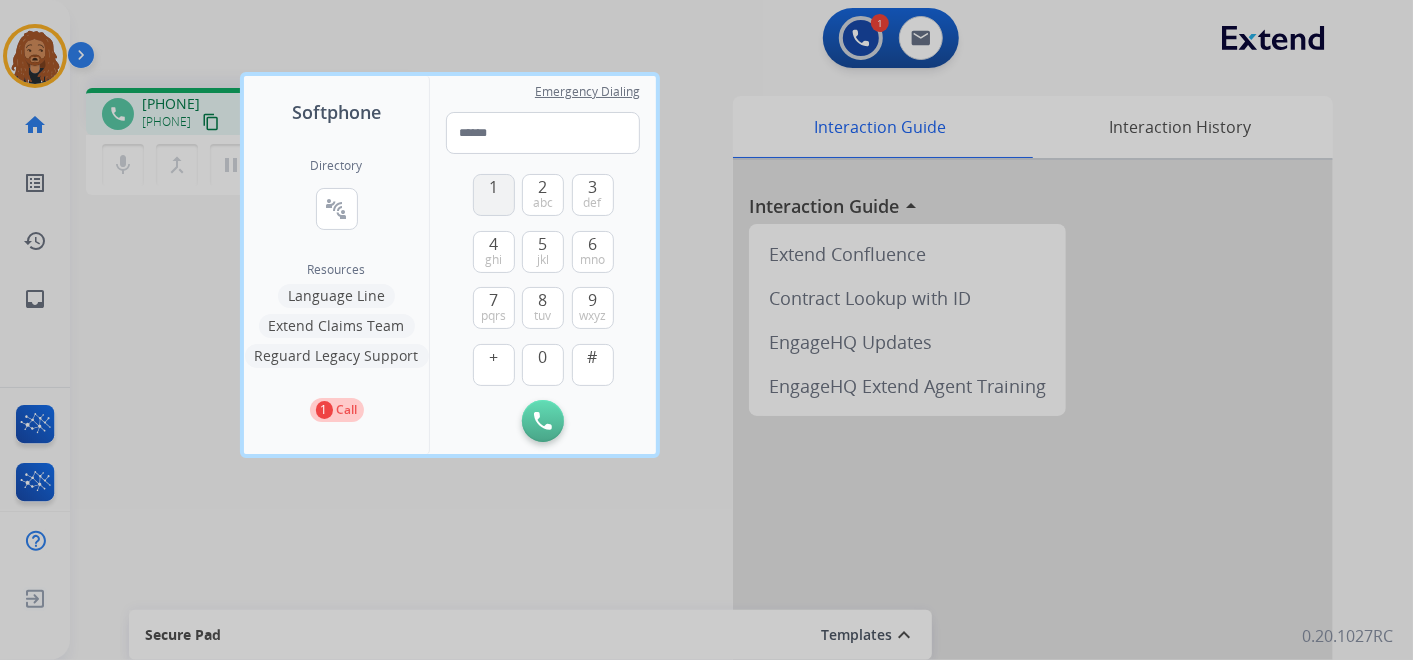 click on "1" at bounding box center (493, 187) 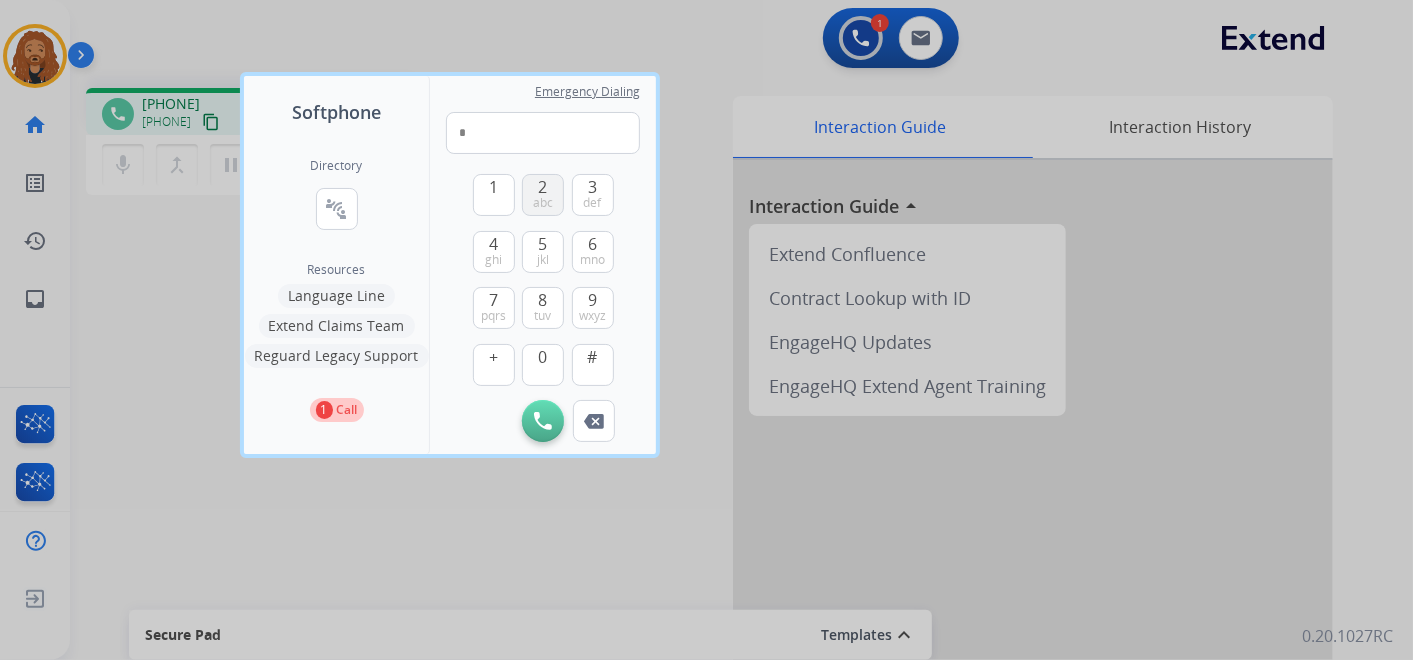 drag, startPoint x: 530, startPoint y: 200, endPoint x: 539, endPoint y: 193, distance: 11.401754 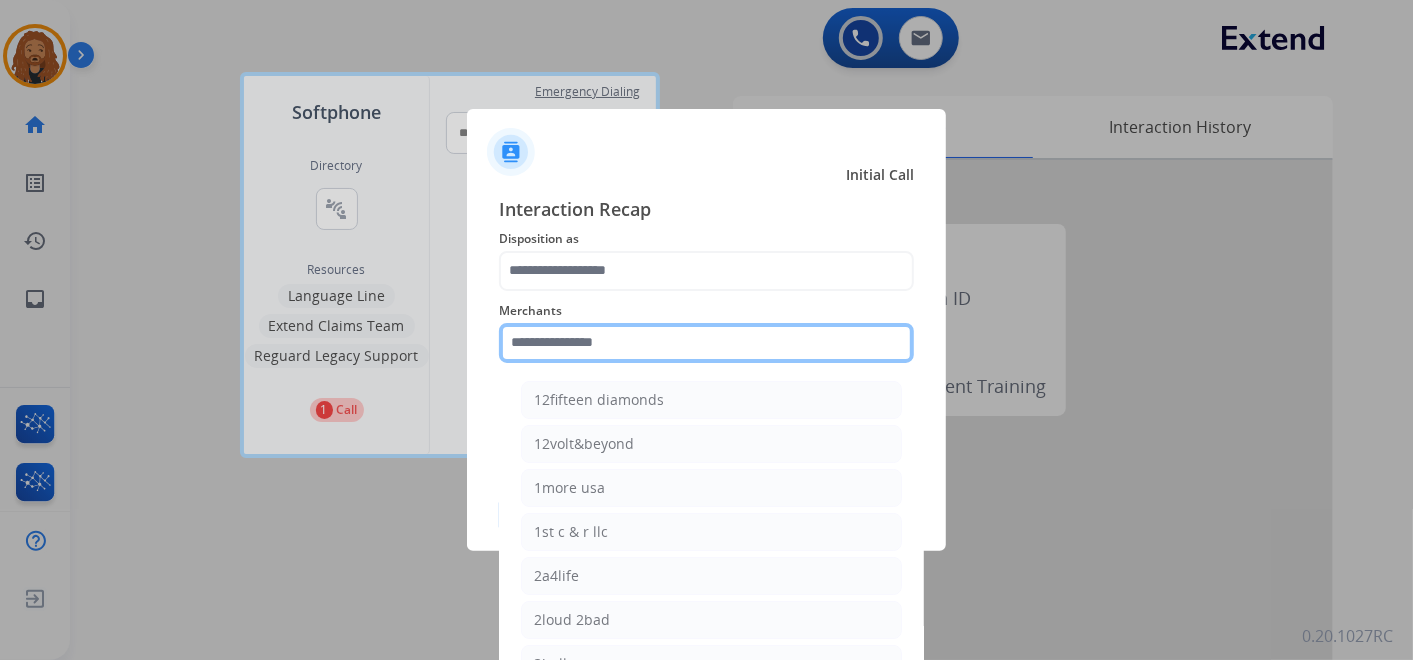 click 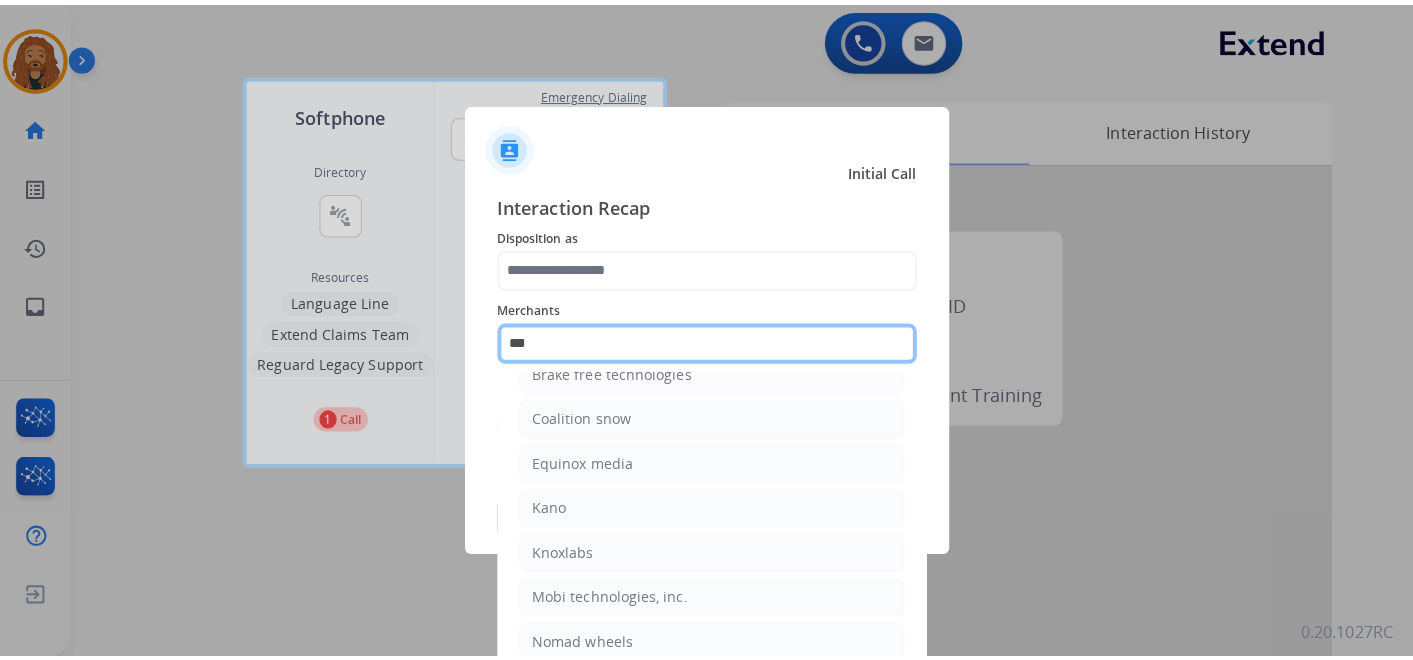 scroll, scrollTop: 0, scrollLeft: 0, axis: both 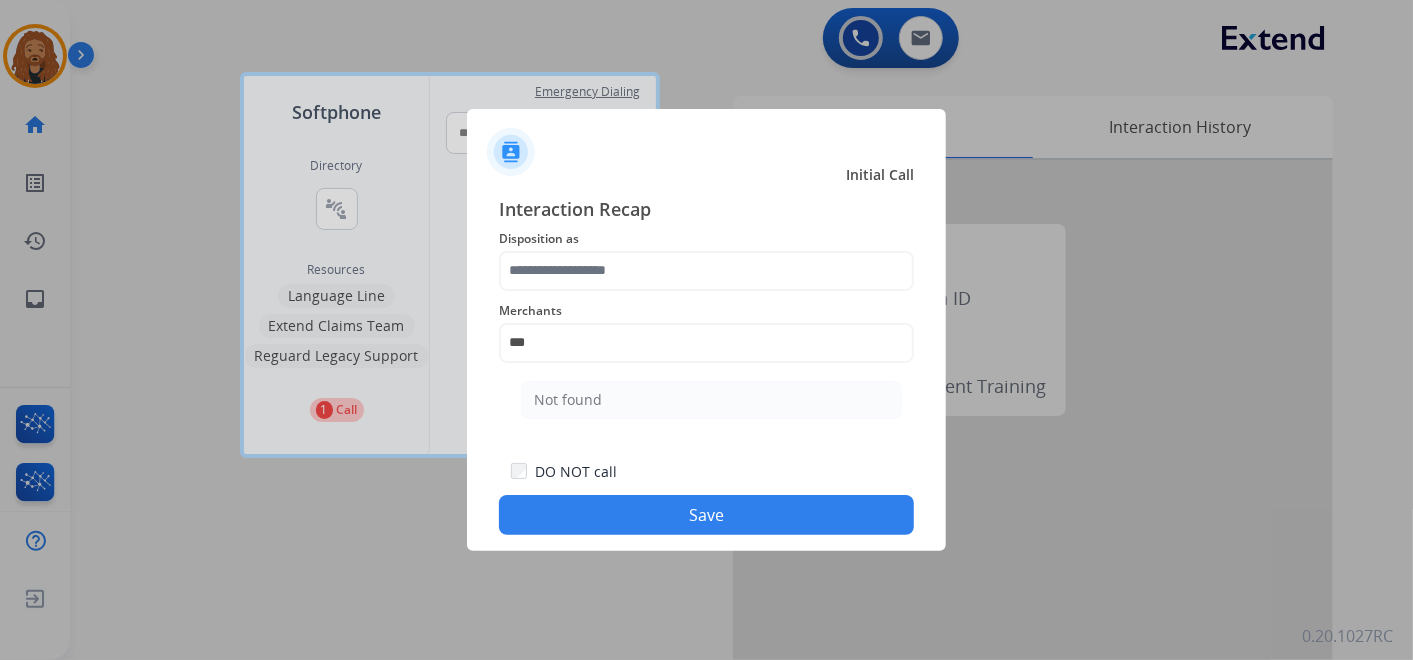 drag, startPoint x: 553, startPoint y: 404, endPoint x: 575, endPoint y: 345, distance: 62.968246 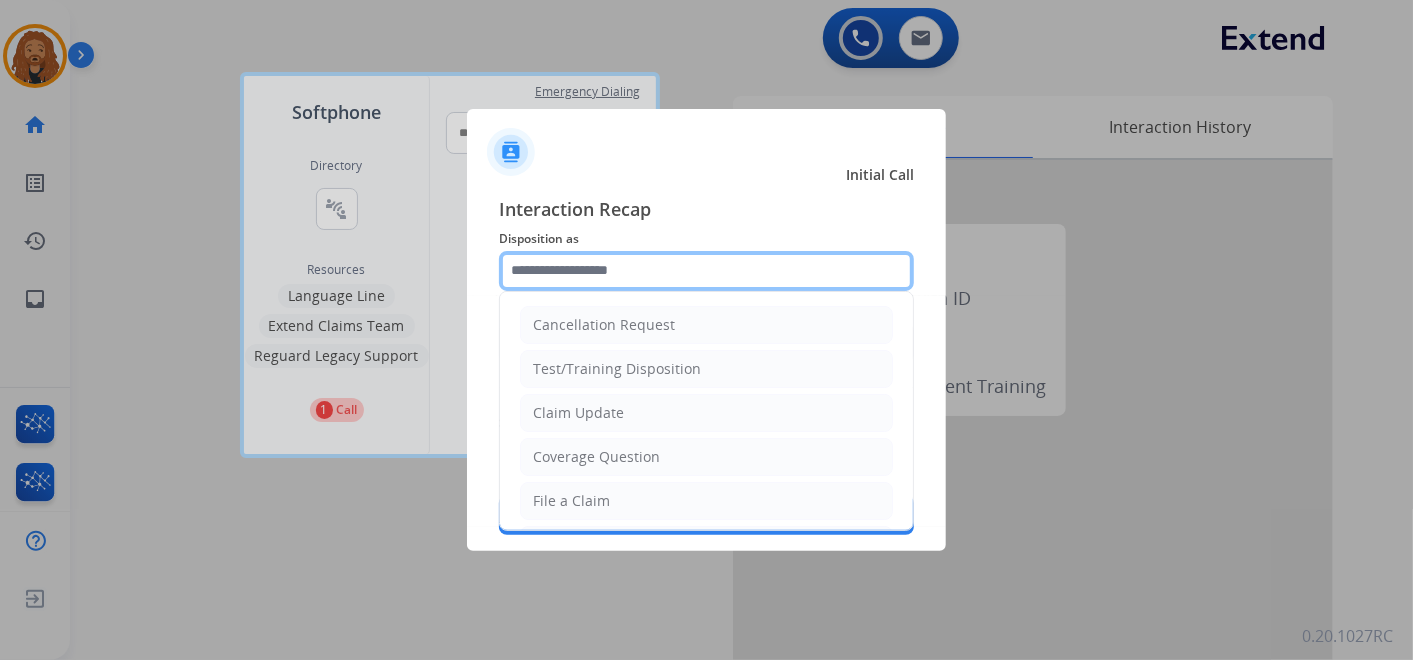 click 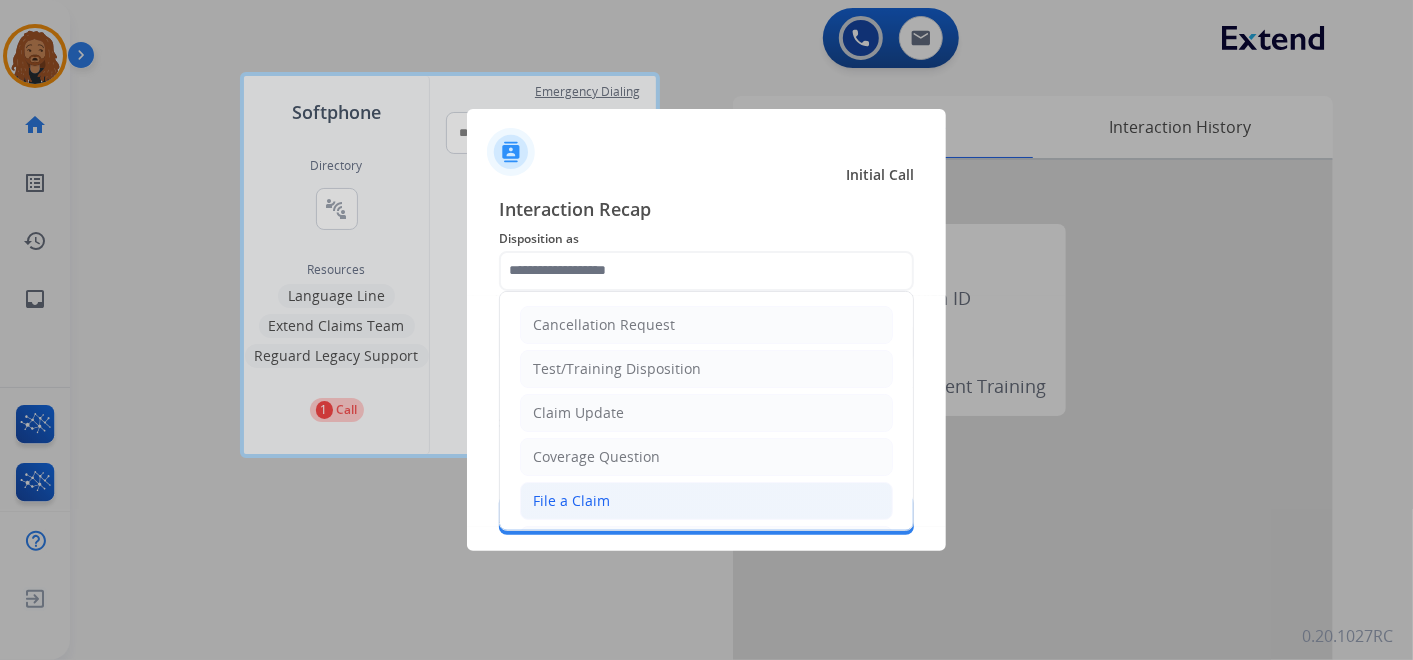 click on "File a Claim" 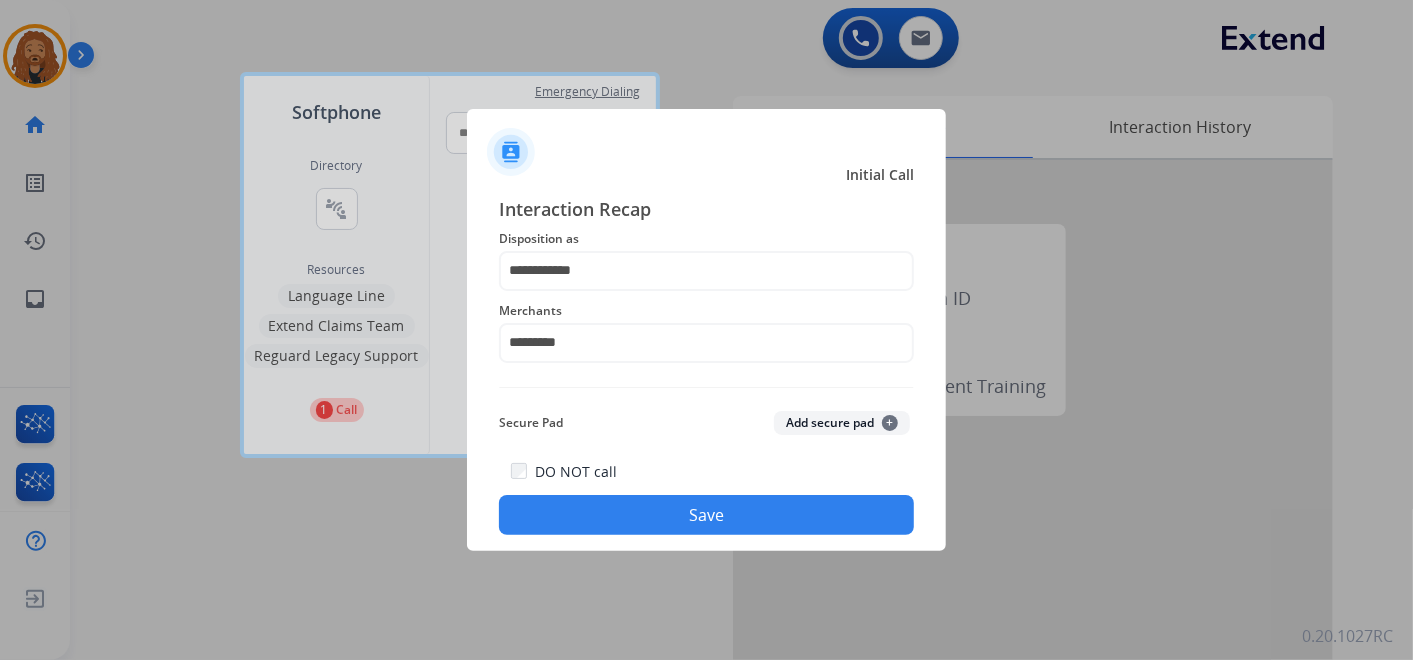 click on "Save" 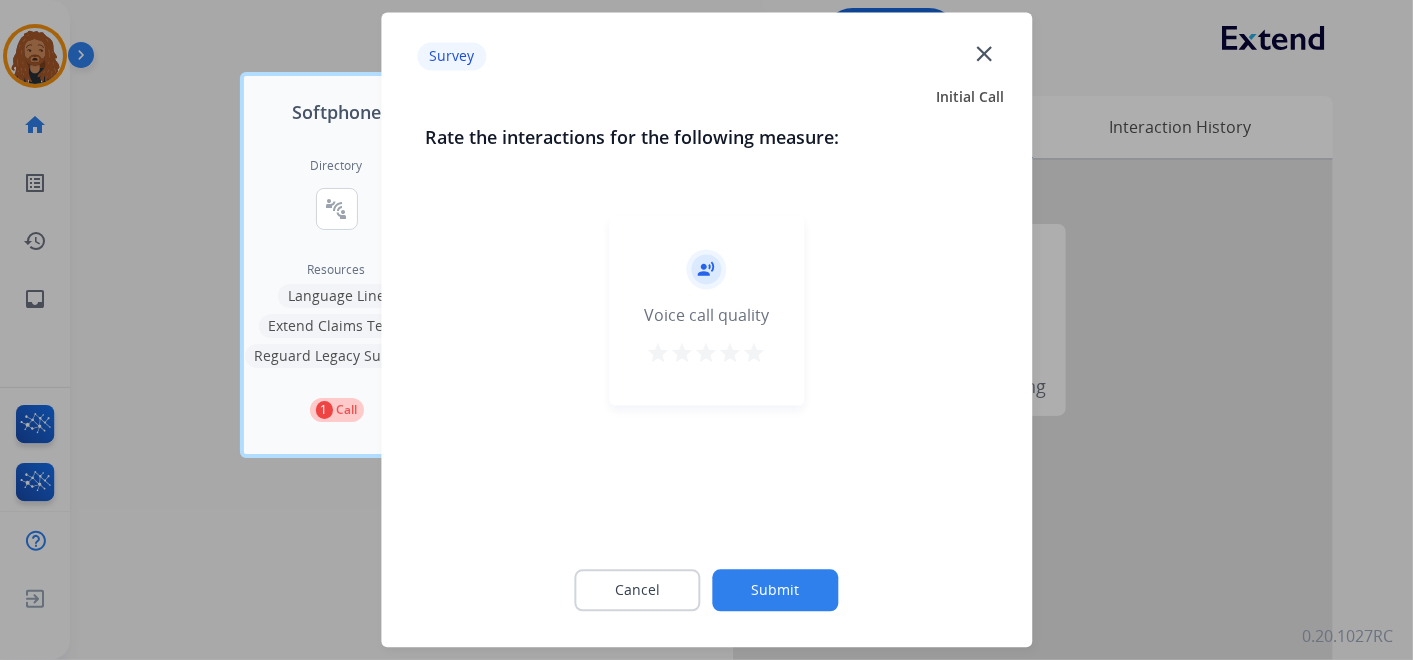 click on "star" at bounding box center [755, 354] 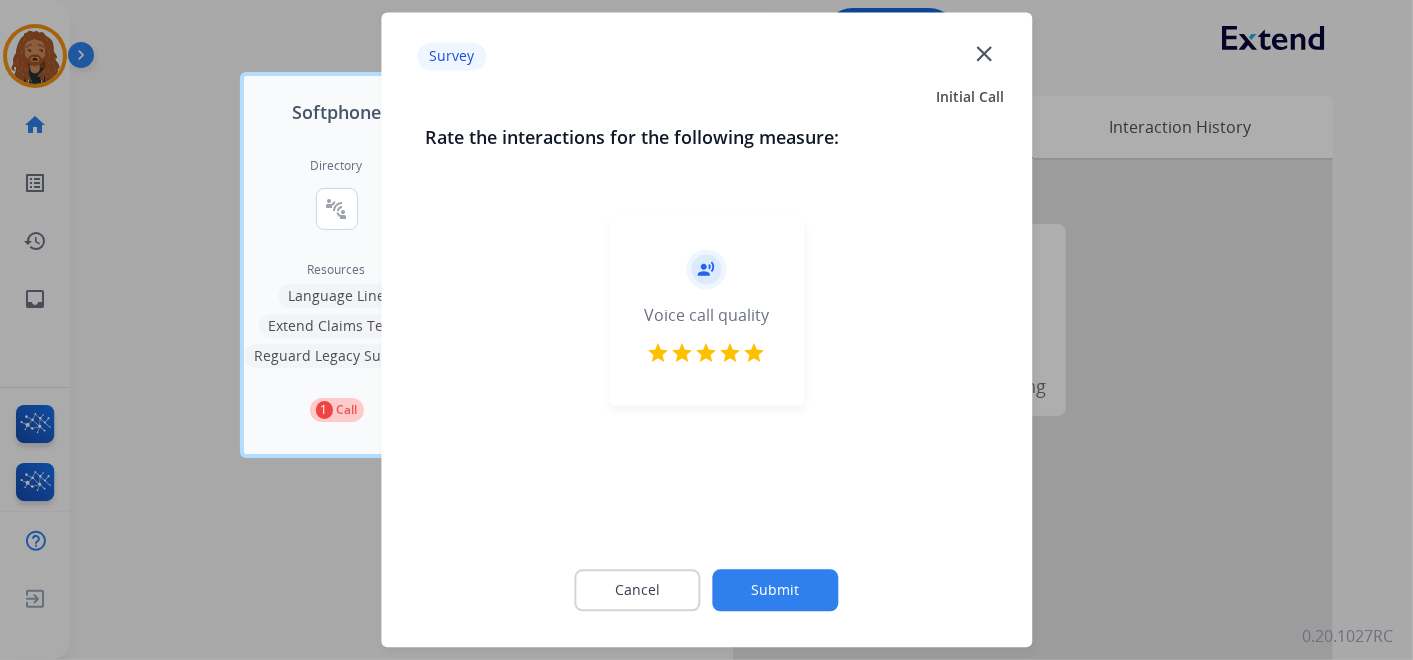 click on "Submit" 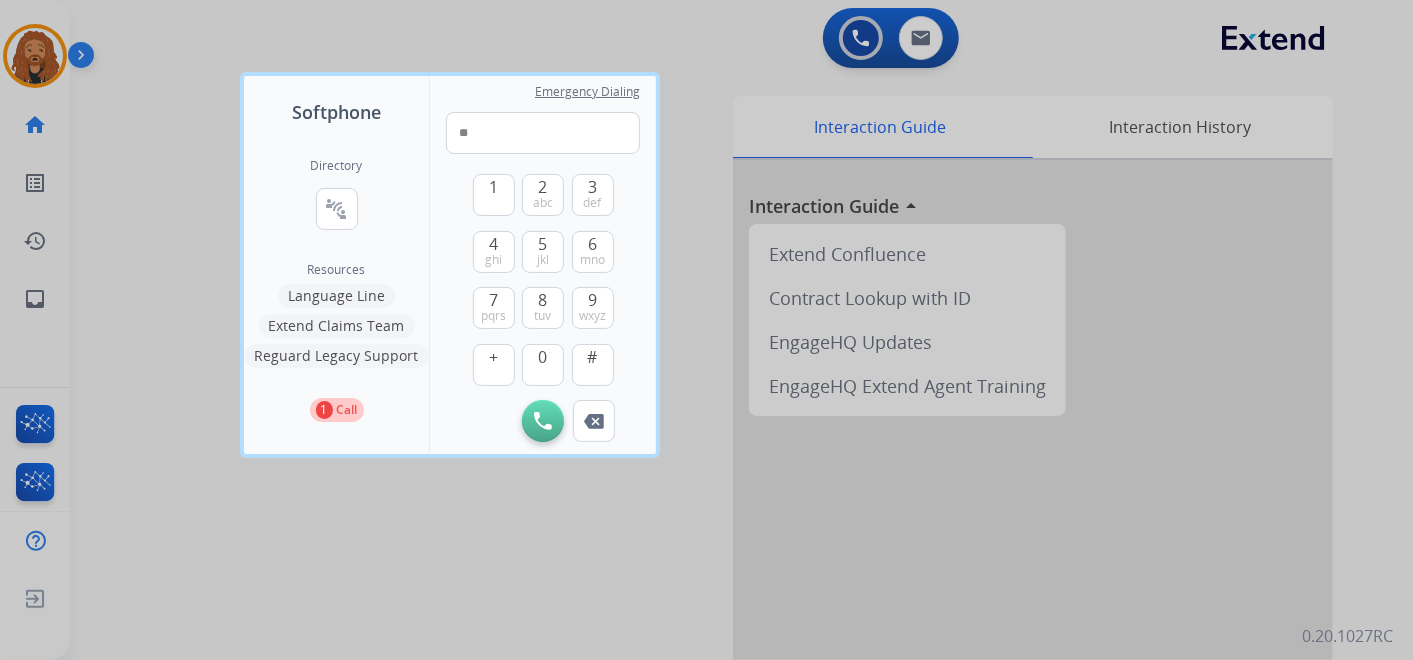 drag, startPoint x: 609, startPoint y: 578, endPoint x: 685, endPoint y: 496, distance: 111.8034 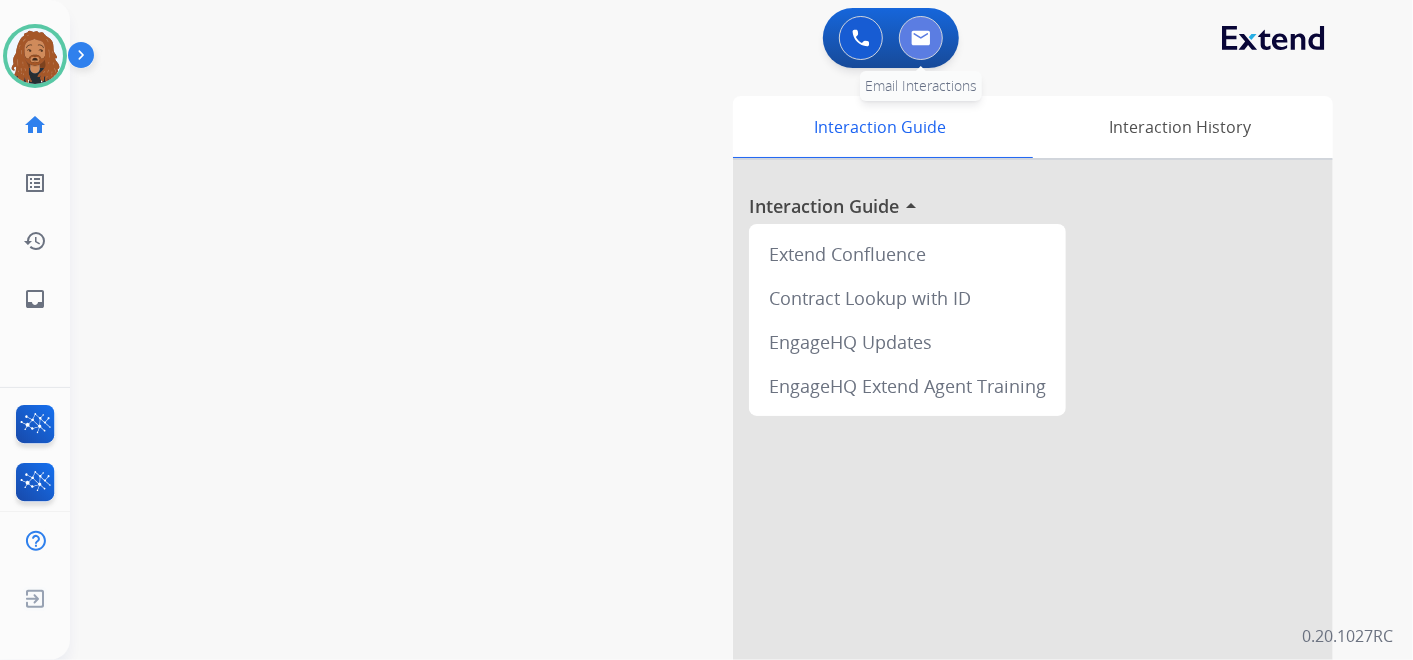 click at bounding box center (921, 38) 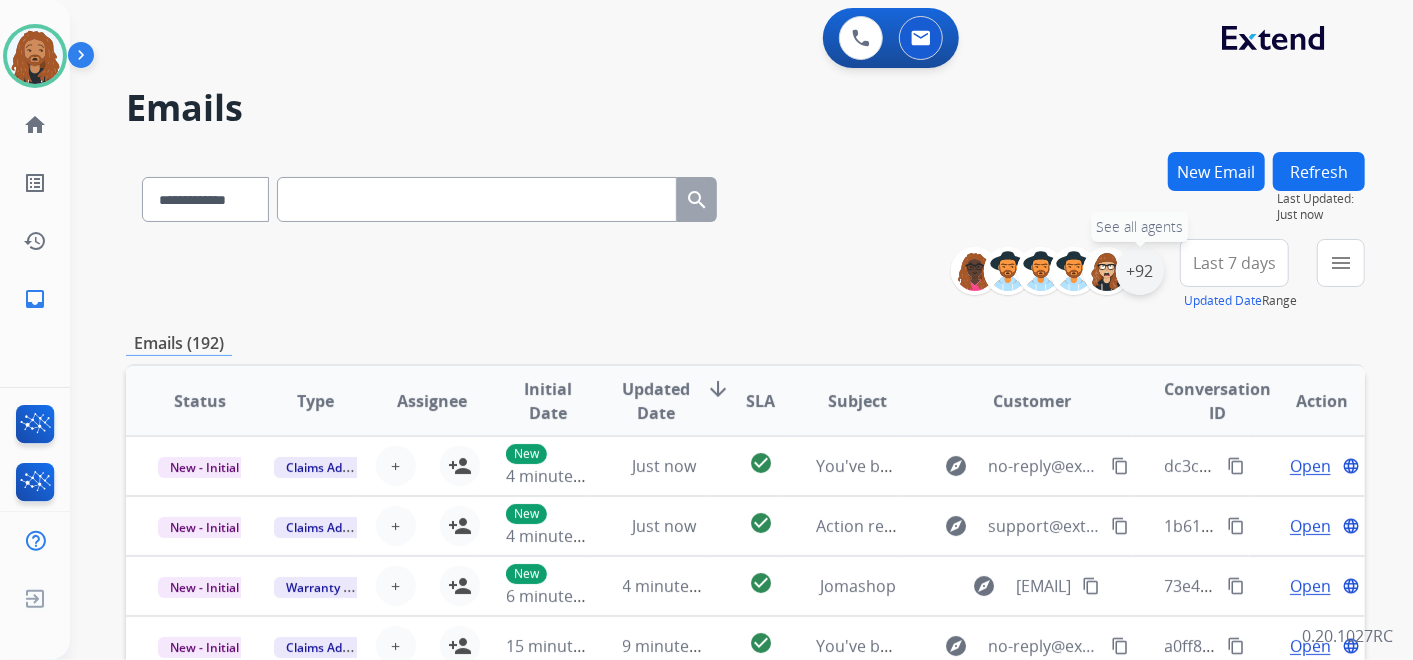 click on "+92" at bounding box center [1140, 271] 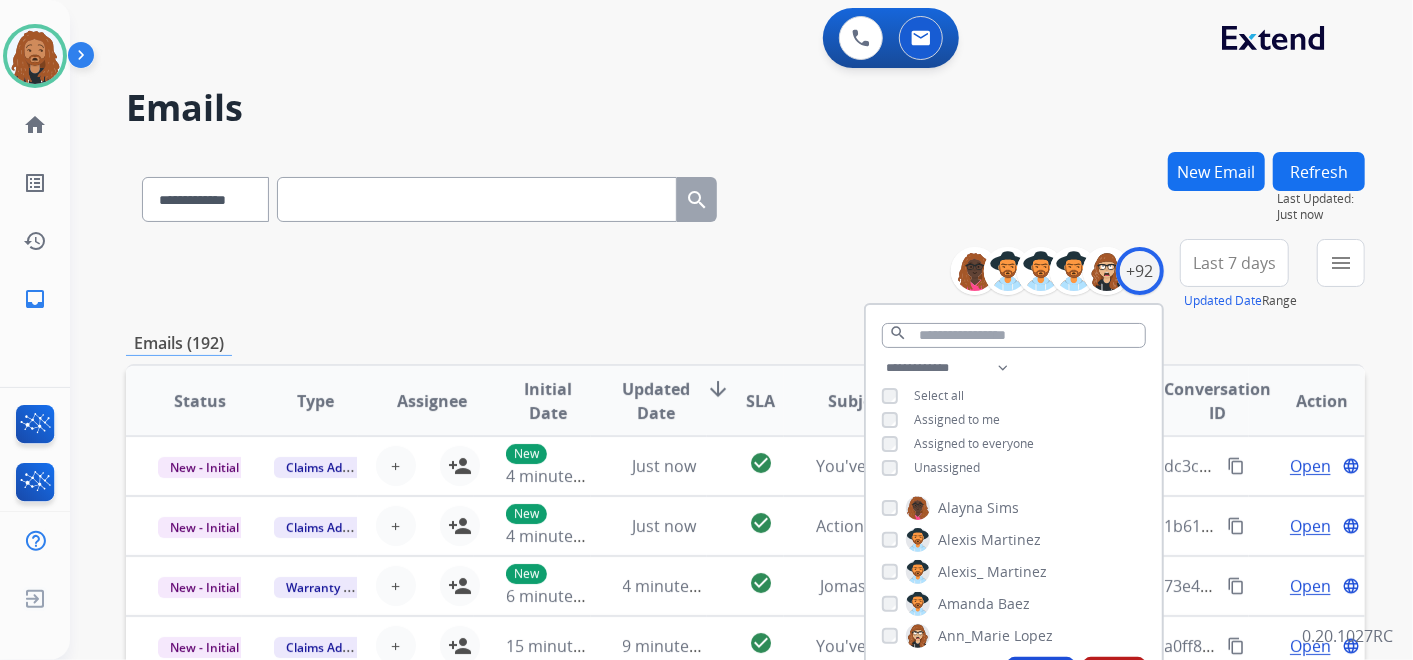 click on "Unassigned" at bounding box center (931, 468) 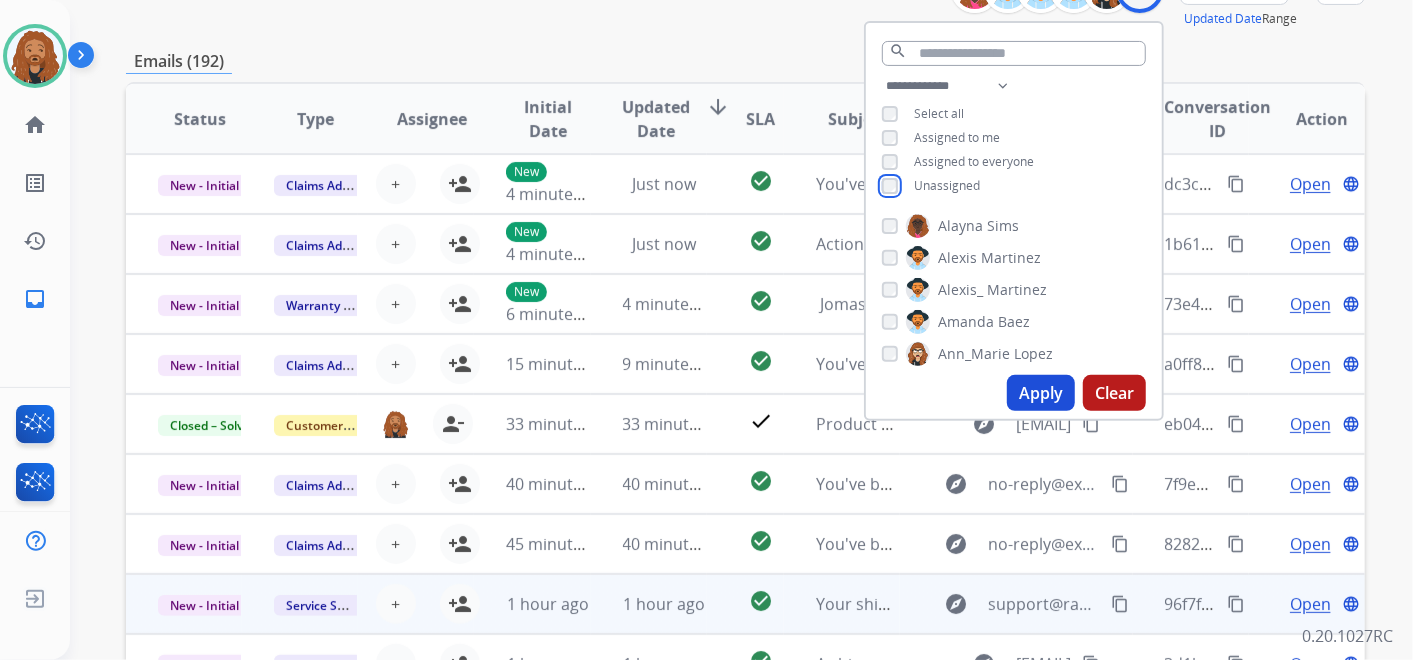 scroll, scrollTop: 477, scrollLeft: 0, axis: vertical 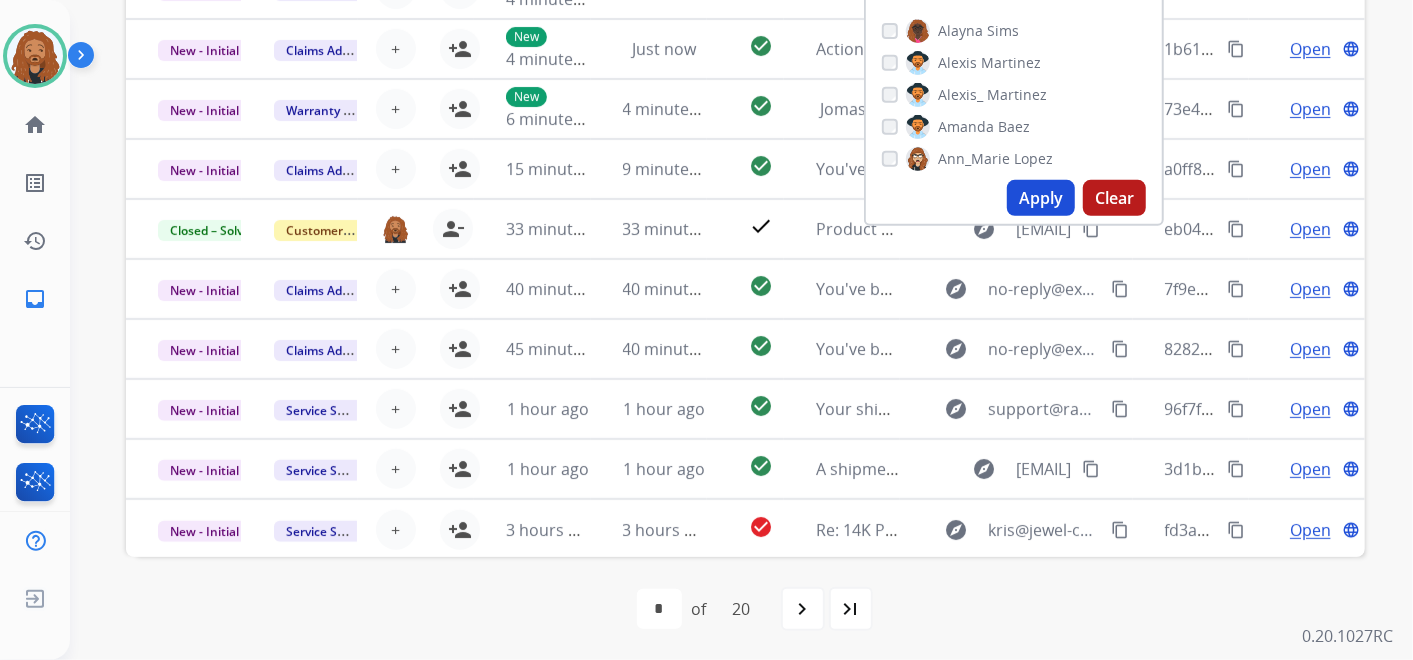 click on "Apply Clear" at bounding box center [1014, 198] 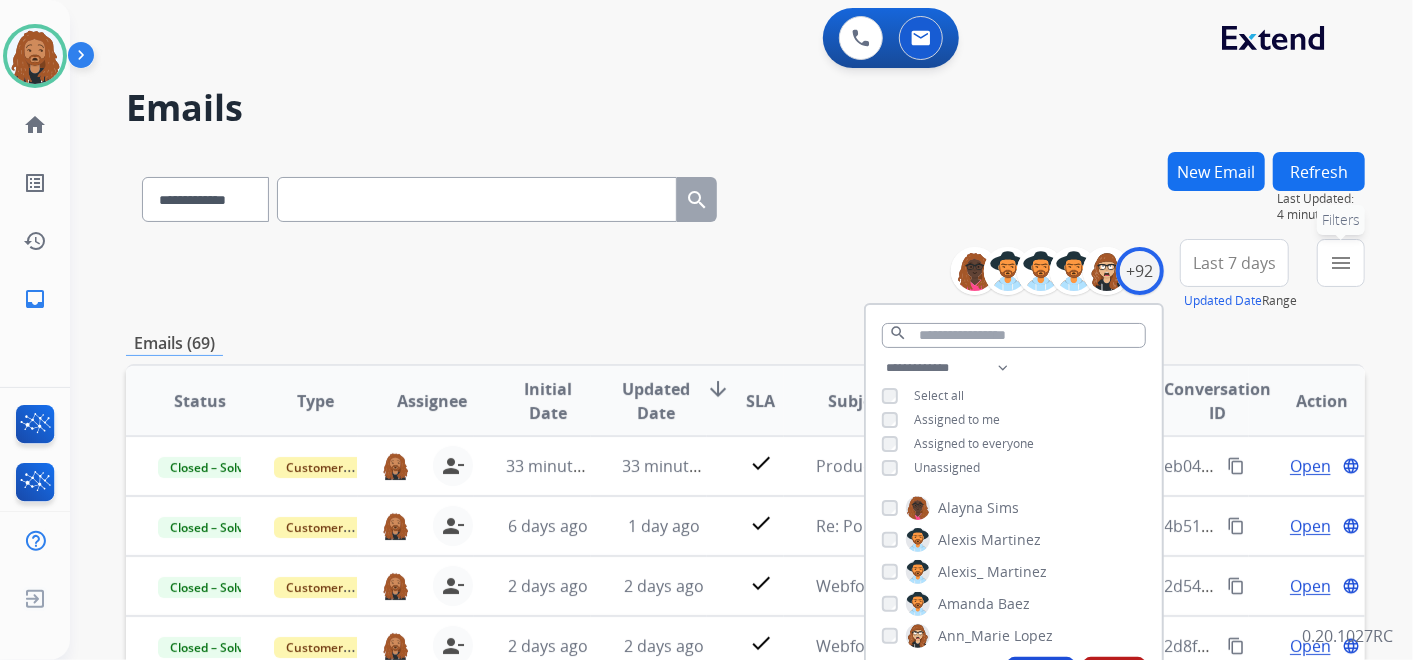 click on "menu  Filters" at bounding box center (1341, 263) 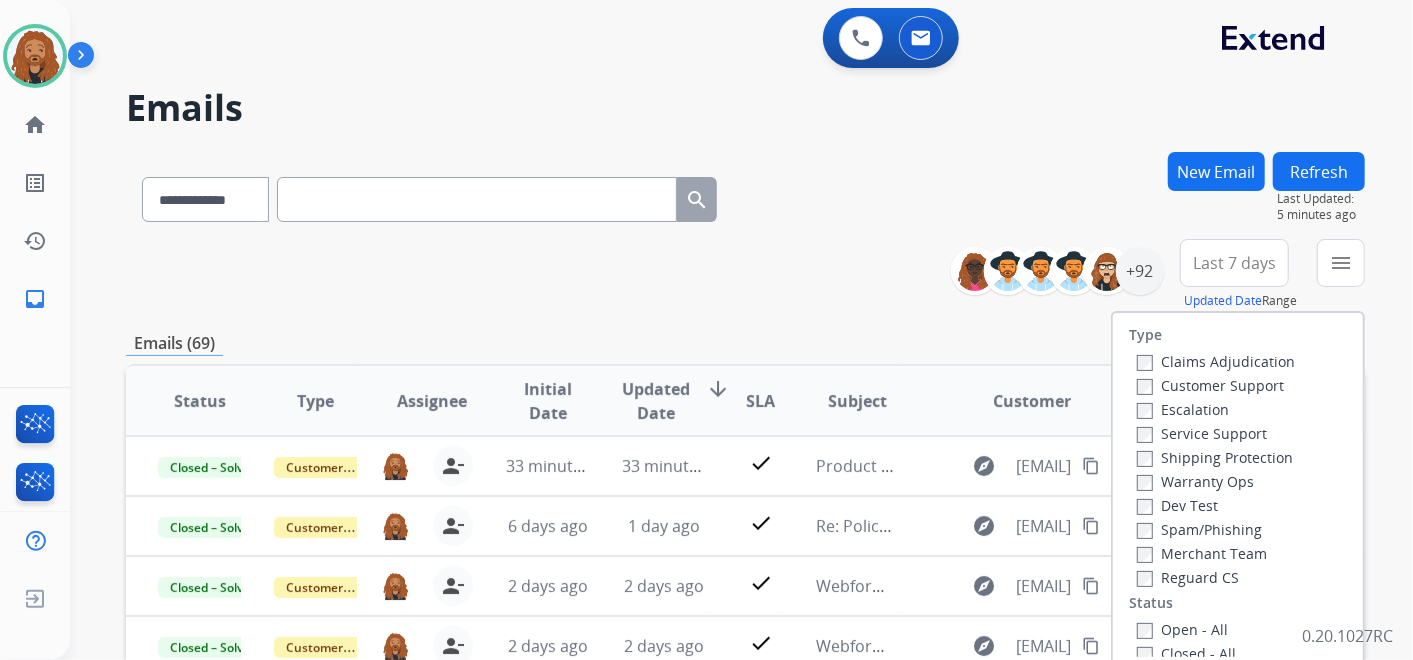 click on "Open - All" at bounding box center [1182, 629] 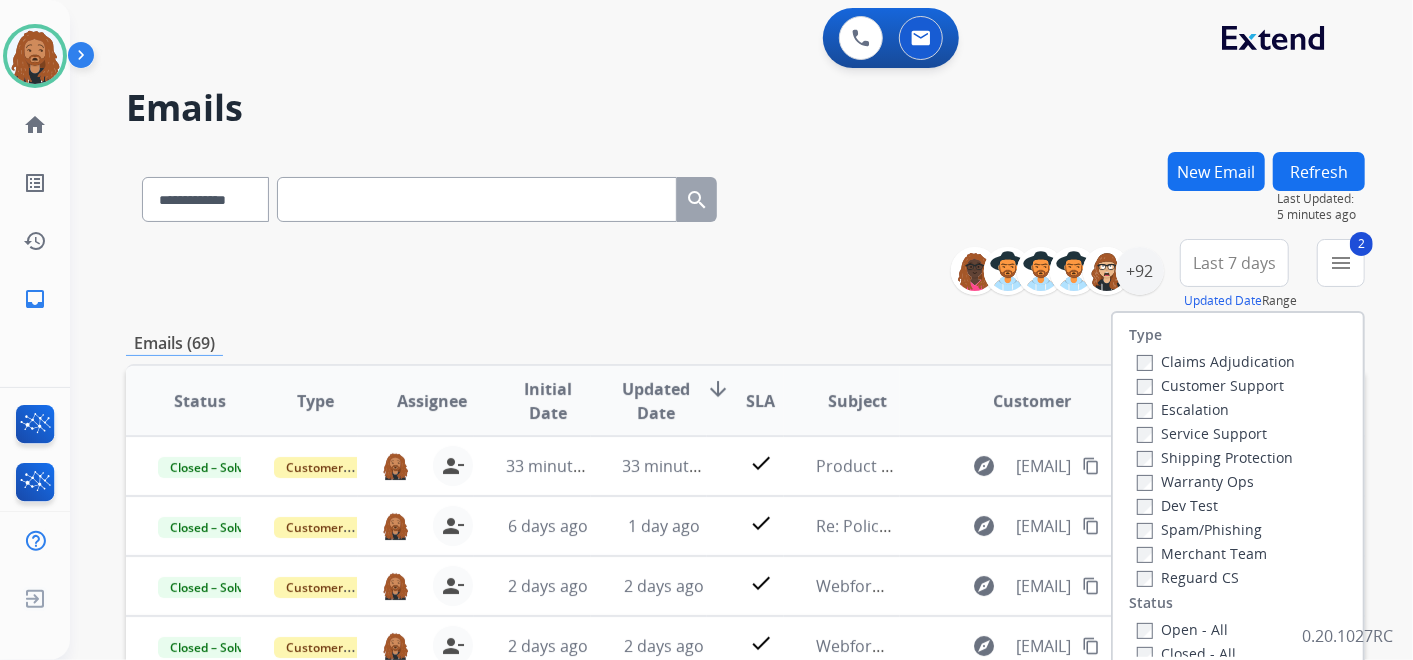 click on "Shipping Protection" at bounding box center (1215, 457) 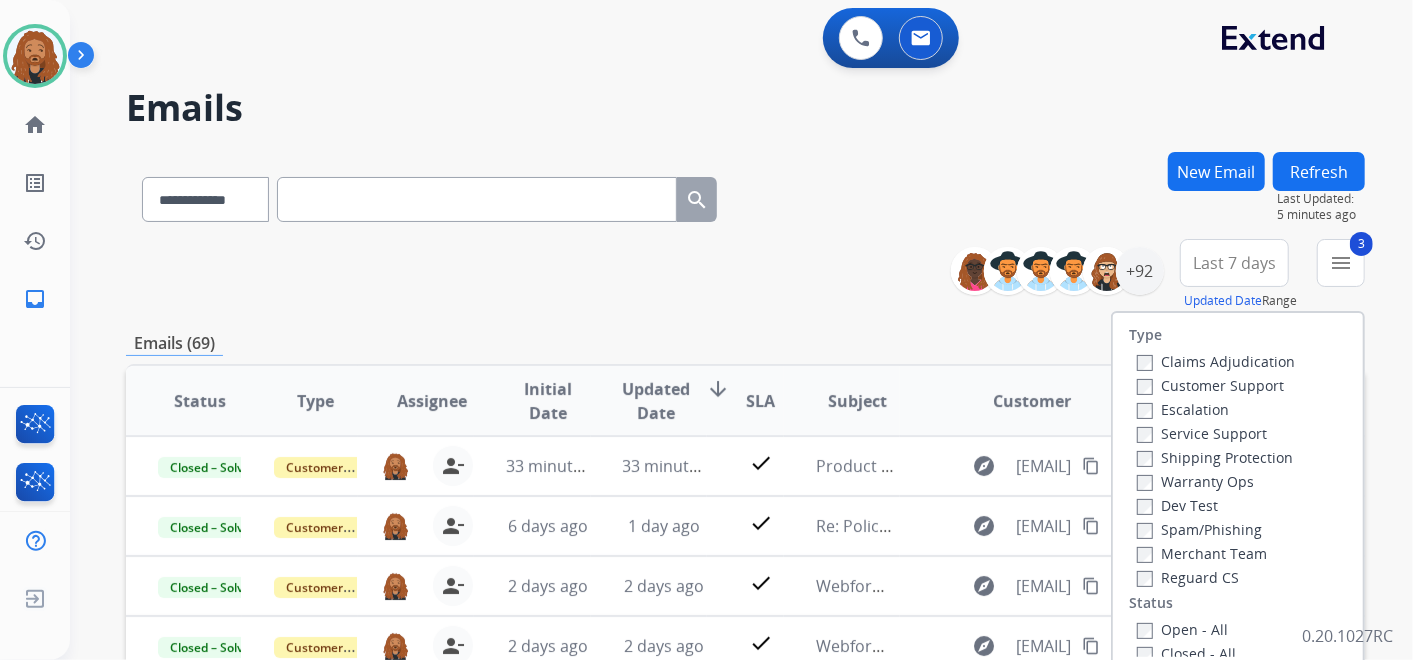 click on "Claims Adjudication" at bounding box center (1216, 361) 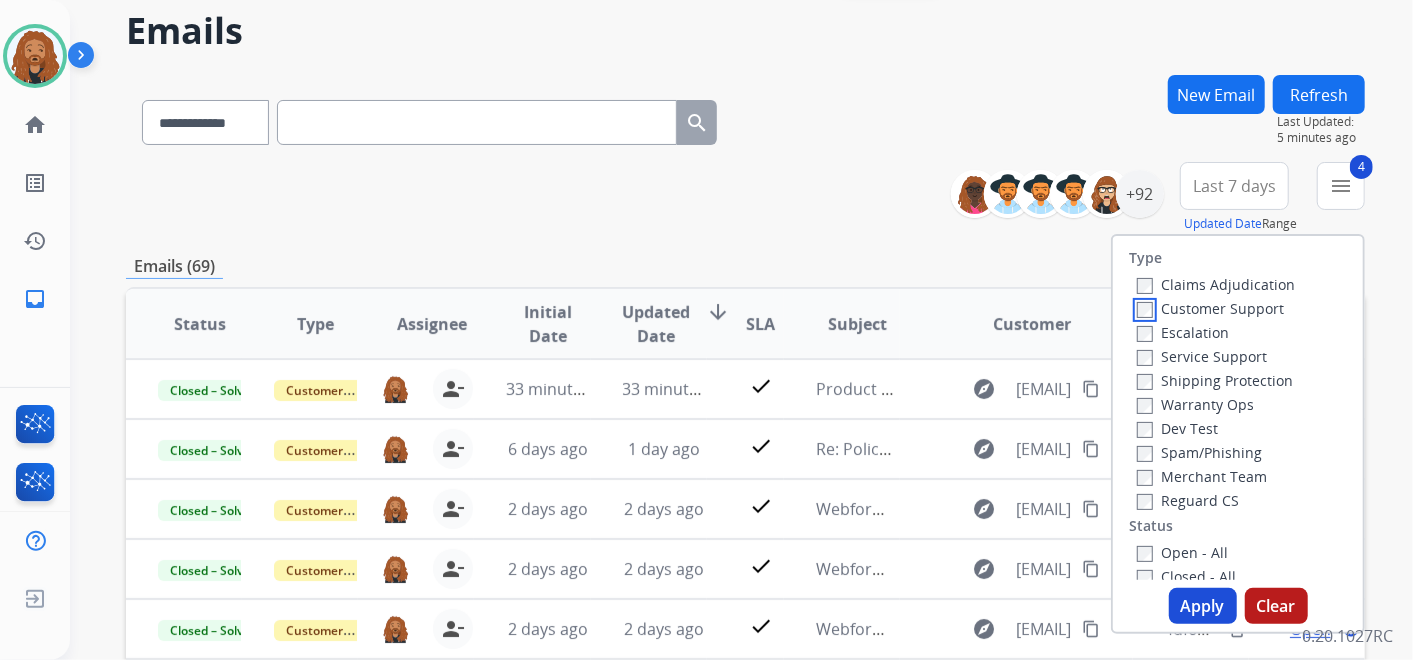 scroll, scrollTop: 111, scrollLeft: 0, axis: vertical 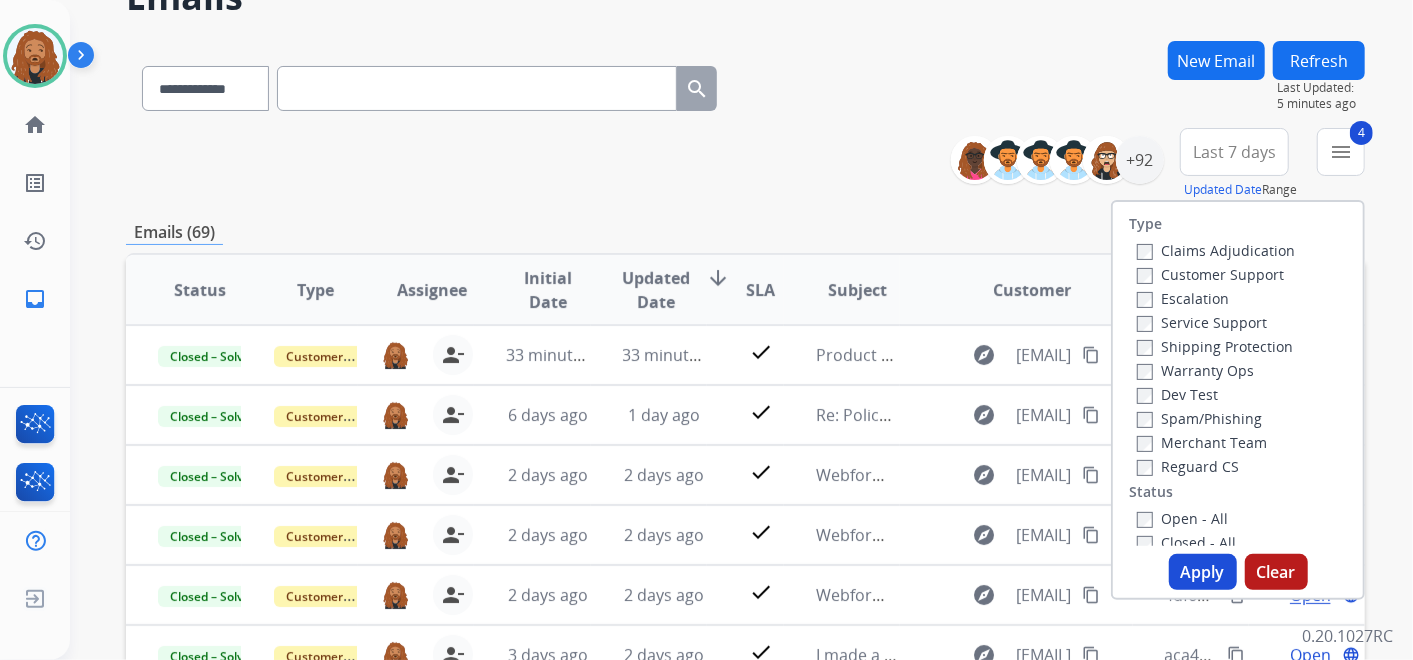 click on "Apply" at bounding box center (1203, 572) 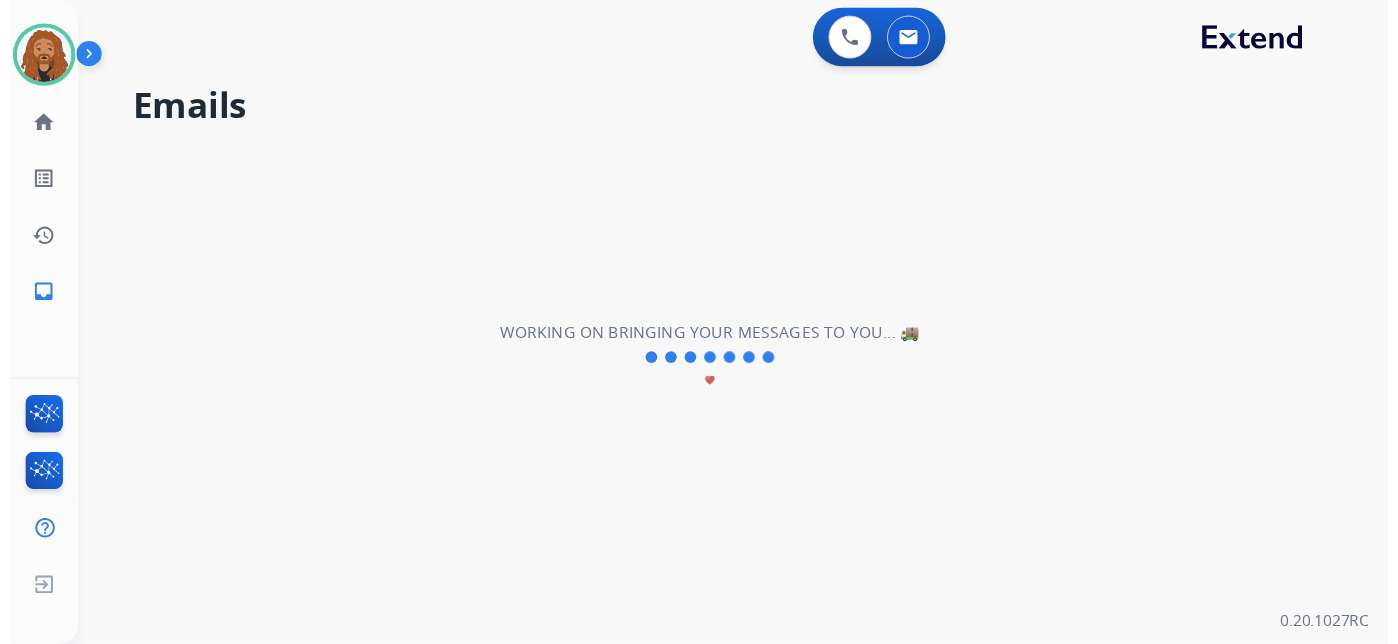 scroll, scrollTop: 0, scrollLeft: 0, axis: both 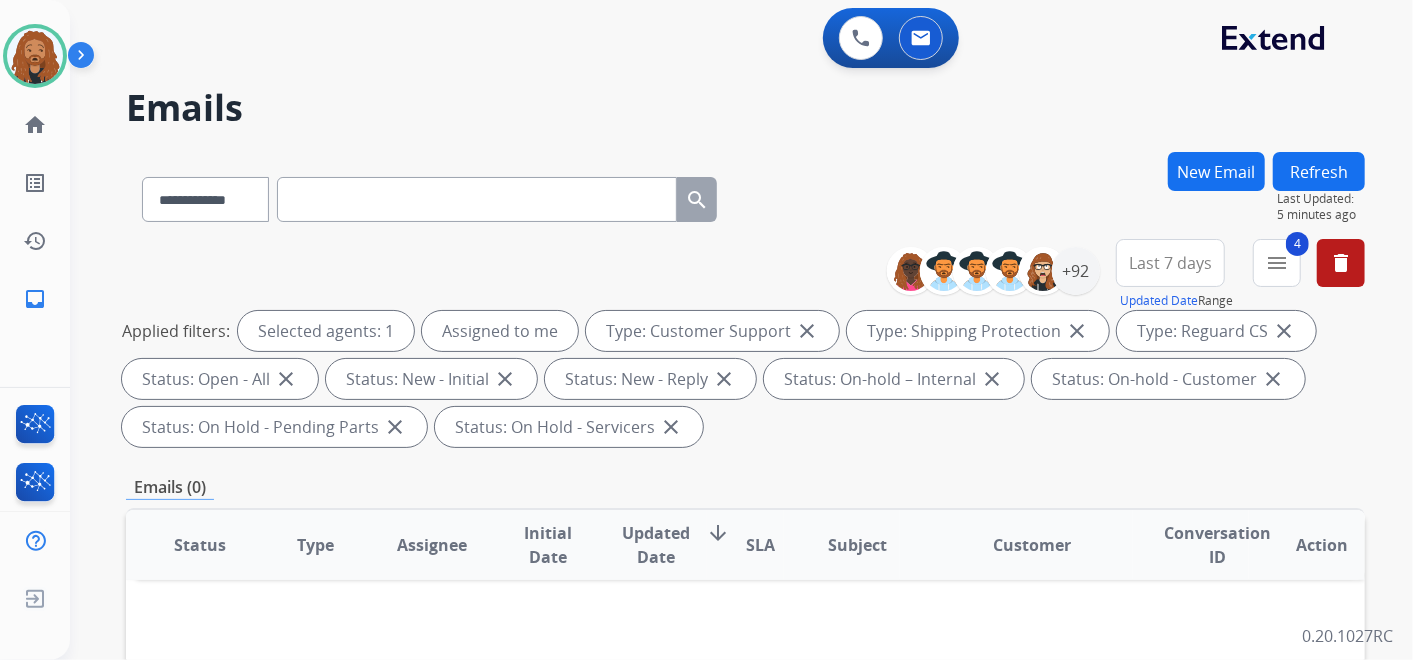 click on "Last 7 days" at bounding box center [1170, 263] 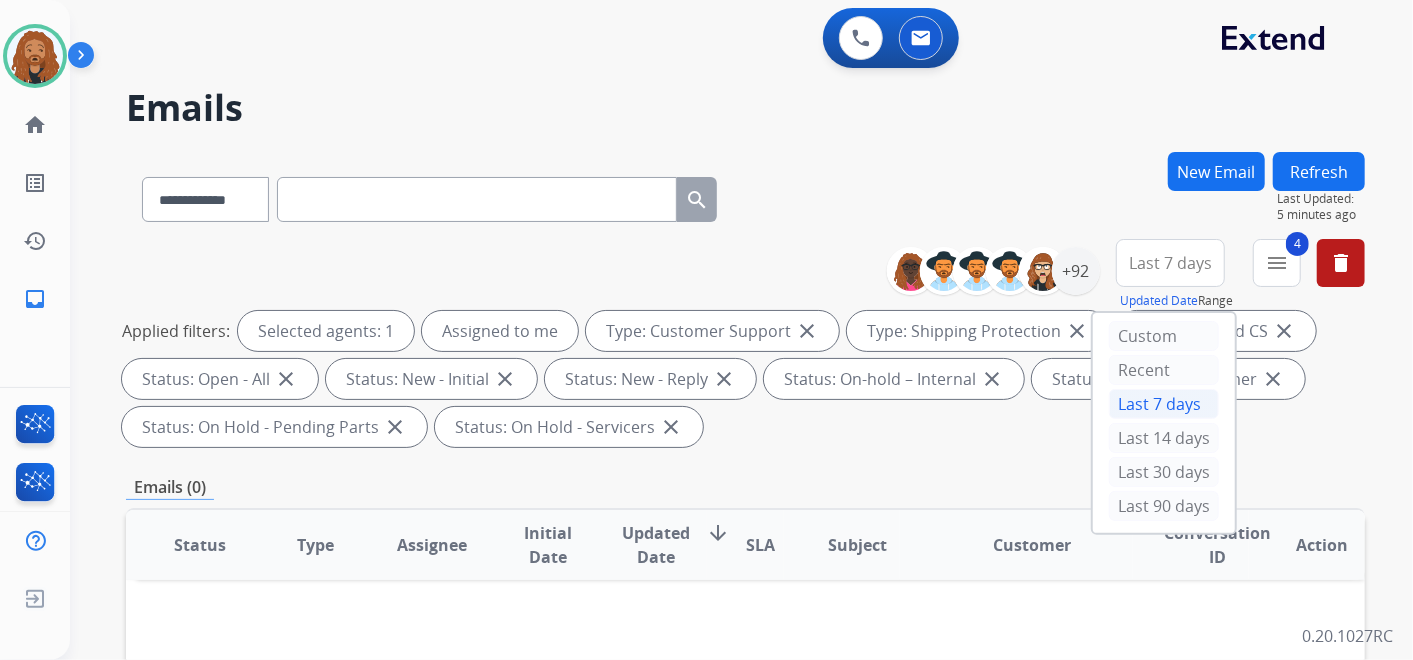 click on "Last 90 days" at bounding box center [1164, 506] 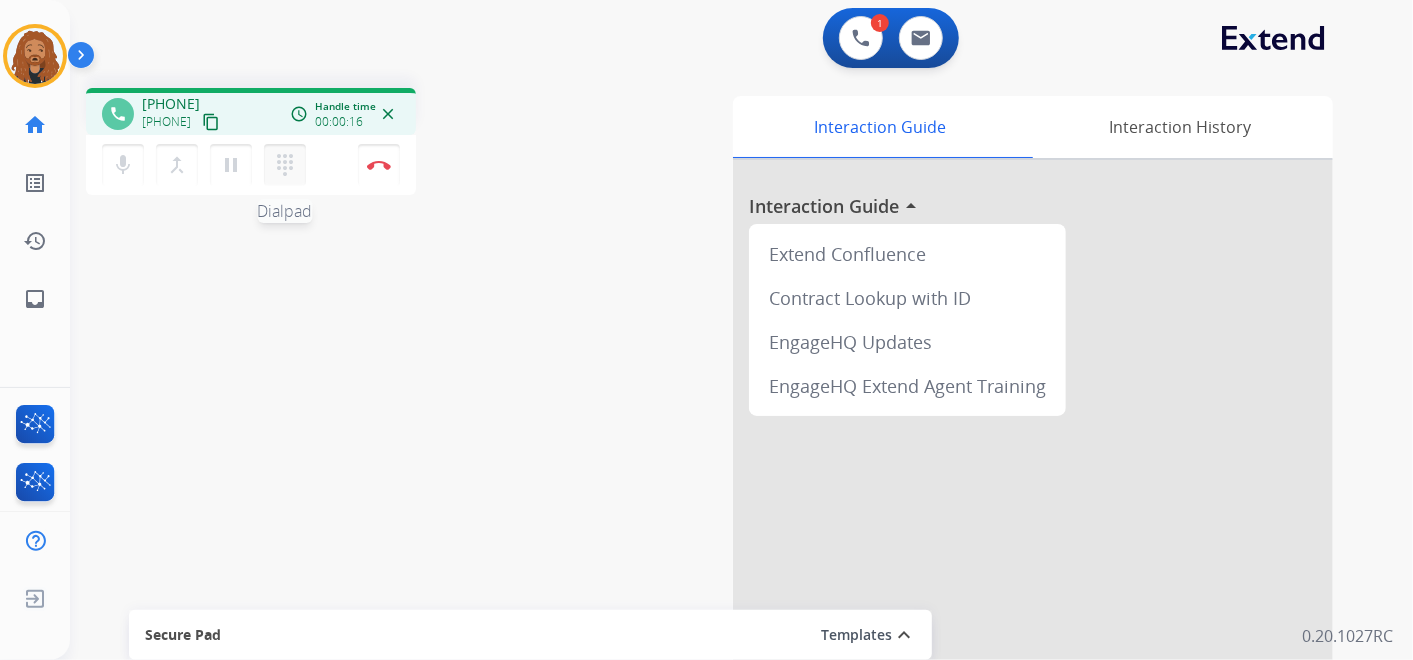 click on "dialpad Dialpad" at bounding box center (285, 165) 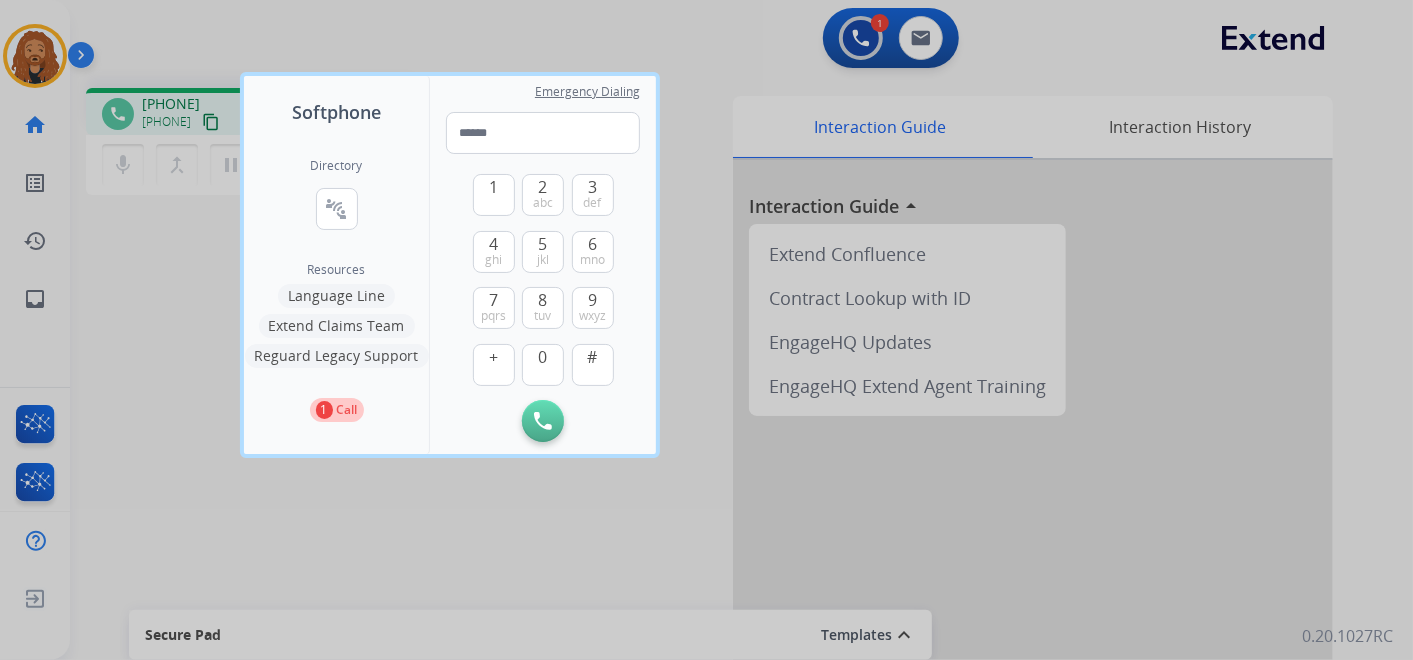 click on "Language Line" at bounding box center (336, 296) 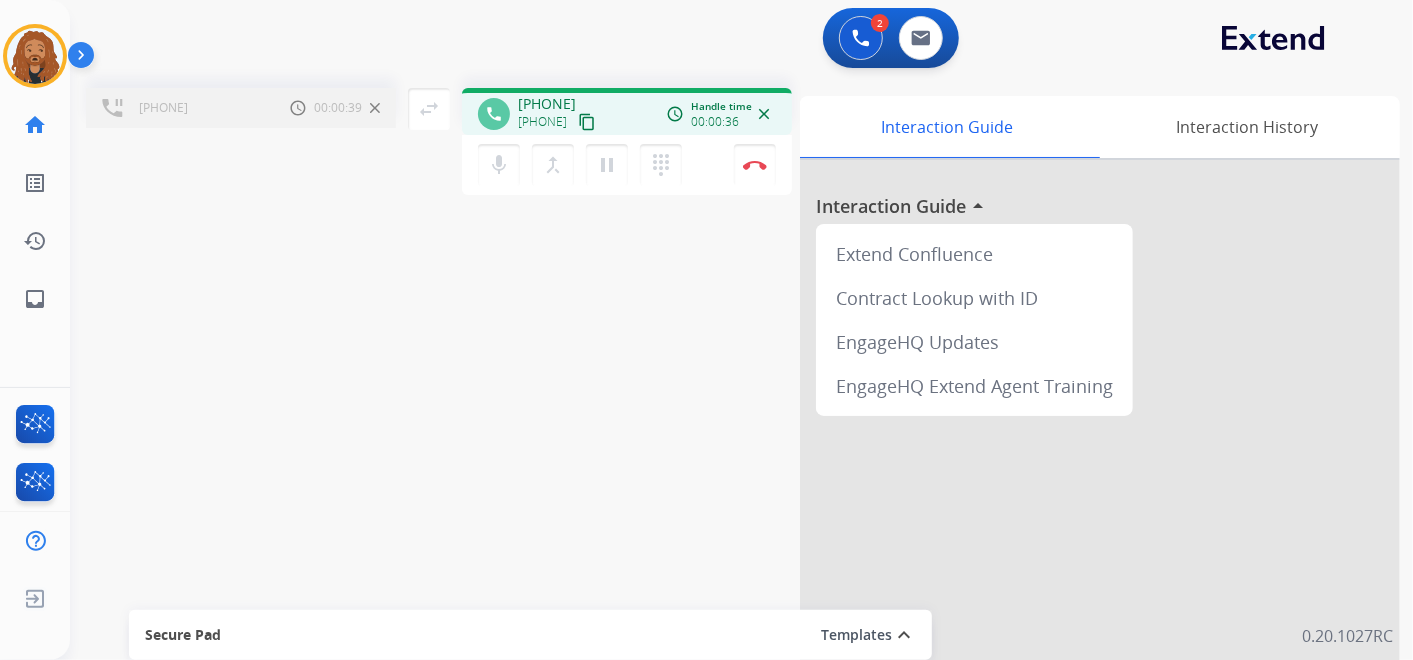 click on "[PHONE] Call metrics Hold   00:00:39 00:00:39 swap_horiz Break voice bridge close_fullscreen Connect 3-Way Call merge_type Separate 3-Way Call phone [PHONE] [PHONE] content_copy access_time Call metrics Queue   00:30 Hold   00:00 Talk   00:37 Total   01:06 Handle time 00:00:36 close mic Mute merge_type Bridge pause Hold dialpad Dialpad Disconnect  Interaction Guide   Interaction History  Interaction Guide arrow_drop_up  Extend Confluence   Contract Lookup with ID   EngageHQ Updates   EngageHQ Extend Agent Training  Secure Pad Templates expand_less Choose a template Save" at bounding box center (717, 489) 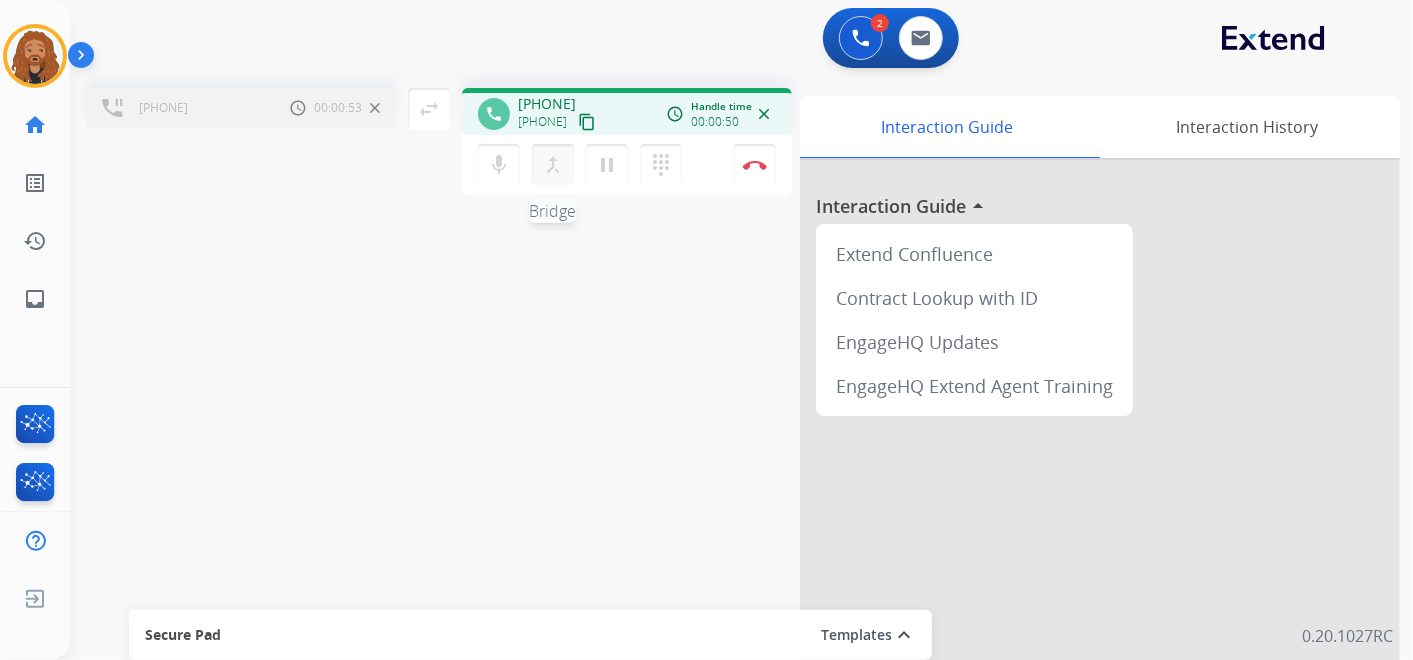 click on "merge_type" at bounding box center [553, 165] 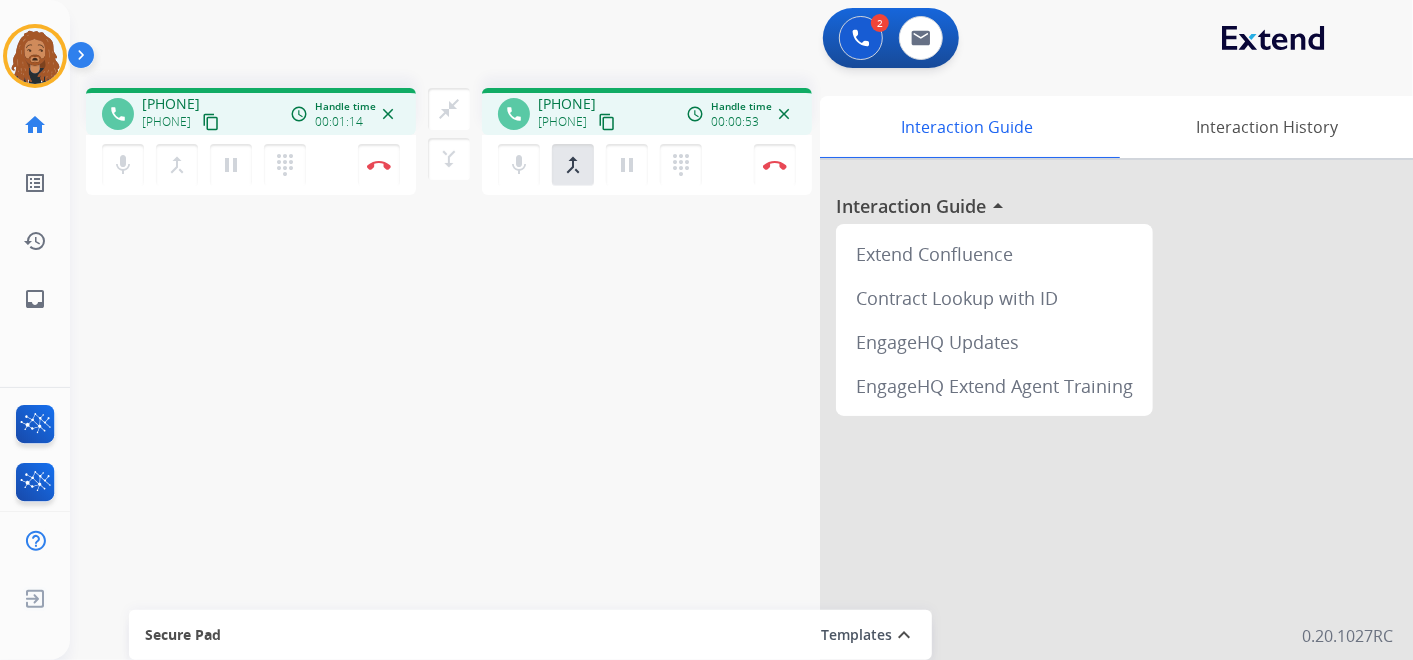 click on "phone +1[PHONE] +1[PHONE] content_copy access_time Call metrics Queue   00:09 Hold   00:53 Talk   00:22 Total   01:23 Handle time 00:01:14 close mic Mute merge_type Bridge pause Hold dialpad Dialpad Disconnect swap_horiz Break voice bridge close_fullscreen Connect 3-Way Call merge_type Separate 3-Way Call phone +1[PHONE] +1[PHONE] content_copy access_time Call metrics Queue   00:30 Hold   00:00 Talk   00:54 Total   01:23 Handle time 00:00:53 close mic Mute merge_type Bridge pause Hold dialpad Dialpad Disconnect  Interaction Guide   Interaction History  Interaction Guide arrow_drop_up  Extend Confluence   Contract Lookup with ID   EngageHQ Updates   EngageHQ Extend Agent Training  Secure Pad Templates expand_less Choose a template Save" at bounding box center (717, 489) 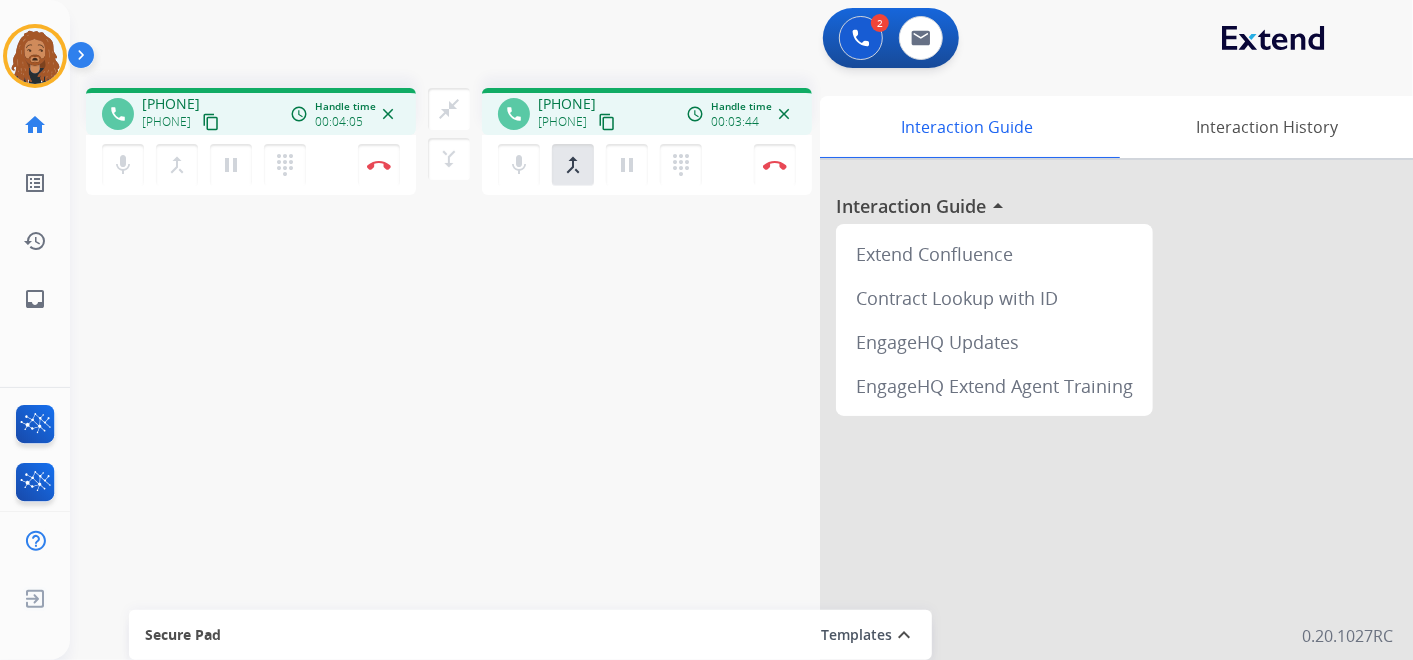 click on "content_copy" at bounding box center [211, 122] 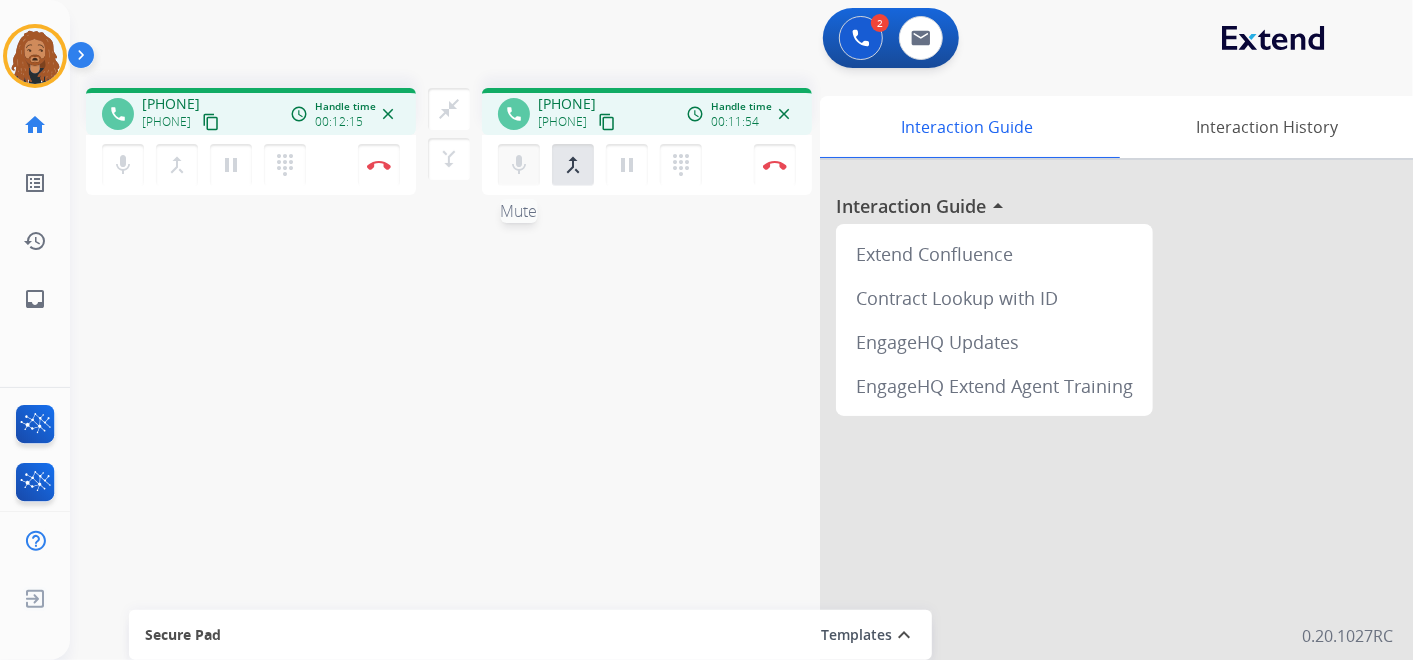 click on "mic" at bounding box center [123, 165] 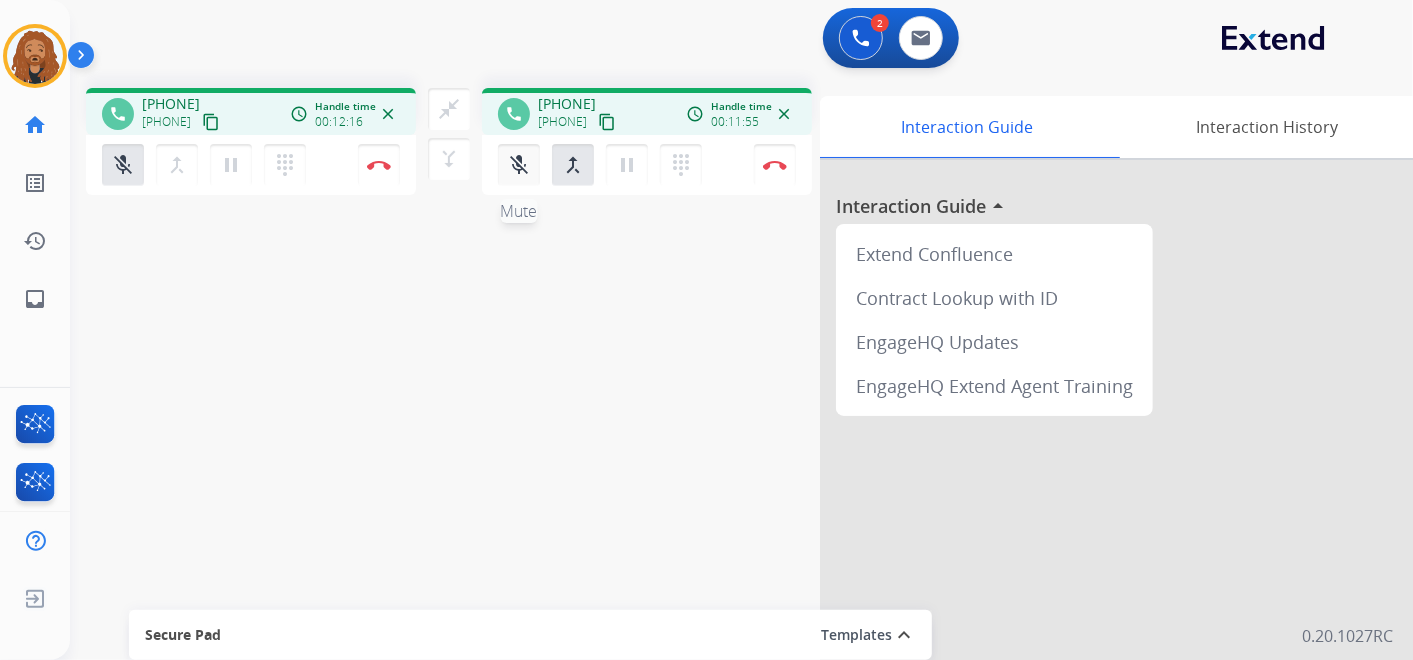 click on "mic_off" at bounding box center (123, 165) 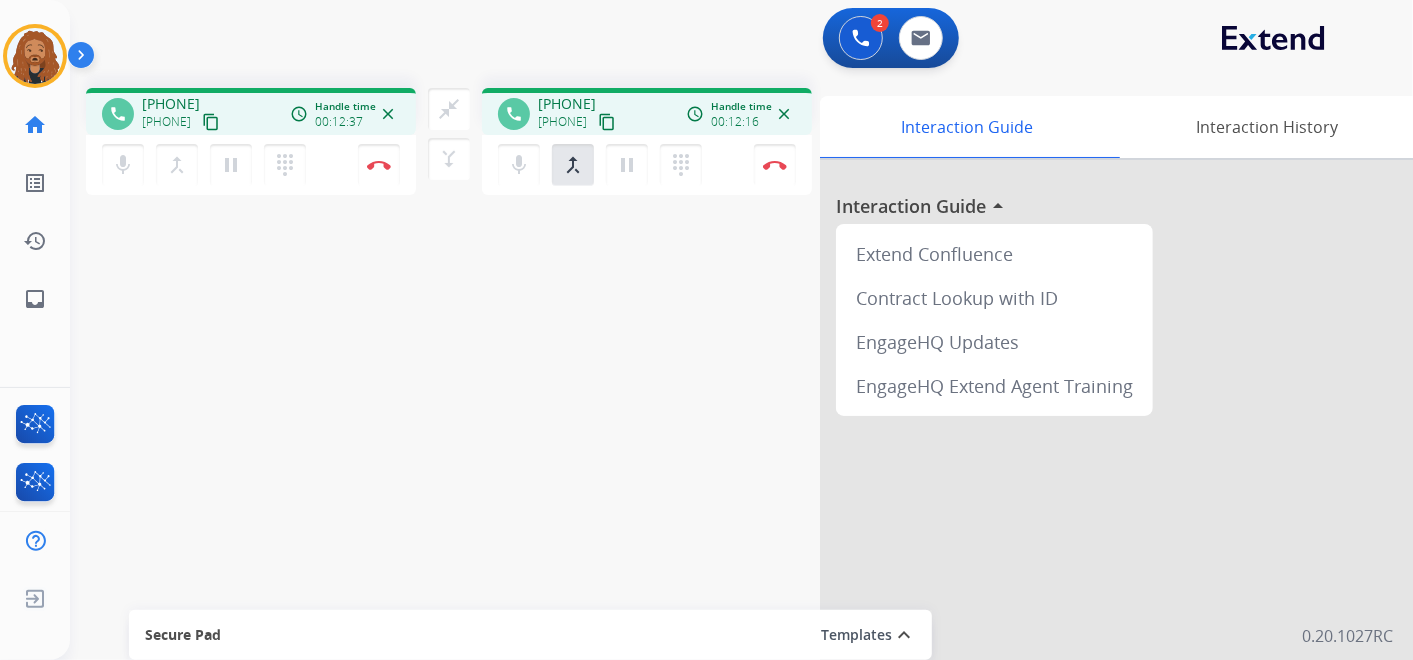 drag, startPoint x: 465, startPoint y: 407, endPoint x: 510, endPoint y: 405, distance: 45.044422 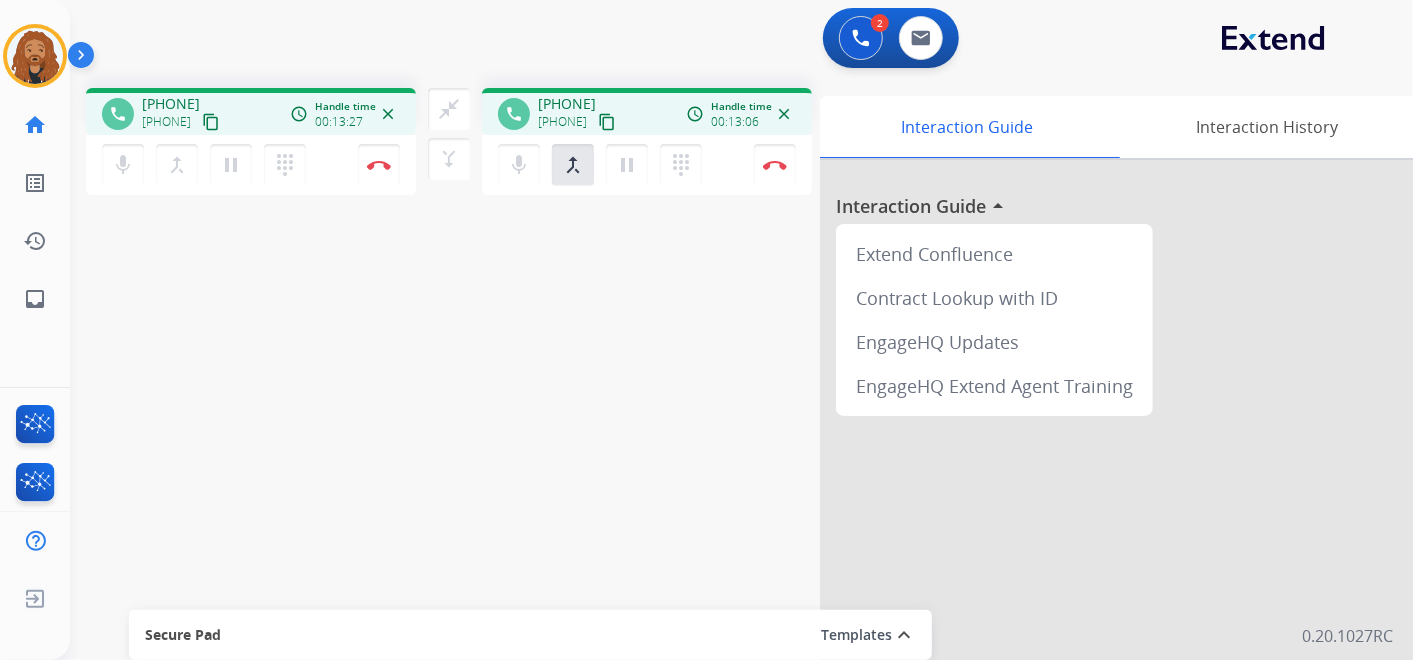click on "phone [PHONE] [PHONE] content_copy access_time Call metrics Queue 00:09 Hold 00:53 Talk 12:35 Total 13:36 Handle time 00:13:27 close mic Mute merge_type Bridge pause Hold dialpad Dialpad Disconnect swap_horiz Break voice bridge close_fullscreen Connect 3-Way Call merge_type Separate 3-Way Call phone [PHONE] [PHONE] content_copy access_time Call metrics Queue 00:30 Hold 00:00 Talk 13:07 Total 13:36 Handle time 00:13:06 close mic Mute merge_type Bridge pause Hold dialpad Dialpad Disconnect Interaction Guide Interaction History Interaction Guide arrow_drop_up Extend Confluence Contract Lookup with ID EngageHQ Updates EngageHQ Extend Agent Training Secure Pad Templates expand_less Choose a template Save" at bounding box center (717, 489) 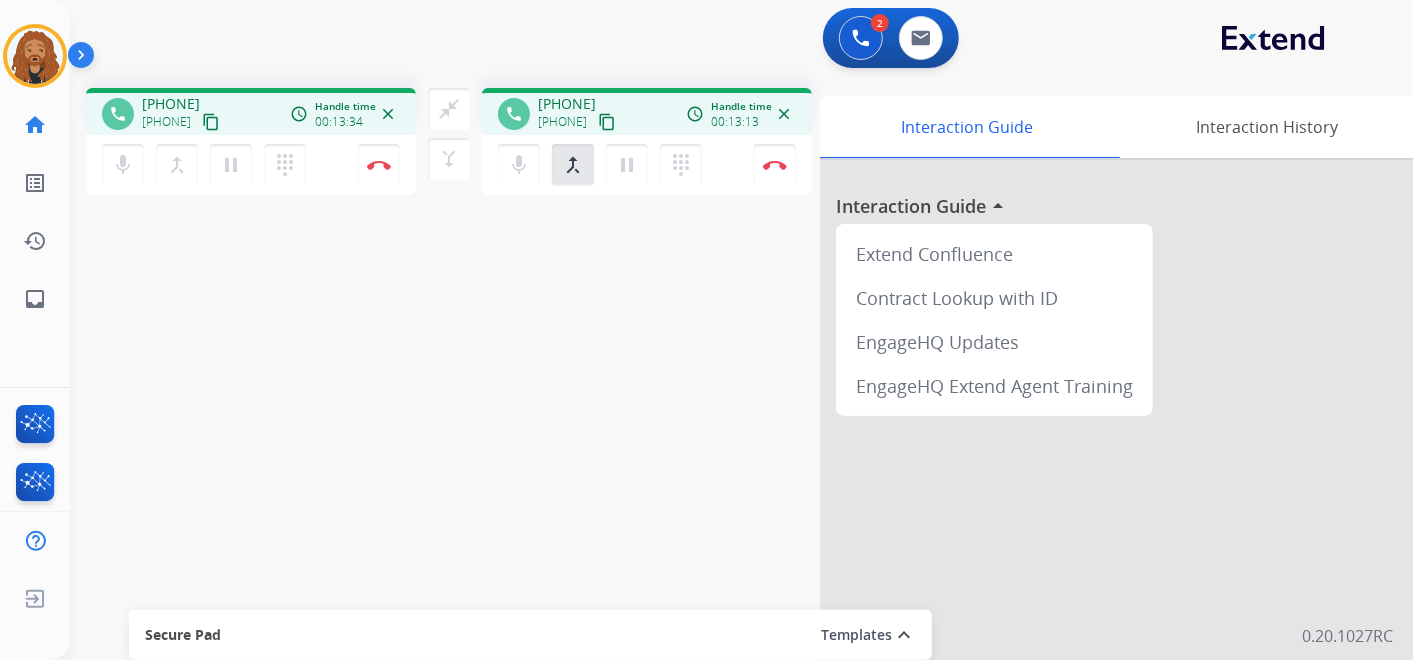 click on "2 Voice Interactions  0  Email Interactions" at bounding box center [729, 40] 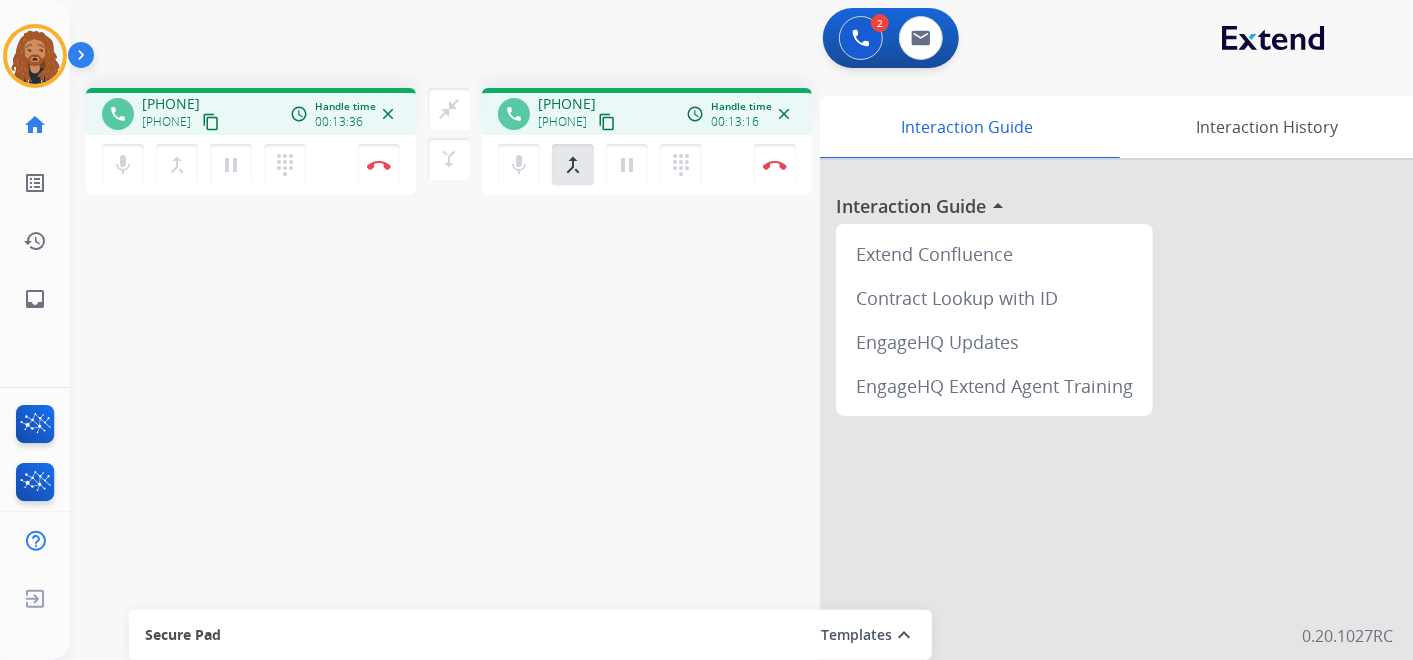 click on "phone [PHONE] [PHONE] content_copy access_time Call metrics Queue   00:09 Hold   00:53 Talk   12:44 Total   13:45 Handle time 00:13:36 close mic Mute merge_type Bridge pause Hold dialpad Dialpad Disconnect swap_horiz Break voice bridge close_fullscreen Connect 3-Way Call merge_type Separate 3-Way Call phone [PHONE] [PHONE] content_copy access_time Call metrics Queue   00:30 Hold   00:00 Talk   13:17 Total   13:46 Handle time 00:13:16 close mic Mute merge_type Bridge pause Hold dialpad Dialpad Disconnect  Interaction Guide   Interaction History  Interaction Guide arrow_drop_up  Extend Confluence   Contract Lookup with ID   EngageHQ Updates   EngageHQ Extend Agent Training  Secure Pad Templates expand_less Choose a template Save" at bounding box center (717, 489) 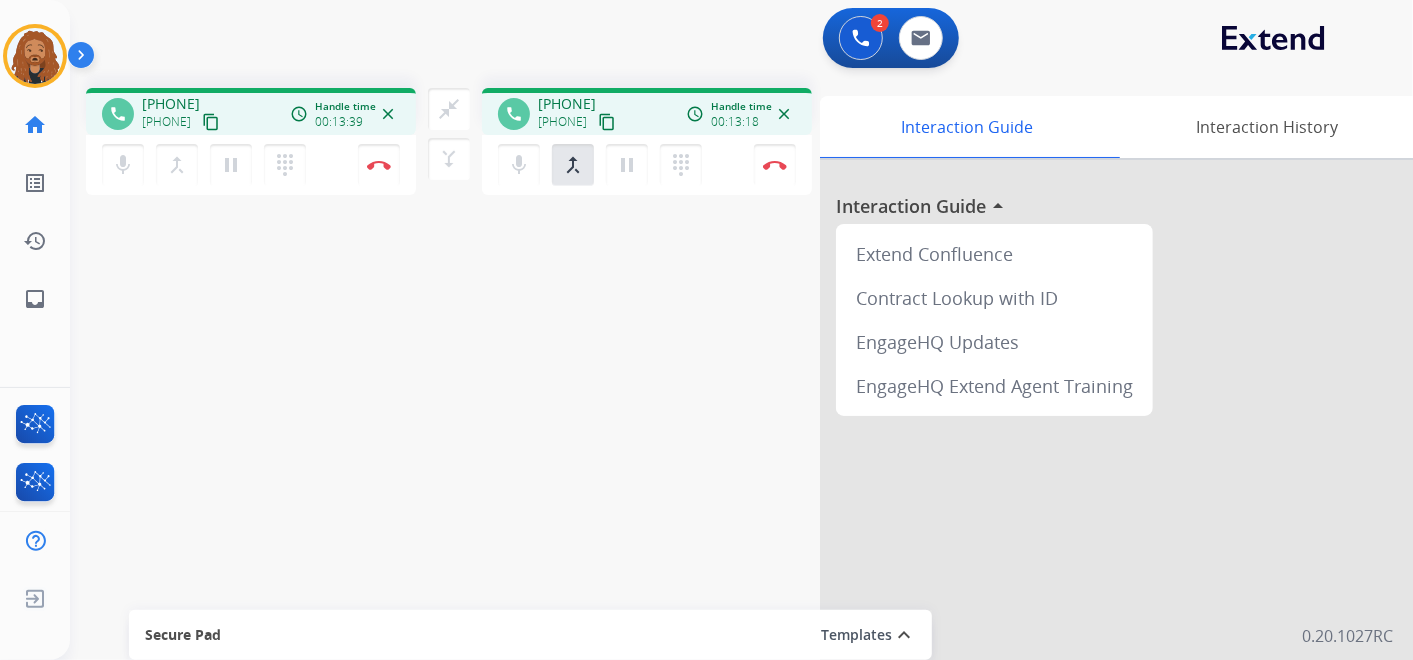 click on "phone [PHONE] [PHONE] content_copy access_time Call metrics Queue   00:09 Hold   00:53 Talk   12:47 Total   13:48 Handle time 00:13:39 close mic Mute merge_type Bridge pause Hold dialpad Dialpad Disconnect swap_horiz Break voice bridge close_fullscreen Connect 3-Way Call merge_type Separate 3-Way Call phone [PHONE] [PHONE] content_copy access_time Call metrics Queue   00:30 Hold   00:00 Talk   13:19 Total   13:48 Handle time 00:13:18 close mic Mute merge_type Bridge pause Hold dialpad Dialpad Disconnect  Interaction Guide   Interaction History  Interaction Guide arrow_drop_up  Extend Confluence   Contract Lookup with ID   EngageHQ Updates   EngageHQ Extend Agent Training  Secure Pad Templates expand_less Choose a template Save" at bounding box center (717, 489) 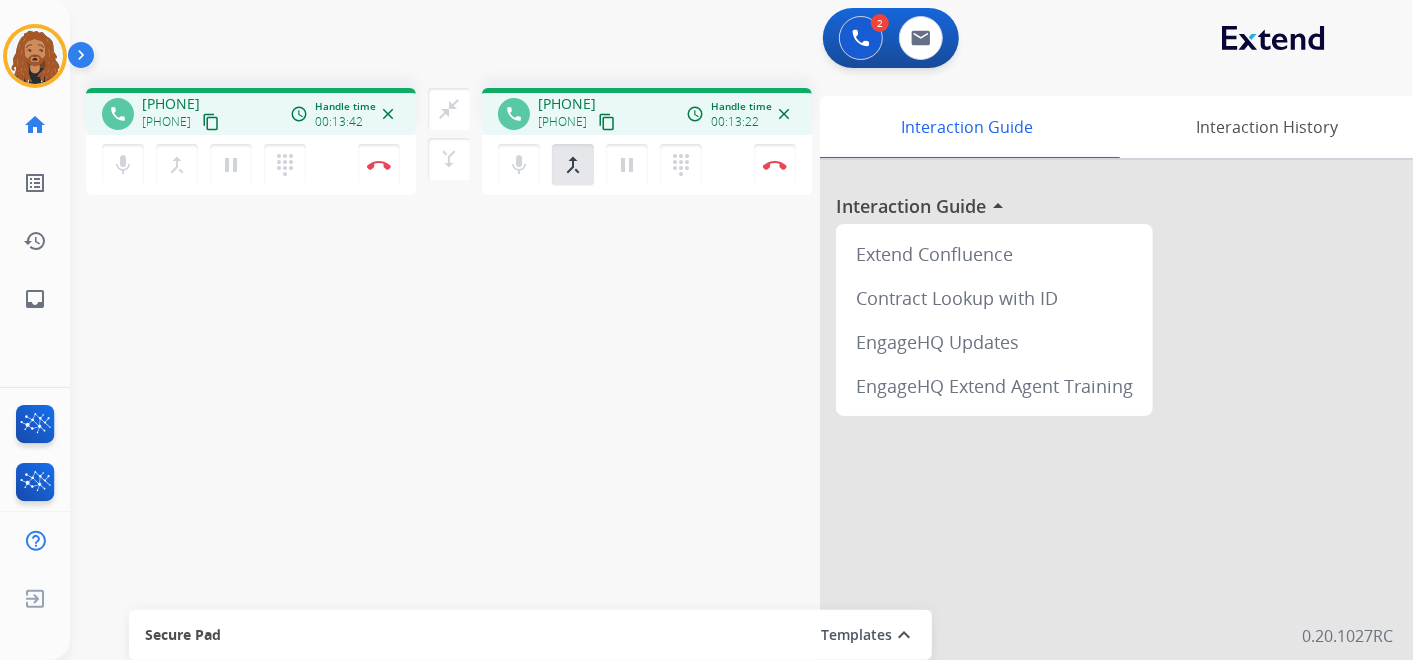 click on "phone [PHONE] [PHONE] content_copy access_time Call metrics Queue 00:09 Hold 00:53 Talk 12:50 Total 13:51 Handle time 00:13:42 close mic Mute merge_type Bridge pause Hold dialpad Dialpad Disconnect swap_horiz Break voice bridge close_fullscreen Connect 3-Way Call merge_type Separate 3-Way Call phone [PHONE] [PHONE] content_copy access_time Call metrics Queue 00:30 Hold 00:00 Talk 13:23 Total 13:52 Handle time 00:13:22 close mic Mute merge_type Bridge pause Hold dialpad Dialpad Disconnect Interaction Guide Interaction History Interaction Guide arrow_drop_up Extend Confluence Contract Lookup with ID EngageHQ Updates EngageHQ Extend Agent Training Secure Pad Templates expand_less Choose a template Save" at bounding box center (717, 489) 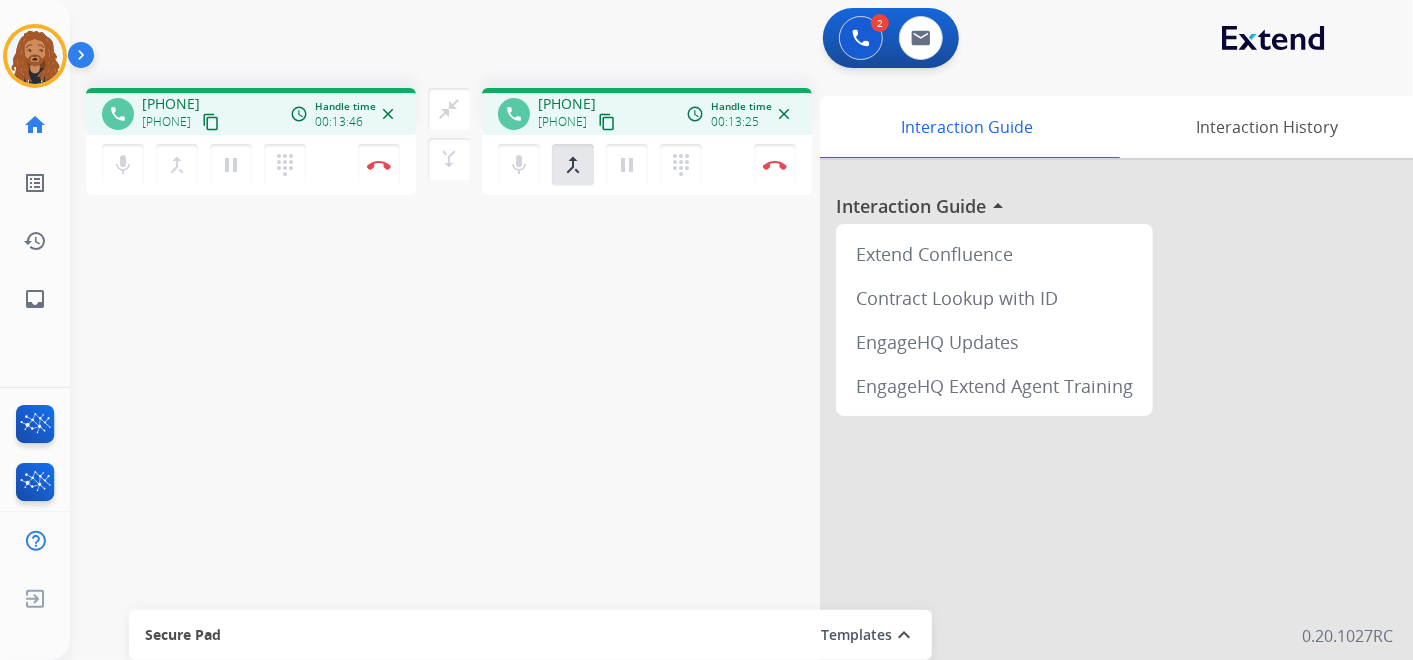 click on "2 Voice Interactions  0  Email Interactions" at bounding box center [729, 40] 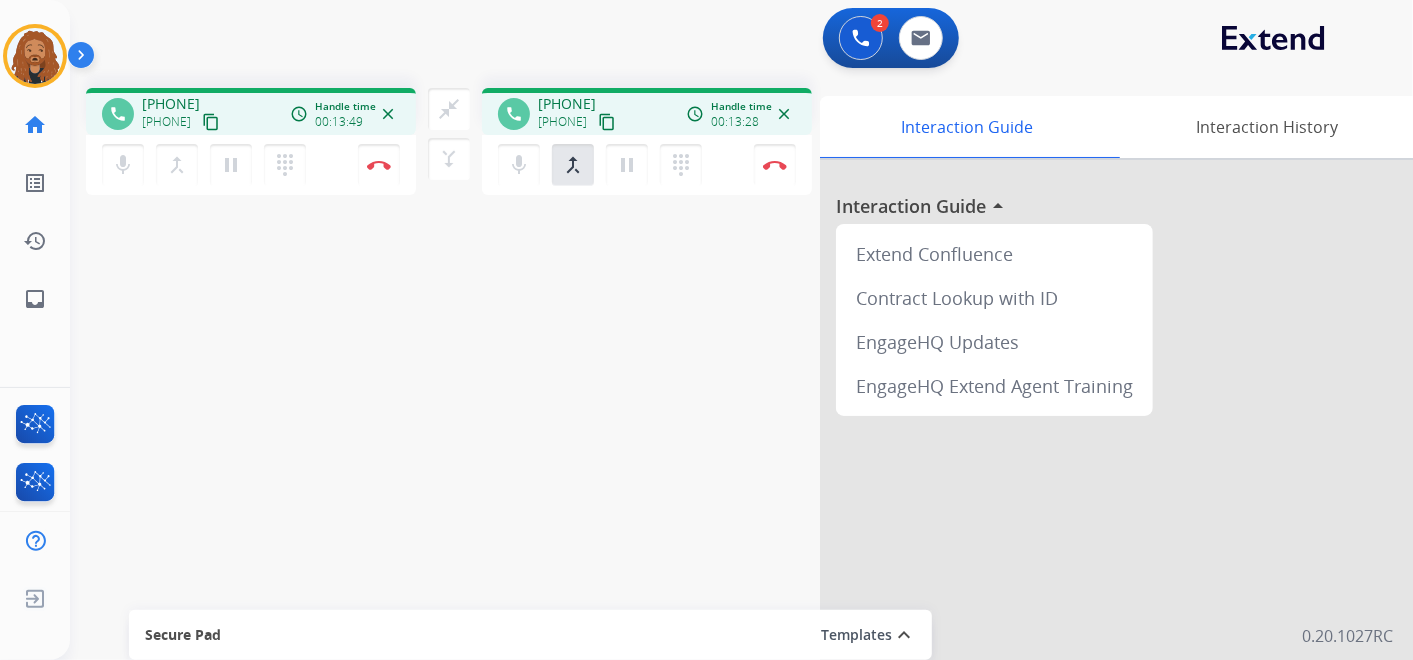click on "phone [PHONE] [PHONE] content_copy access_time Call metrics Queue   00:09 Hold   00:53 Talk   12:57 Total   13:58 Handle time 00:13:49 close mic Mute merge_type Bridge pause Hold dialpad Dialpad Disconnect swap_horiz Break voice bridge close_fullscreen Connect 3-Way Call merge_type Separate 3-Way Call phone [PHONE] [PHONE] content_copy access_time Call metrics Queue   00:30 Hold   00:00 Talk   13:29 Total   13:58 Handle time 00:13:28 close mic Mute merge_type Bridge pause Hold dialpad Dialpad Disconnect  Interaction Guide   Interaction History  Interaction Guide arrow_drop_up  Extend Confluence   Contract Lookup with ID   EngageHQ Updates   EngageHQ Extend Agent Training  Secure Pad Templates expand_less Choose a template Save" at bounding box center (717, 489) 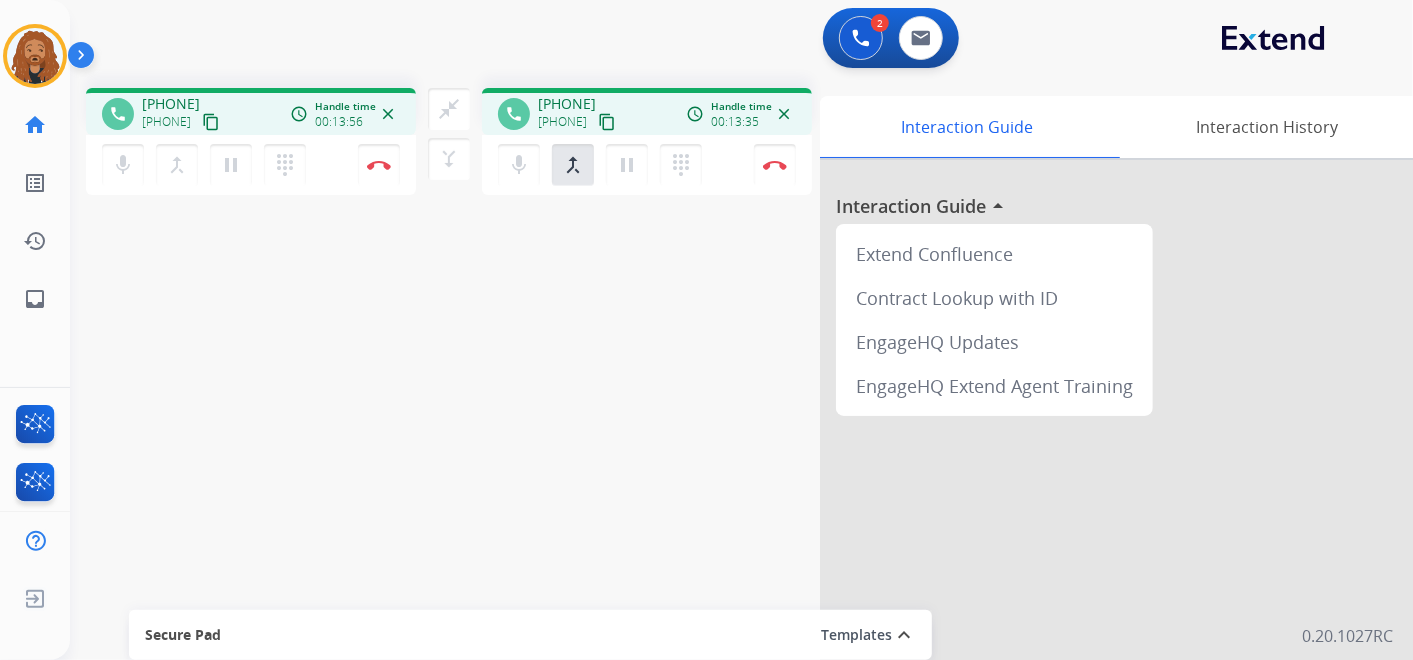 click on "phone [PHONE] [PHONE] content_copy access_time Call metrics Queue 00:09 Hold 00:53 Talk 13:04 Total 14:05 Handle time 00:13:56 close mic Mute merge_type Bridge pause Hold dialpad Dialpad Disconnect swap_horiz Break voice bridge close_fullscreen Connect 3-Way Call merge_type Separate 3-Way Call phone [PHONE] [PHONE] content_copy access_time Call metrics Queue 00:30 Hold 00:00 Talk 13:36 Total 14:05 Handle time 00:13:35 close mic Mute merge_type Bridge pause Hold dialpad Dialpad Disconnect Interaction Guide Interaction History Interaction Guide arrow_drop_up Extend Confluence Contract Lookup with ID EngageHQ Updates EngageHQ Extend Agent Training Secure Pad Templates expand_less Choose a template Save" at bounding box center [717, 489] 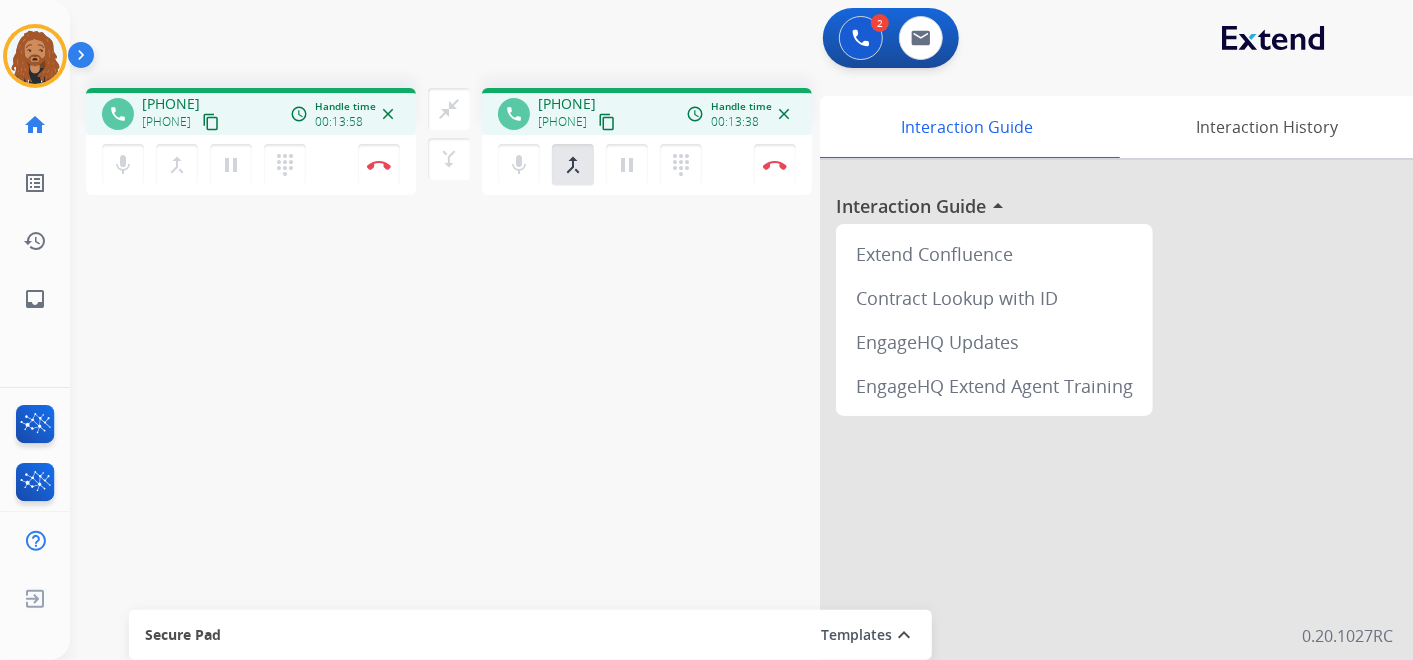 click on "phone [PHONE] [PHONE] content_copy access_time Call metrics Queue   00:09 Hold   00:53 Talk   13:06 Total   14:07 Handle time 00:13:58 close mic Mute merge_type Bridge pause Hold dialpad Dialpad Disconnect swap_horiz Break voice bridge close_fullscreen Connect 3-Way Call merge_type Separate 3-Way Call phone [PHONE] [PHONE] content_copy access_time Call metrics Queue   00:30 Hold   00:00 Talk   13:39 Total   14:08 Handle time 00:13:38 close mic Mute merge_type Bridge pause Hold dialpad Dialpad Disconnect  Interaction Guide   Interaction History  Interaction Guide arrow_drop_up  Extend Confluence   Contract Lookup with ID   EngageHQ Updates   EngageHQ Extend Agent Training  Secure Pad Templates expand_less Choose a template Save" at bounding box center (717, 489) 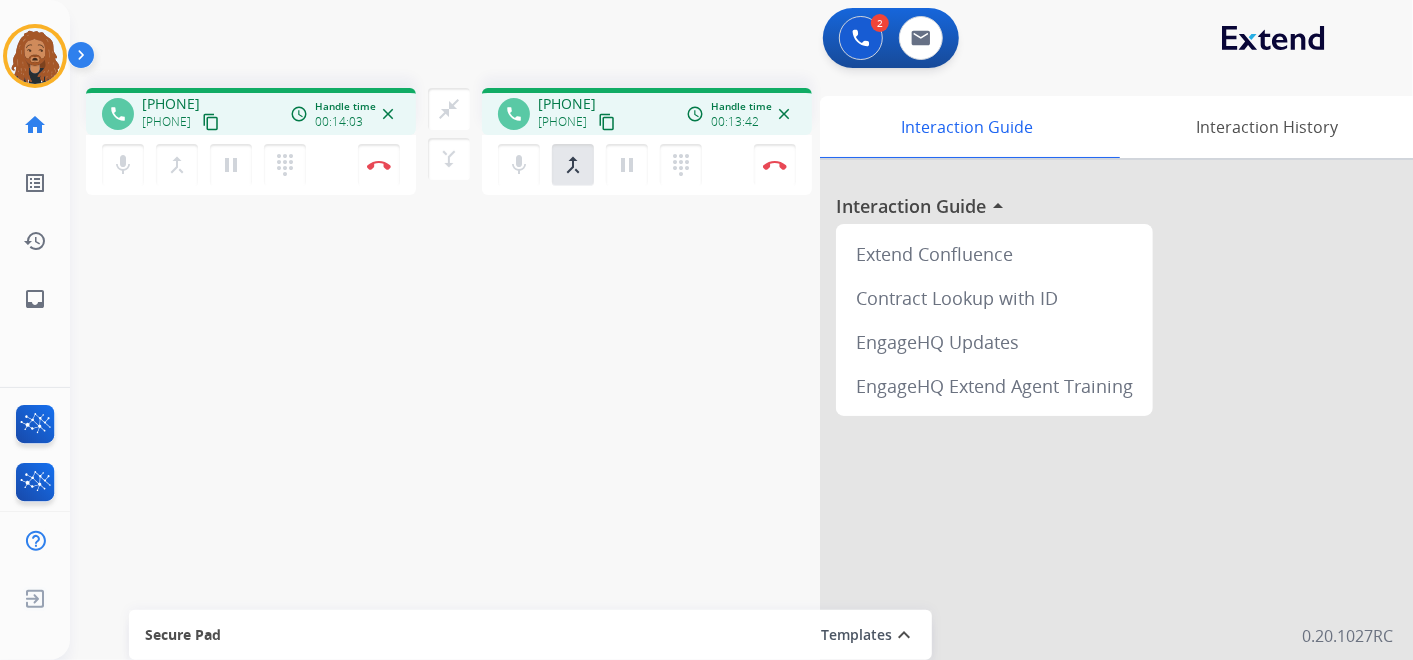 click on "phone [PHONE] [PHONE] content_copy access_time Call metrics Queue   00:09 Hold   00:53 Talk   13:11 Total   14:12 Handle time 00:14:03 close mic Mute merge_type Bridge pause Hold dialpad Dialpad Disconnect swap_horiz Break voice bridge close_fullscreen Connect 3-Way Call merge_type Separate 3-Way Call phone [PHONE] [PHONE] content_copy access_time Call metrics Queue   00:30 Hold   00:00 Talk   13:43 Total   14:12 Handle time 00:13:42 close mic Mute merge_type Bridge pause Hold dialpad Dialpad Disconnect  Interaction Guide   Interaction History  Interaction Guide arrow_drop_up  Extend Confluence   Contract Lookup with ID   EngageHQ Updates   EngageHQ Extend Agent Training  Secure Pad Templates expand_less Choose a template Save" at bounding box center (717, 489) 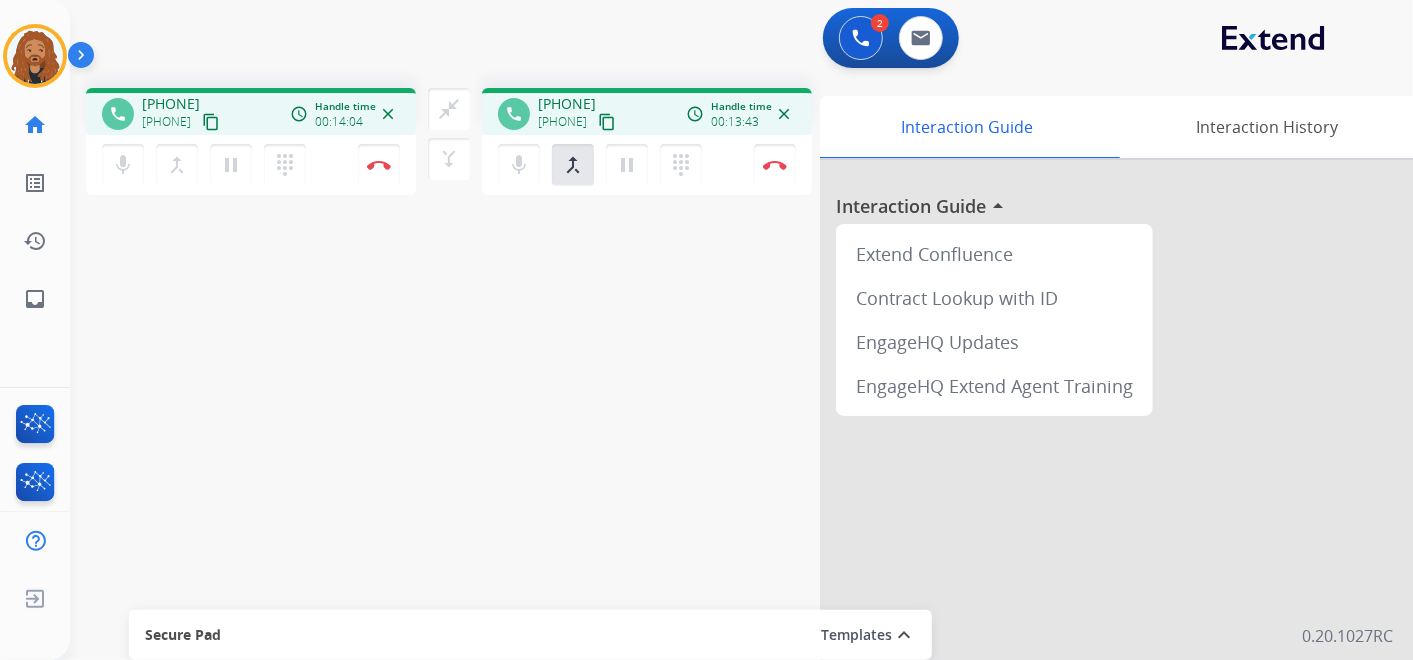 click on "2 Voice Interactions  0  Email Interactions" at bounding box center (729, 40) 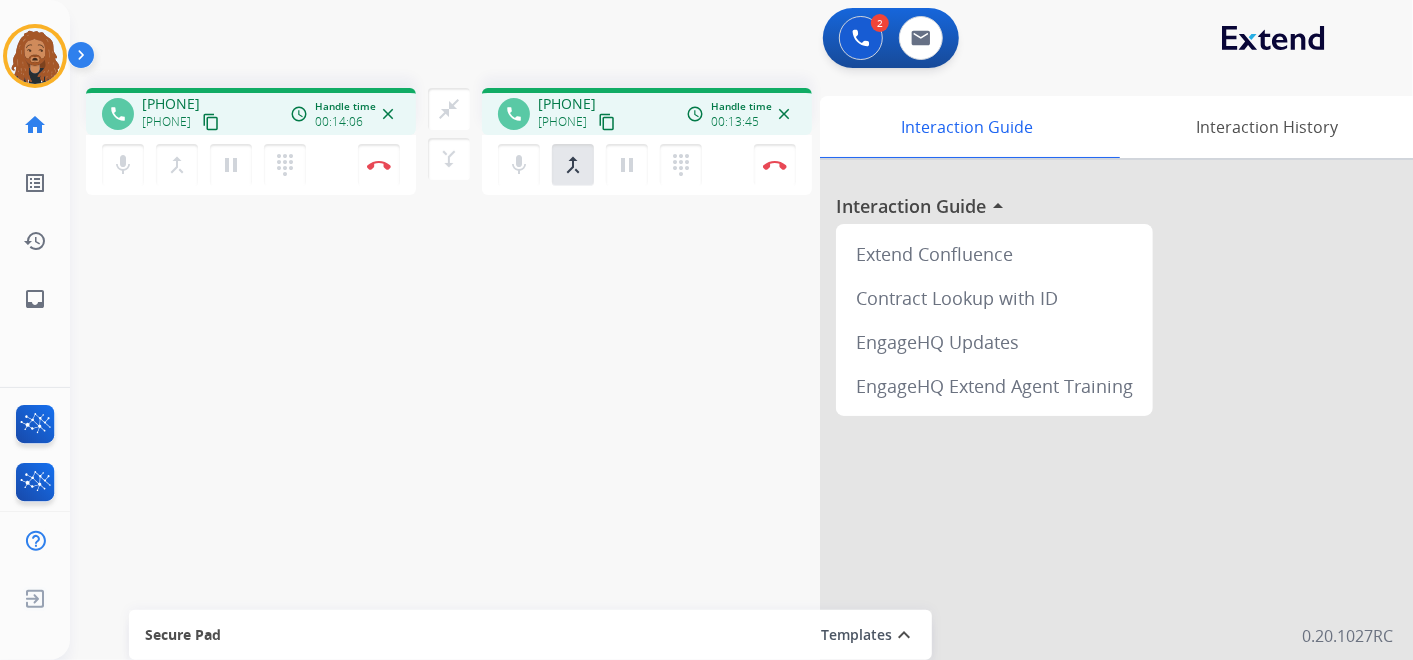 click on "phone [PHONE] [PHONE] content_copy access_time Call metrics Queue   00:09 Hold   00:53 Talk   13:14 Total   14:15 Handle time 00:14:06 close mic Mute merge_type Bridge pause Hold dialpad Dialpad Disconnect swap_horiz Break voice bridge close_fullscreen Connect 3-Way Call merge_type Separate 3-Way Call phone [PHONE] [PHONE] content_copy access_time Call metrics Queue   00:30 Hold   00:00 Talk   13:46 Total   14:15 Handle time 00:13:45 close mic Mute merge_type Bridge pause Hold dialpad Dialpad Disconnect  Interaction Guide   Interaction History  Interaction Guide arrow_drop_up  Extend Confluence   Contract Lookup with ID   EngageHQ Updates   EngageHQ Extend Agent Training  Secure Pad Templates expand_less Choose a template Save" at bounding box center (717, 489) 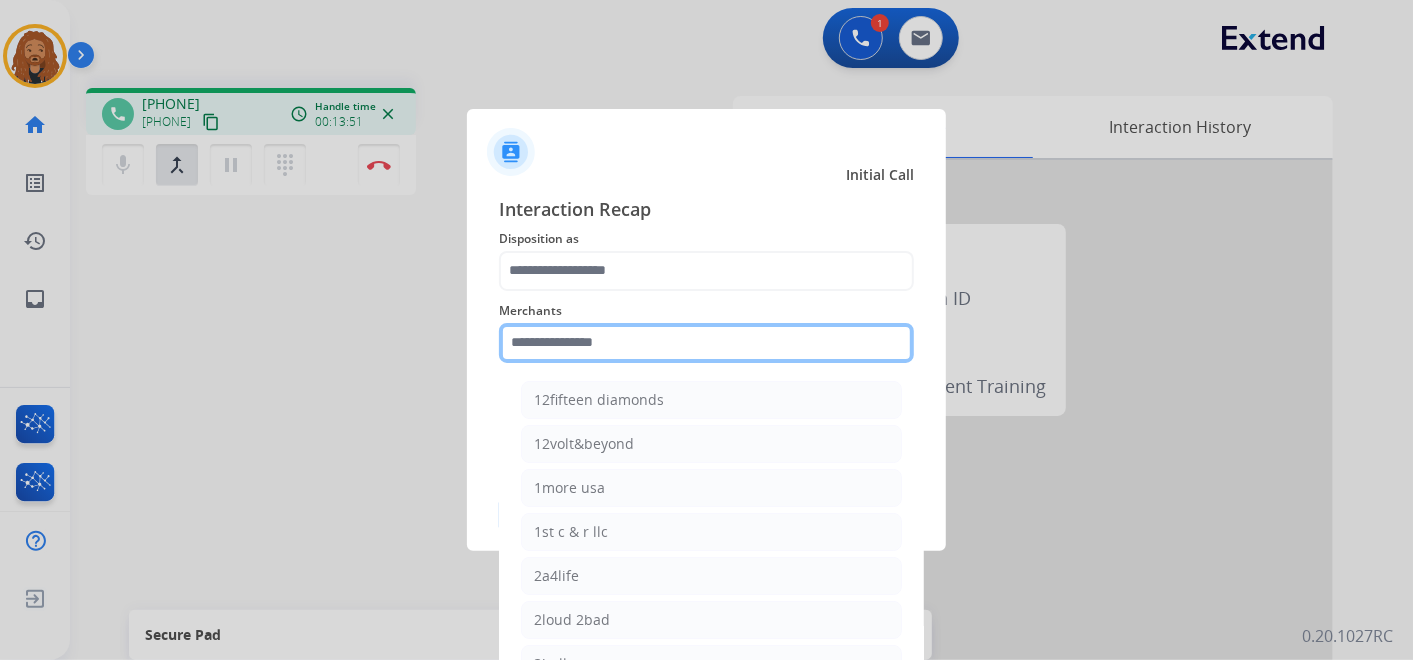 click 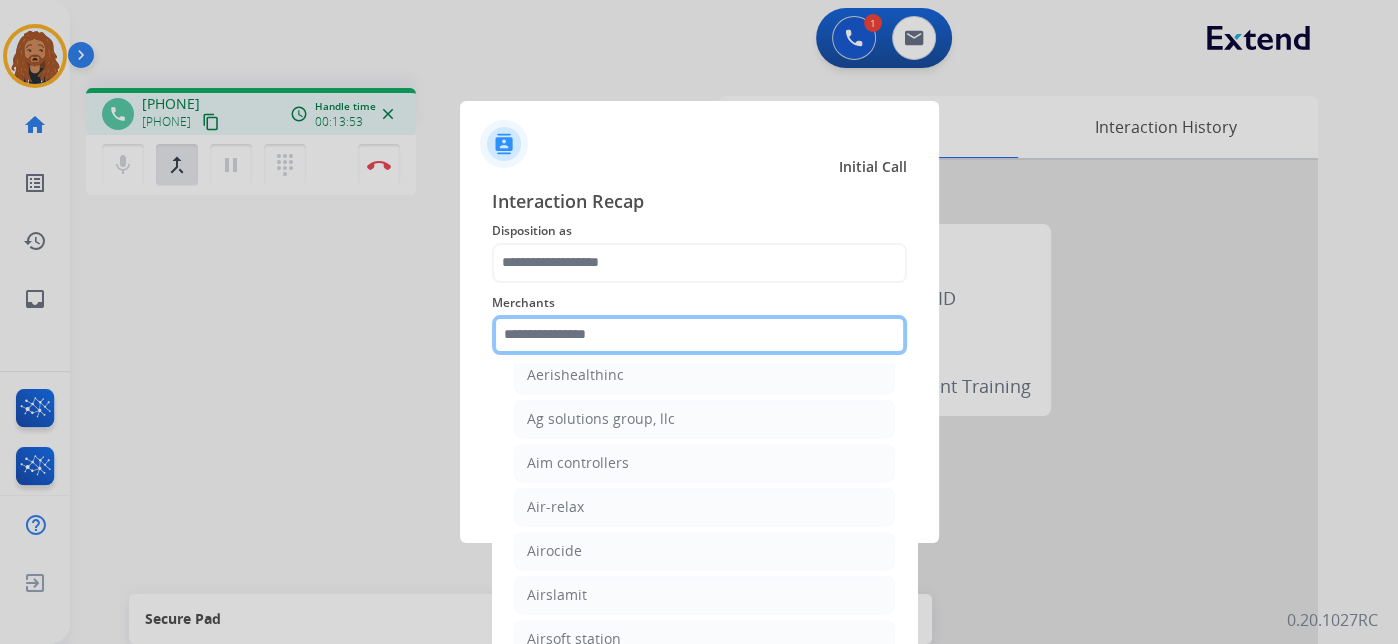 scroll, scrollTop: 888, scrollLeft: 0, axis: vertical 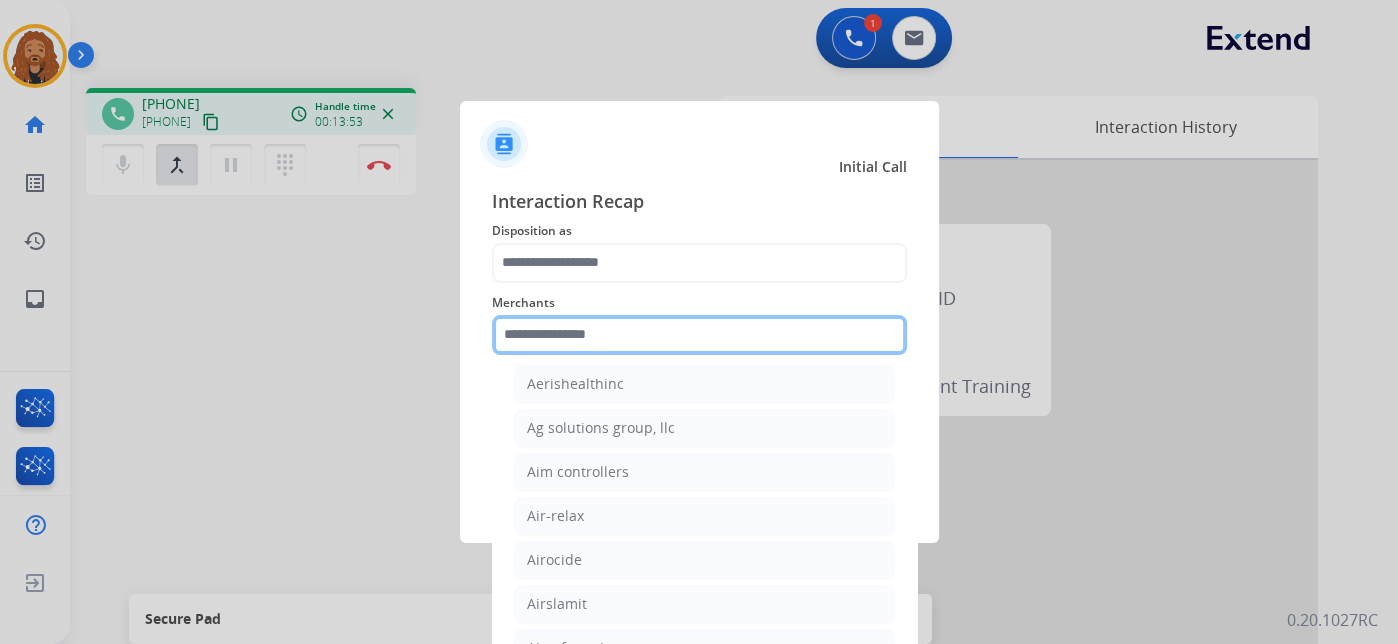 click 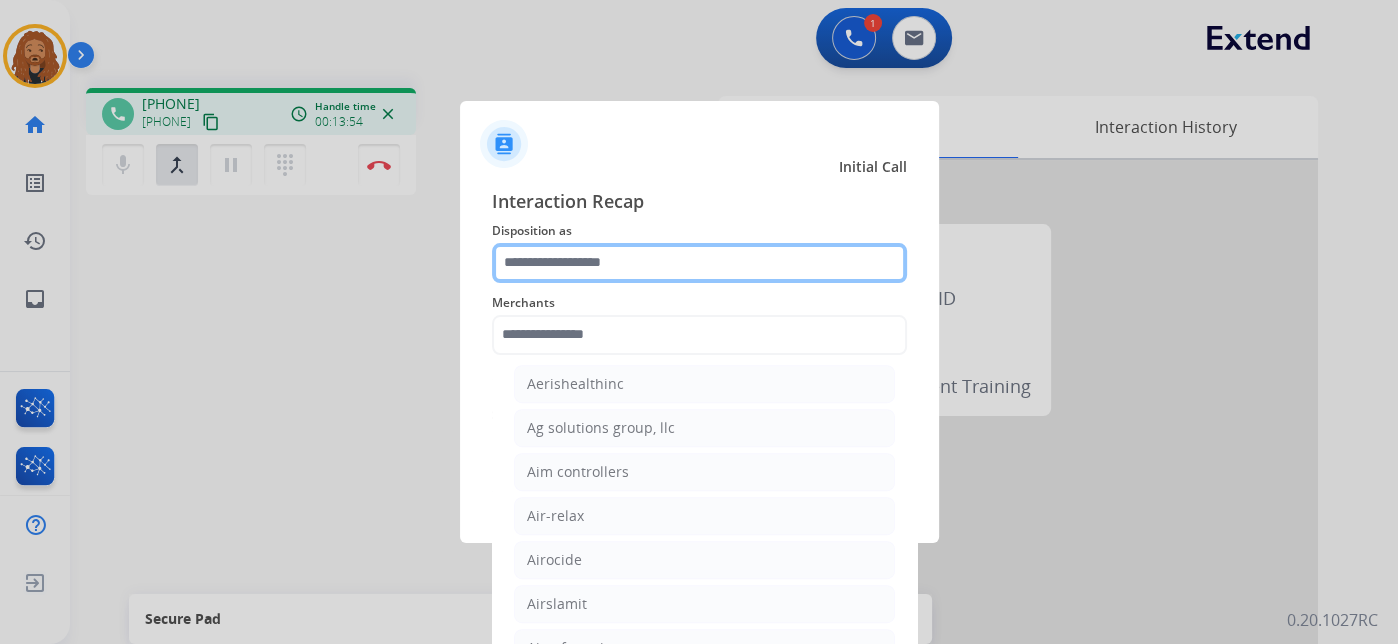 click 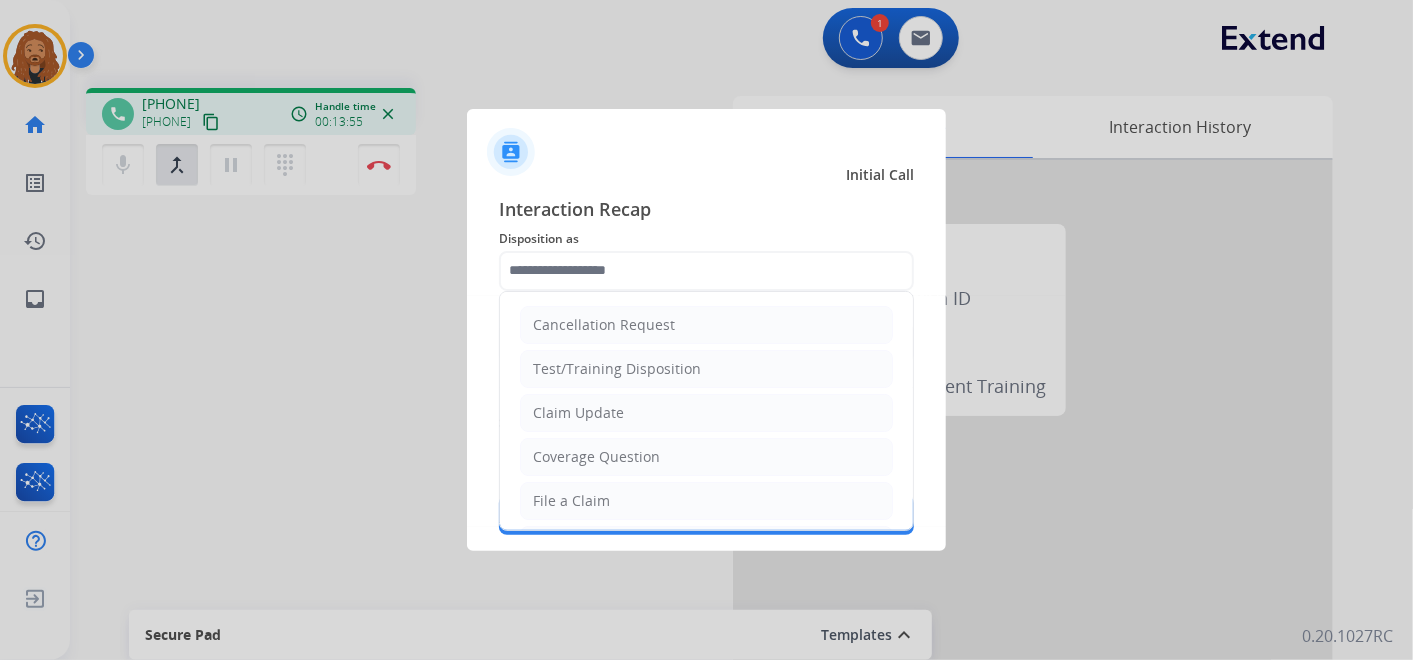 click on "Disposition as" 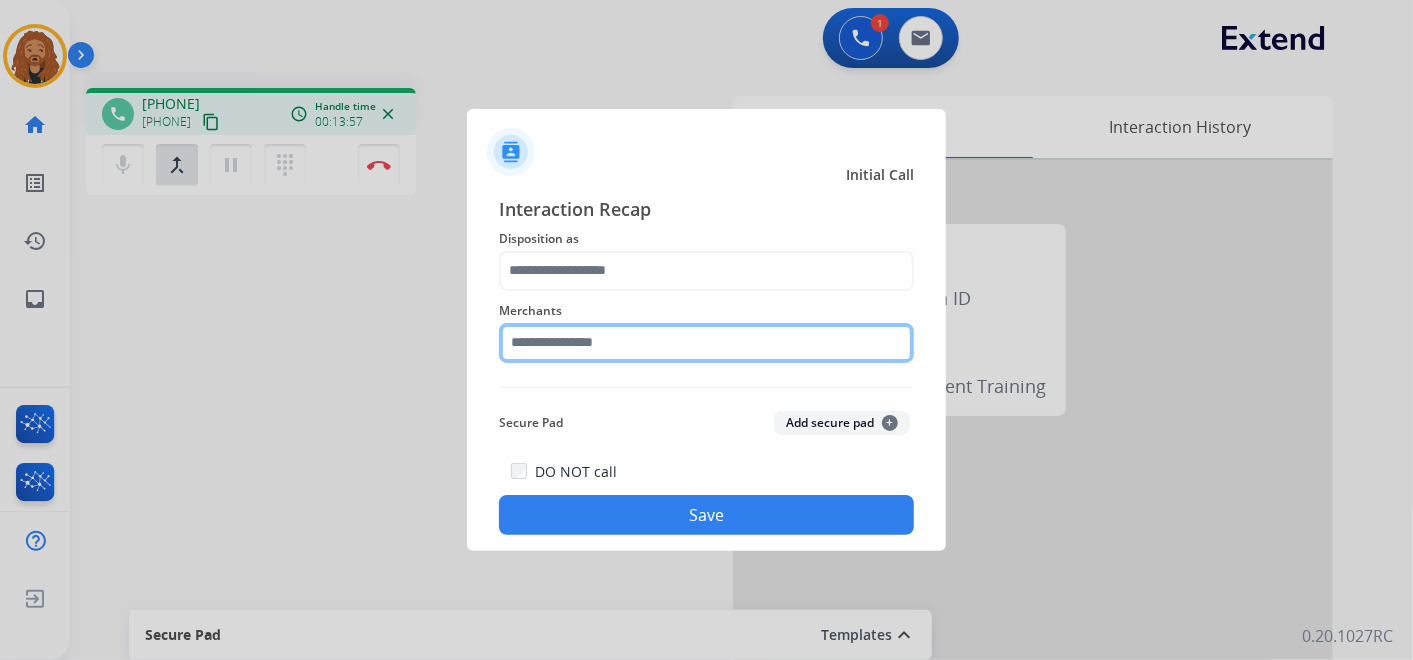 click 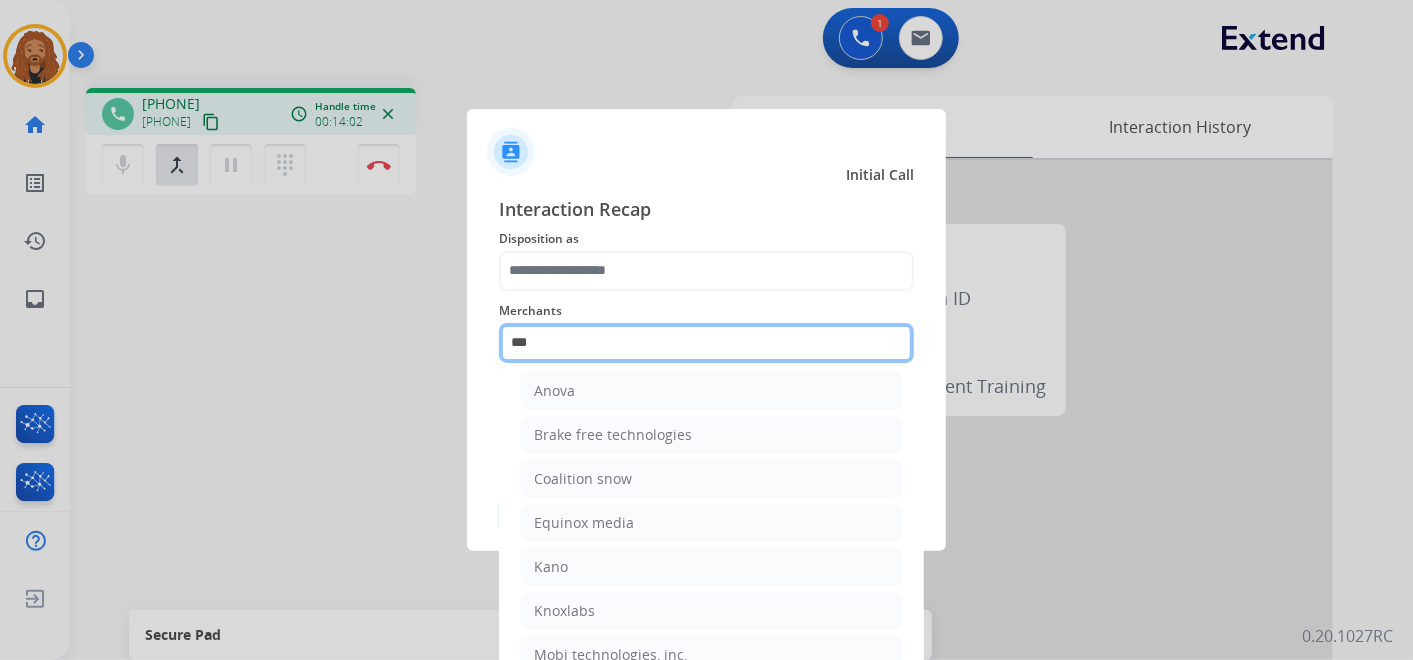 scroll, scrollTop: 0, scrollLeft: 0, axis: both 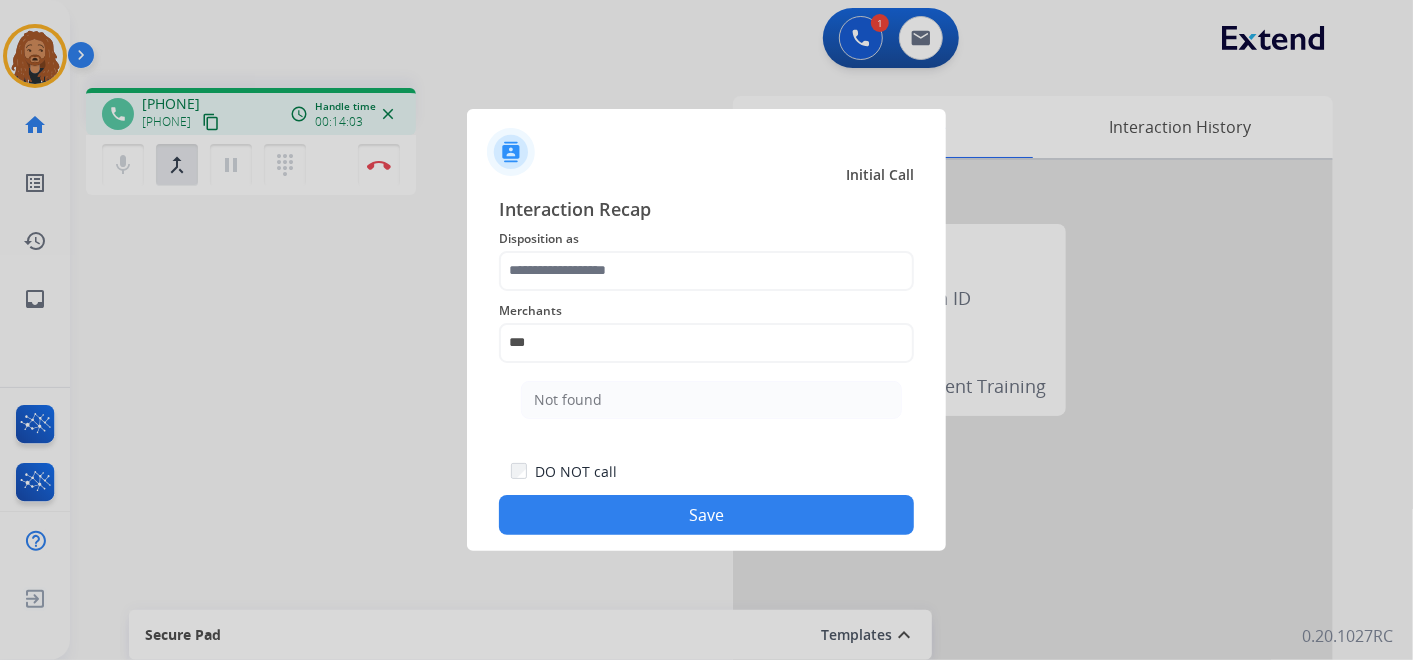 drag, startPoint x: 580, startPoint y: 401, endPoint x: 574, endPoint y: 277, distance: 124.14507 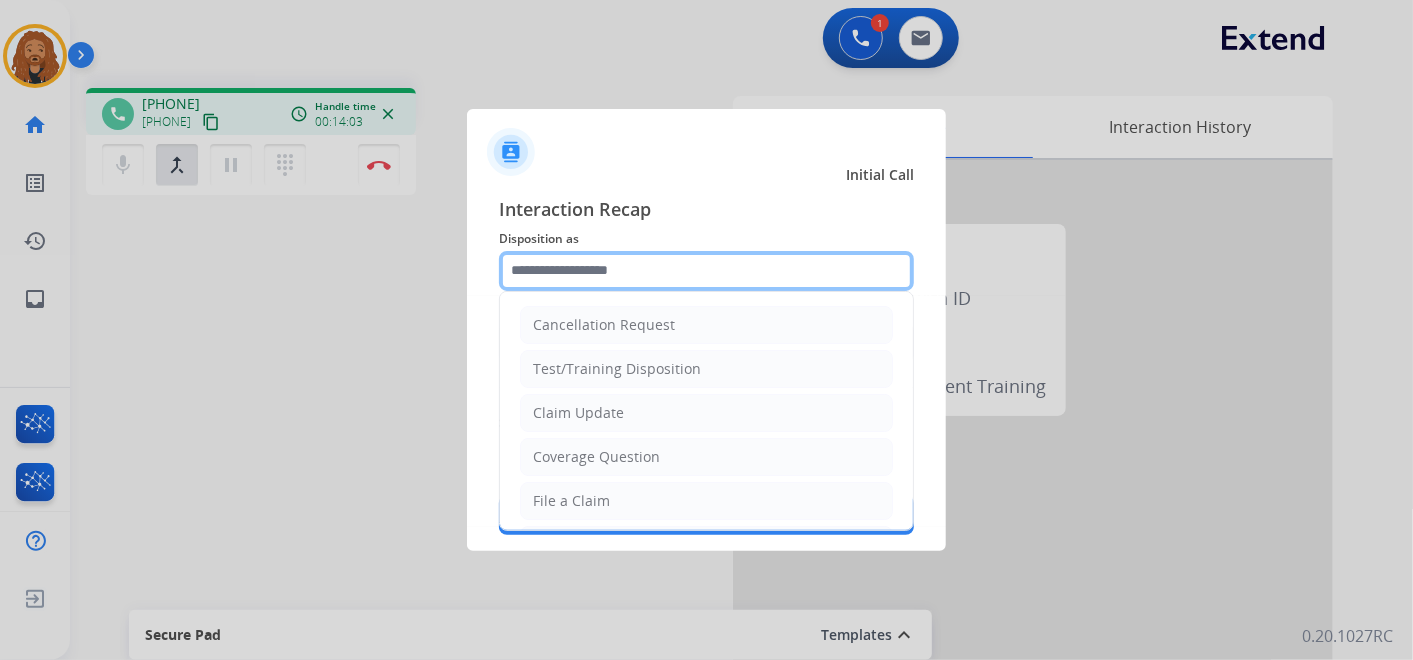 click 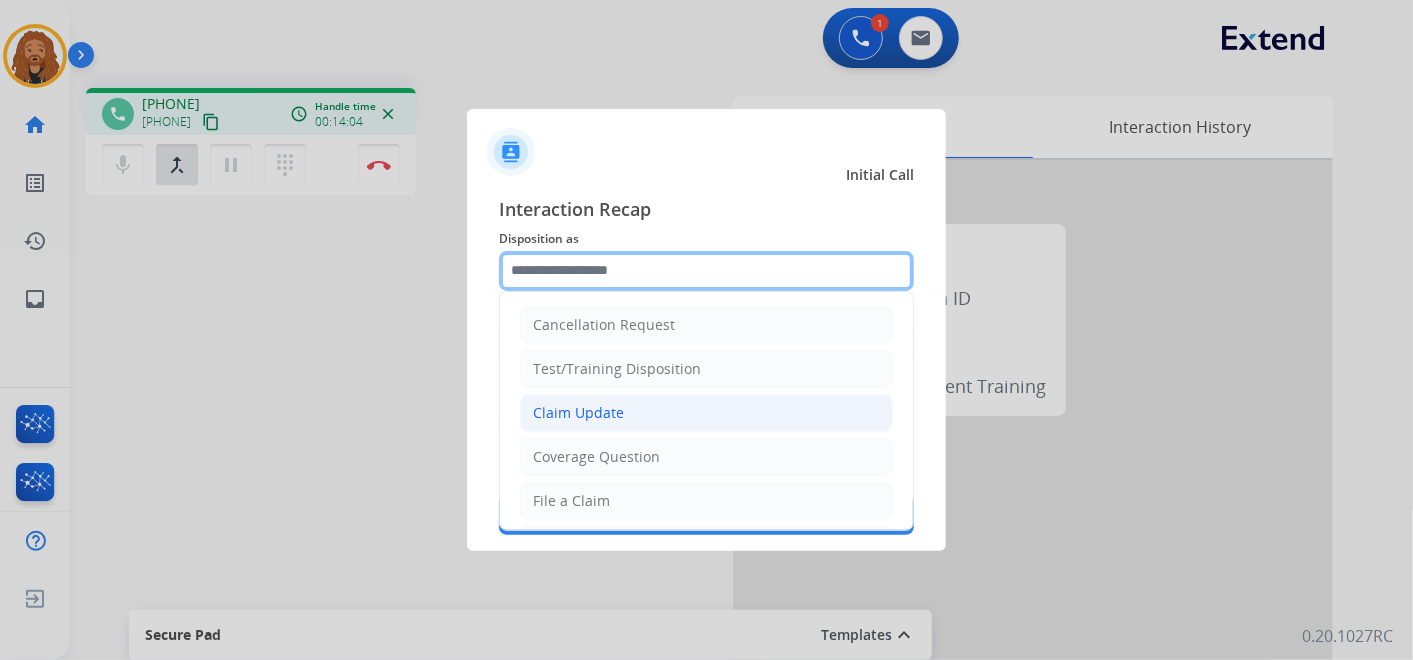 scroll, scrollTop: 305, scrollLeft: 0, axis: vertical 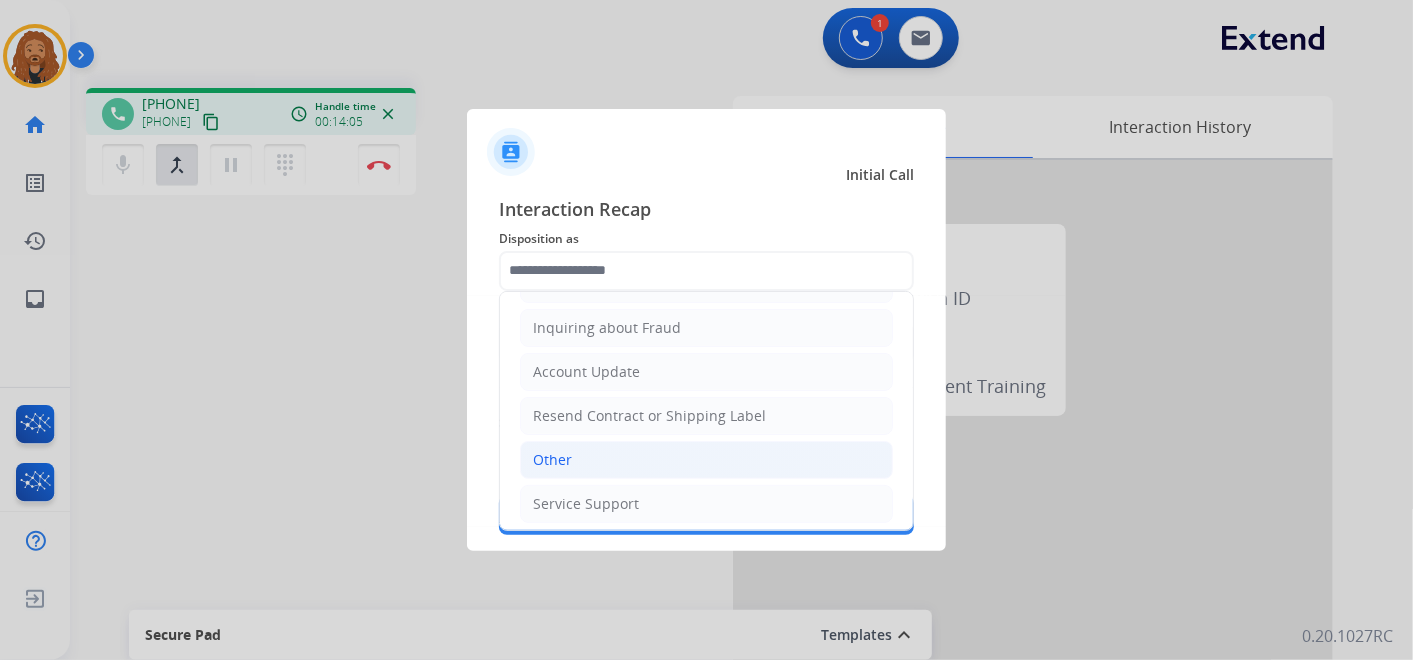 click on "Other" 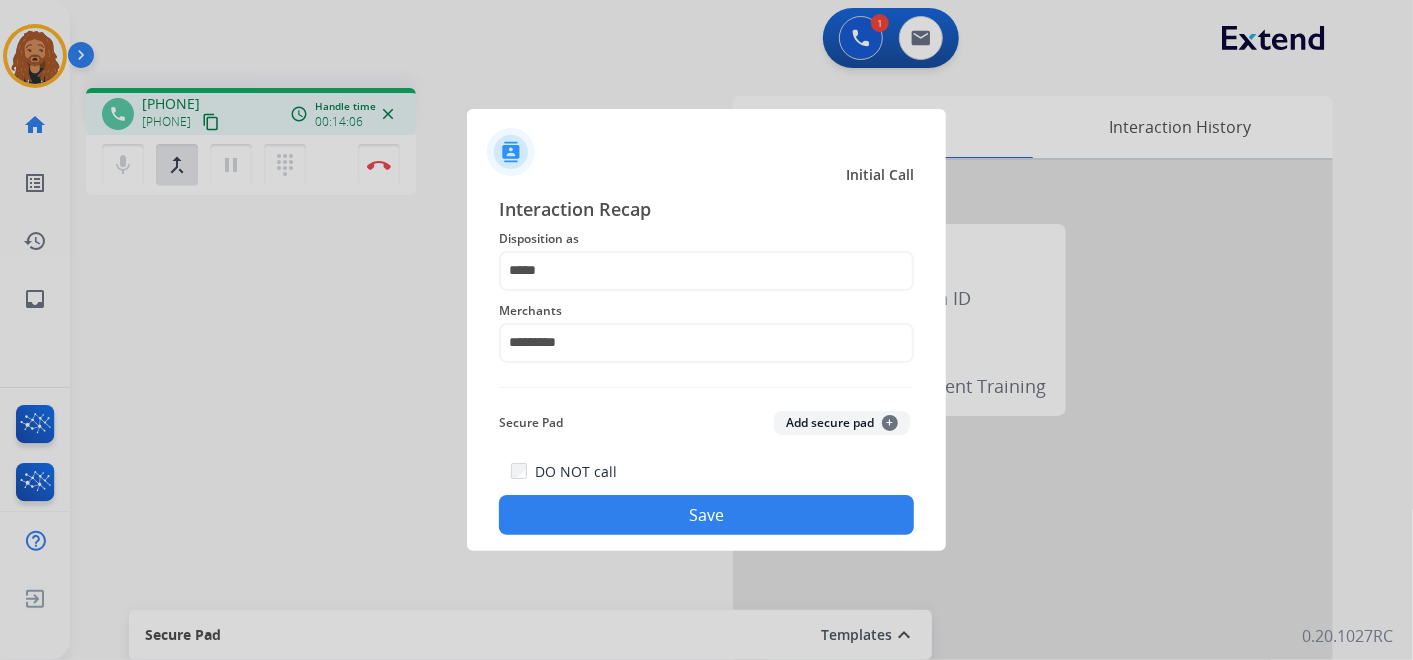click on "Save" 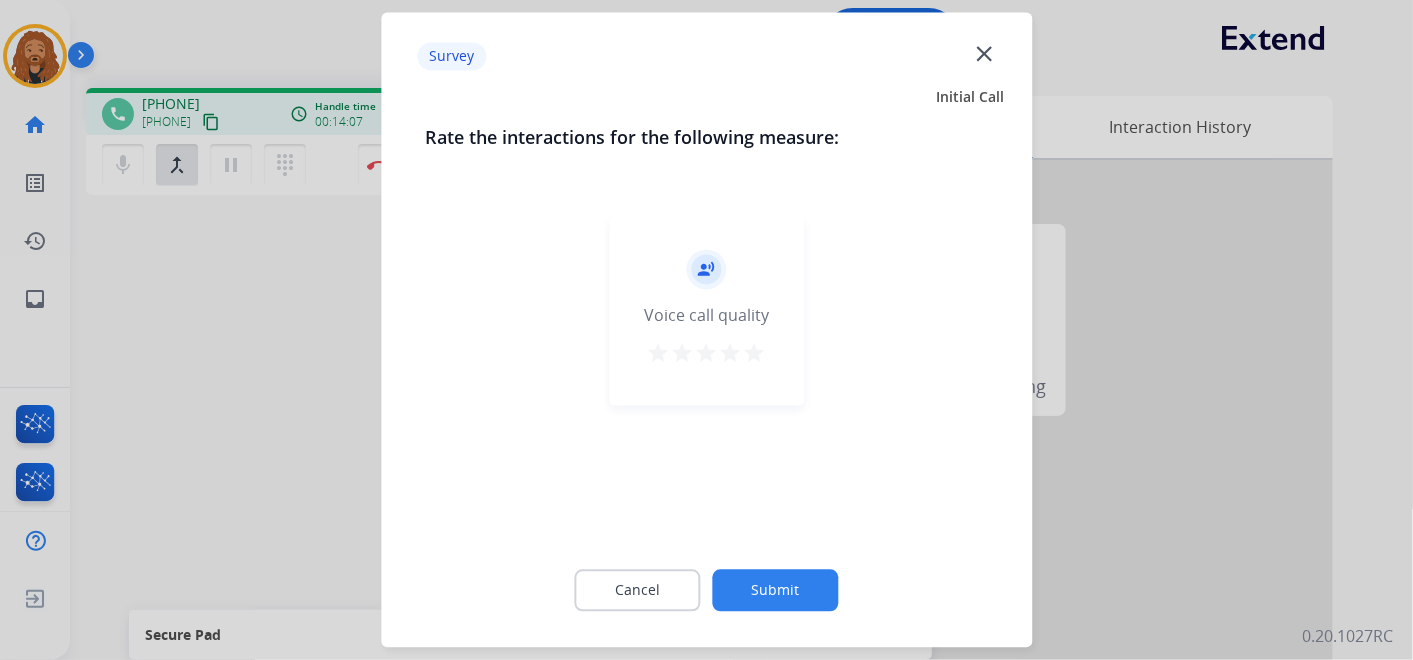 click on "Submit" 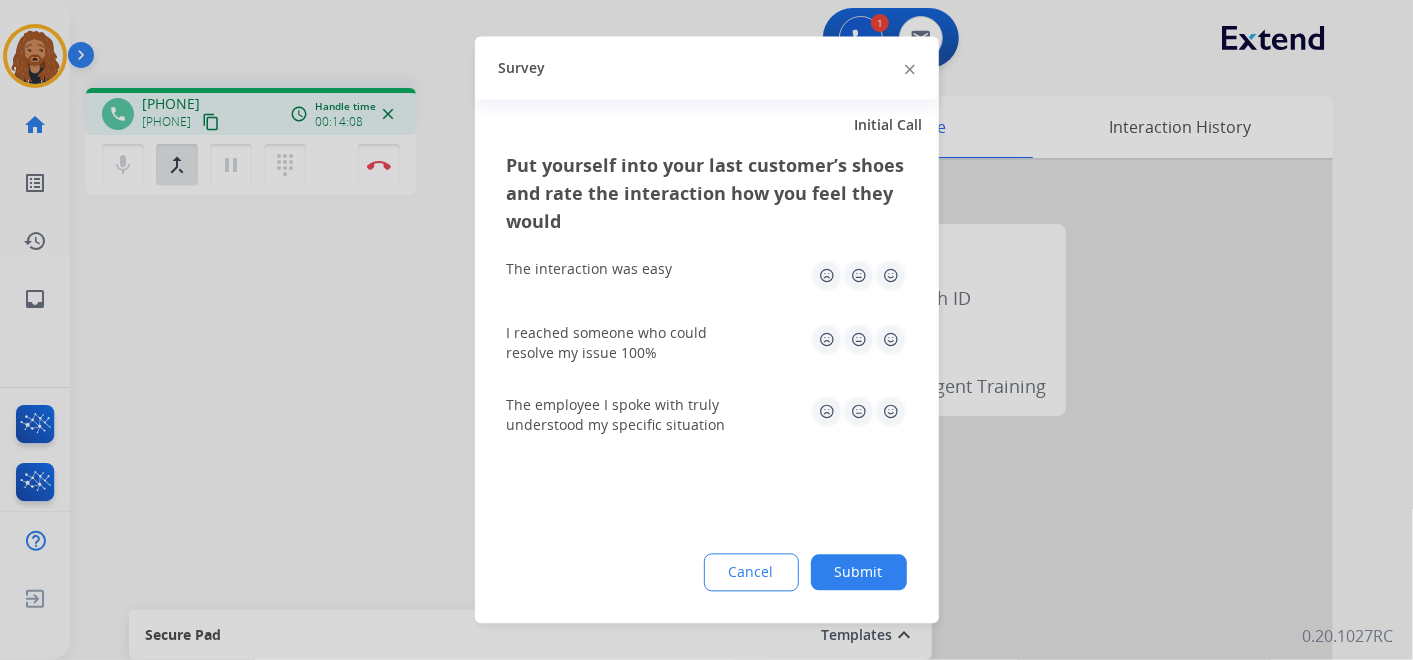 click on "Submit" 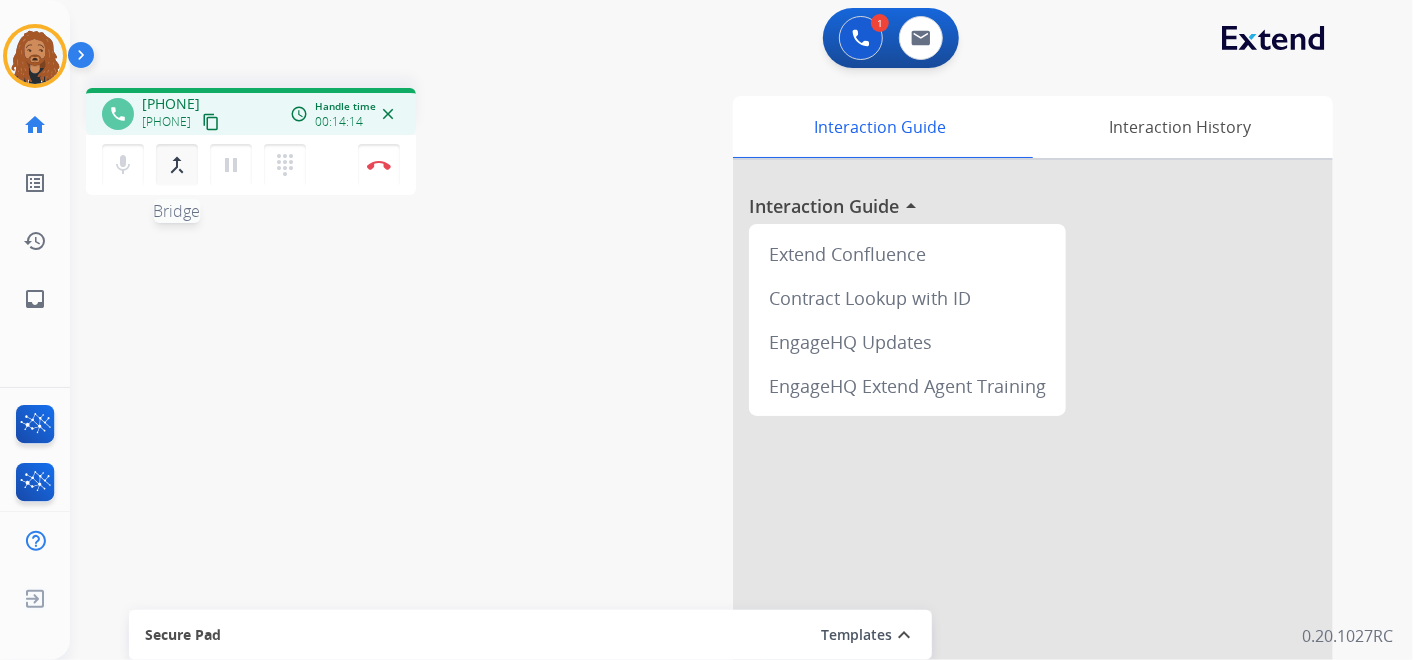click on "merge_type" at bounding box center [177, 165] 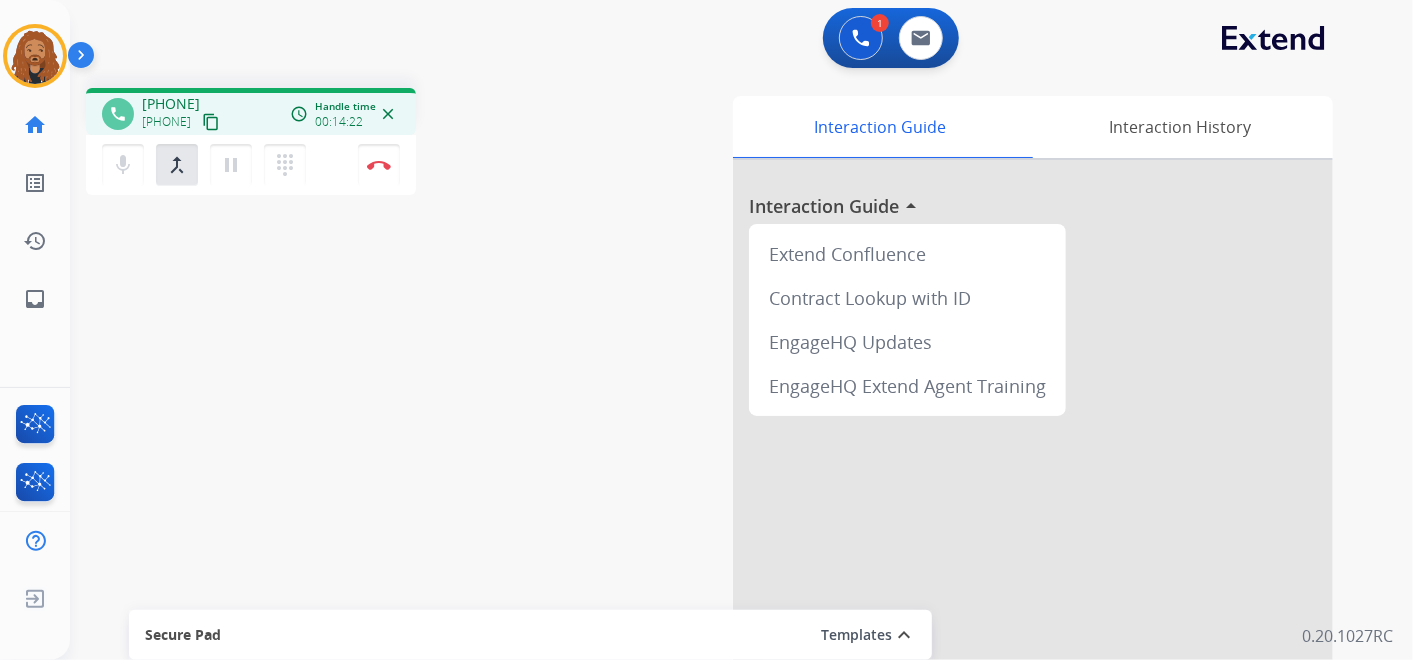click on "swap_horiz Break voice bridge close_fullscreen Connect 3-Way Call merge_type Separate 3-Way Call phone [PHONE] [PHONE] content_copy access_time Call metrics Queue   00:30 Hold   00:00 Talk   14:23 Total   14:52 Handle time 00:14:22 close mic Mute merge_type Bridge pause Hold dialpad Dialpad Disconnect  Interaction Guide   Interaction History  Interaction Guide arrow_drop_up  Extend Confluence   Contract Lookup with ID   EngageHQ Updates   EngageHQ Extend Agent Training  Secure Pad Templates expand_less Choose a template Save" at bounding box center [717, 489] 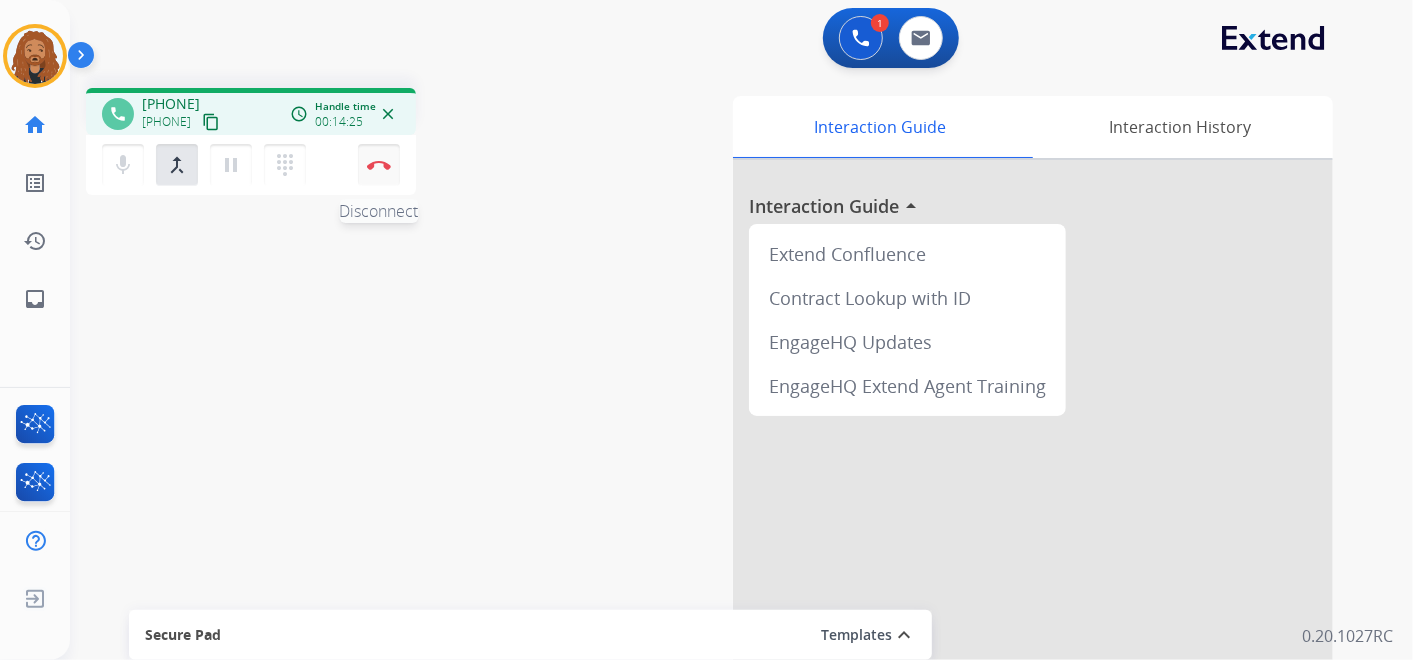 click at bounding box center (379, 165) 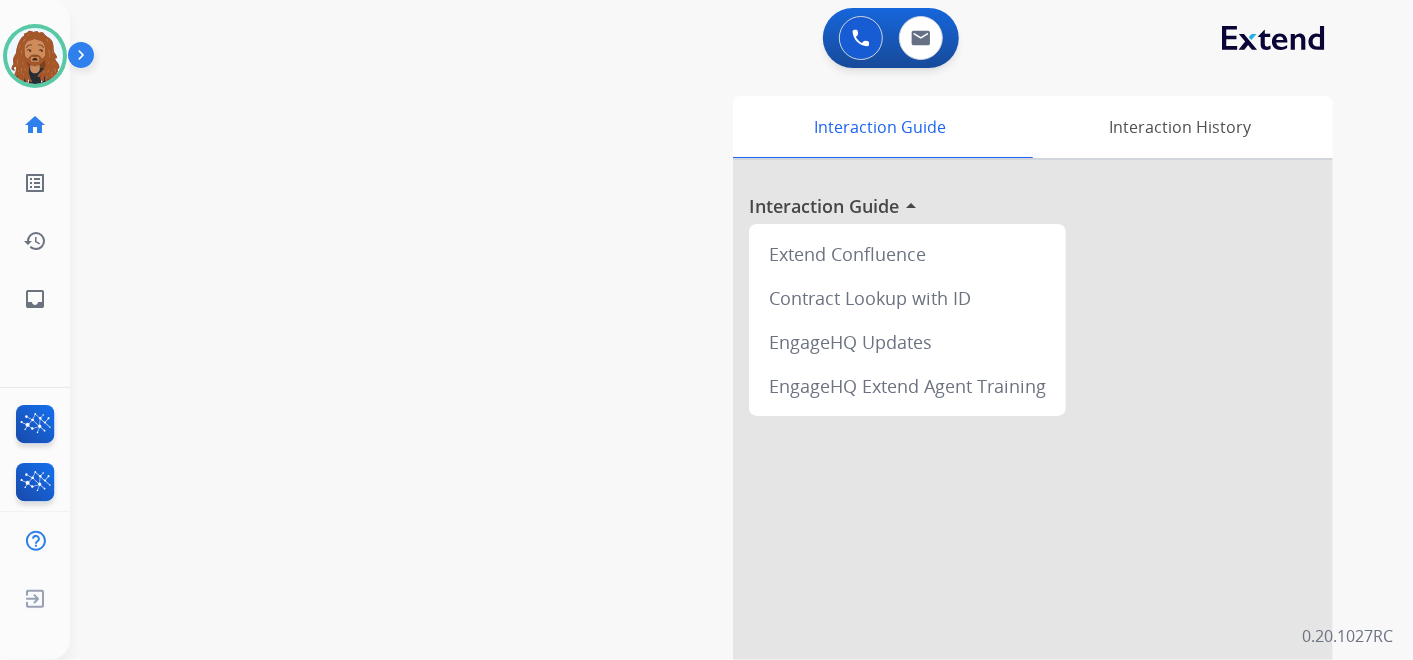 drag, startPoint x: 391, startPoint y: 244, endPoint x: 423, endPoint y: 236, distance: 32.984844 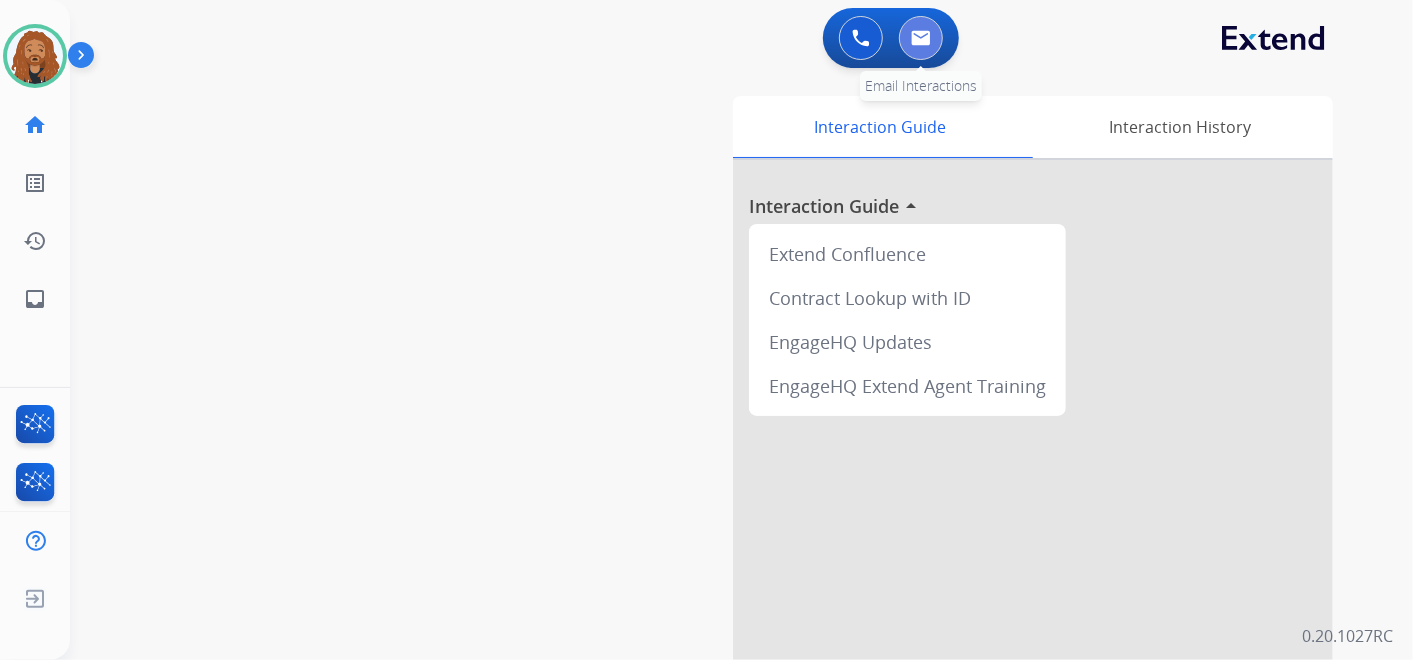 click at bounding box center (921, 38) 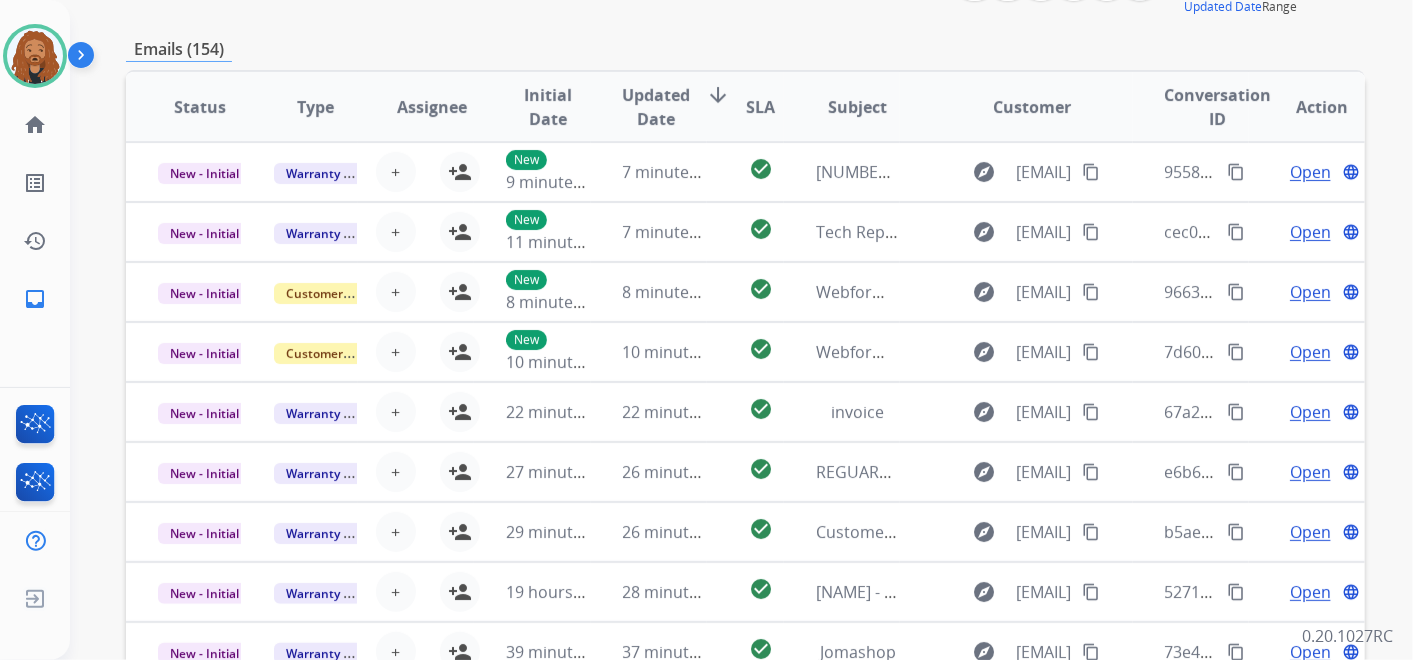 scroll, scrollTop: 0, scrollLeft: 0, axis: both 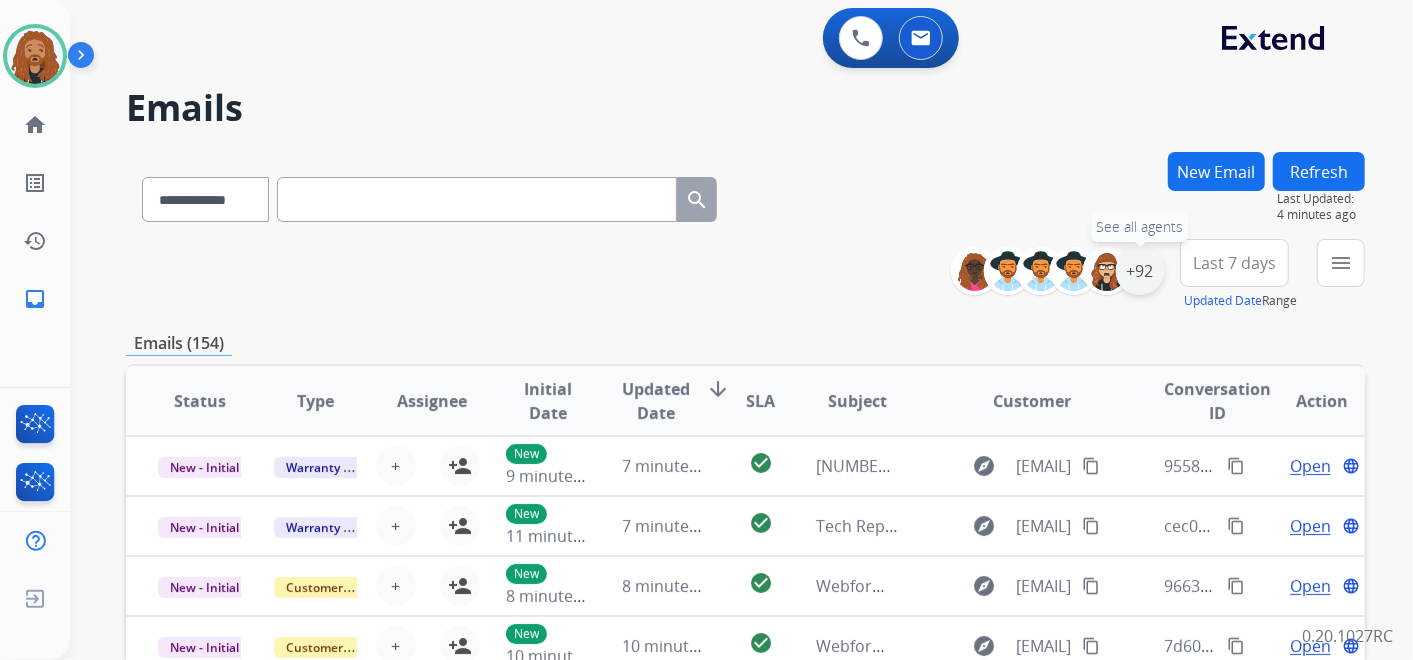 drag, startPoint x: 1131, startPoint y: 268, endPoint x: 1128, endPoint y: 281, distance: 13.341664 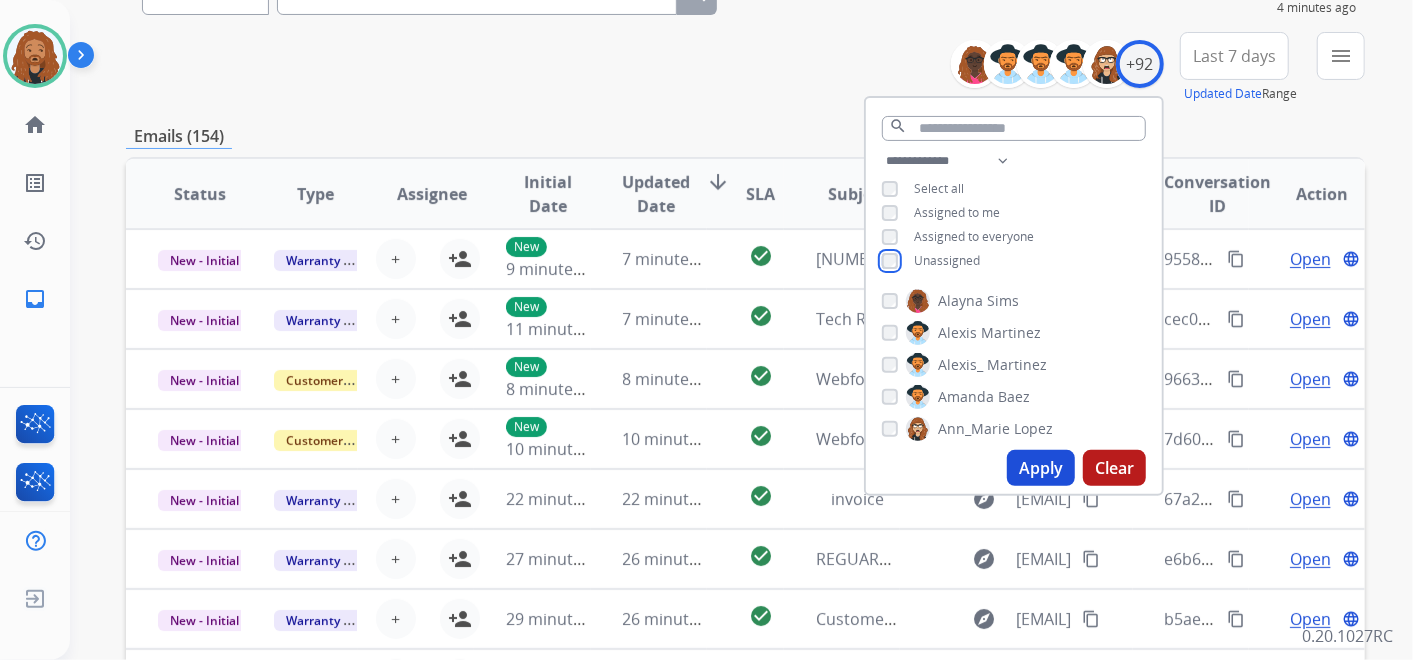 scroll, scrollTop: 222, scrollLeft: 0, axis: vertical 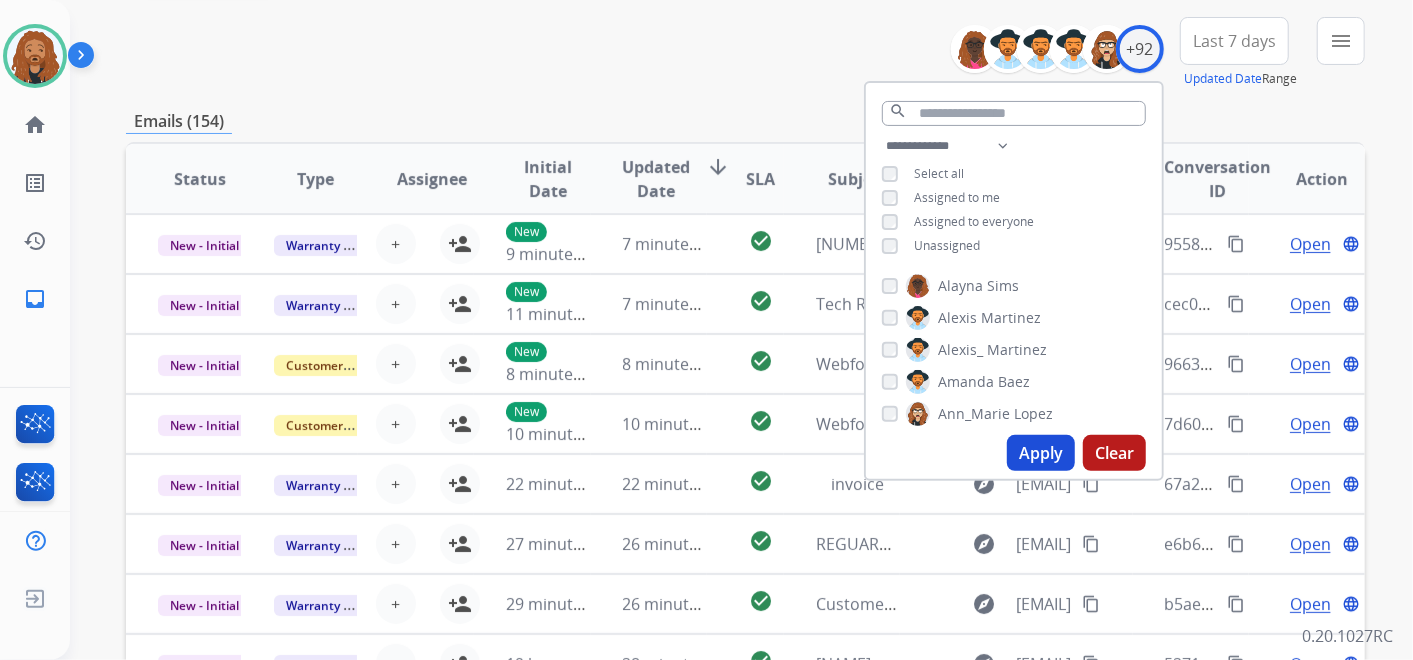click on "Apply" at bounding box center (1041, 453) 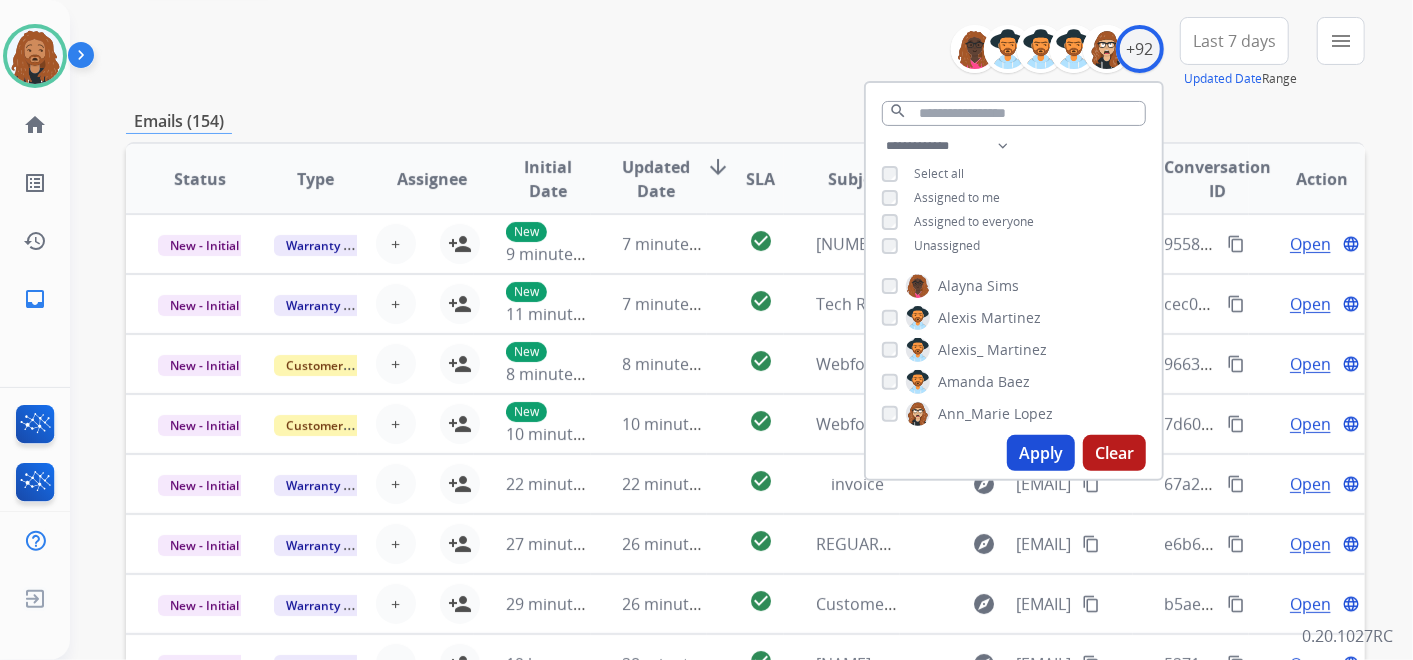 scroll, scrollTop: 0, scrollLeft: 0, axis: both 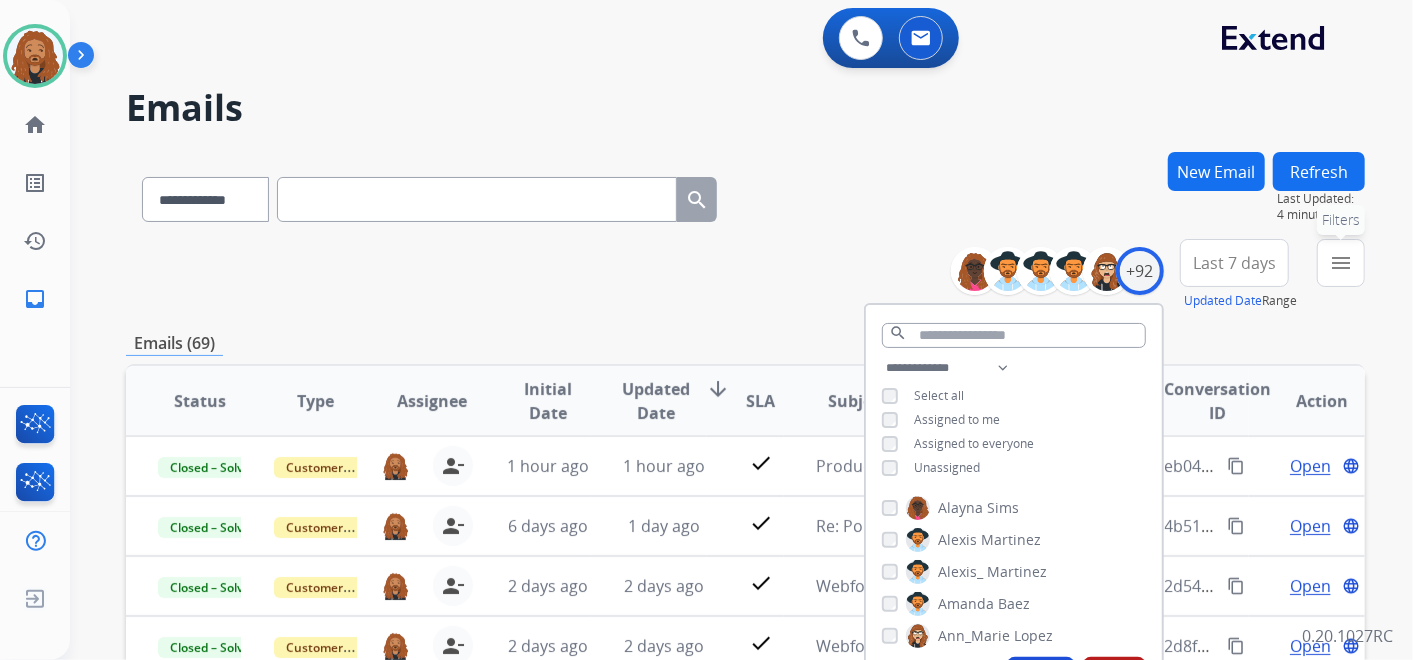 click on "menu  Filters" at bounding box center (1341, 263) 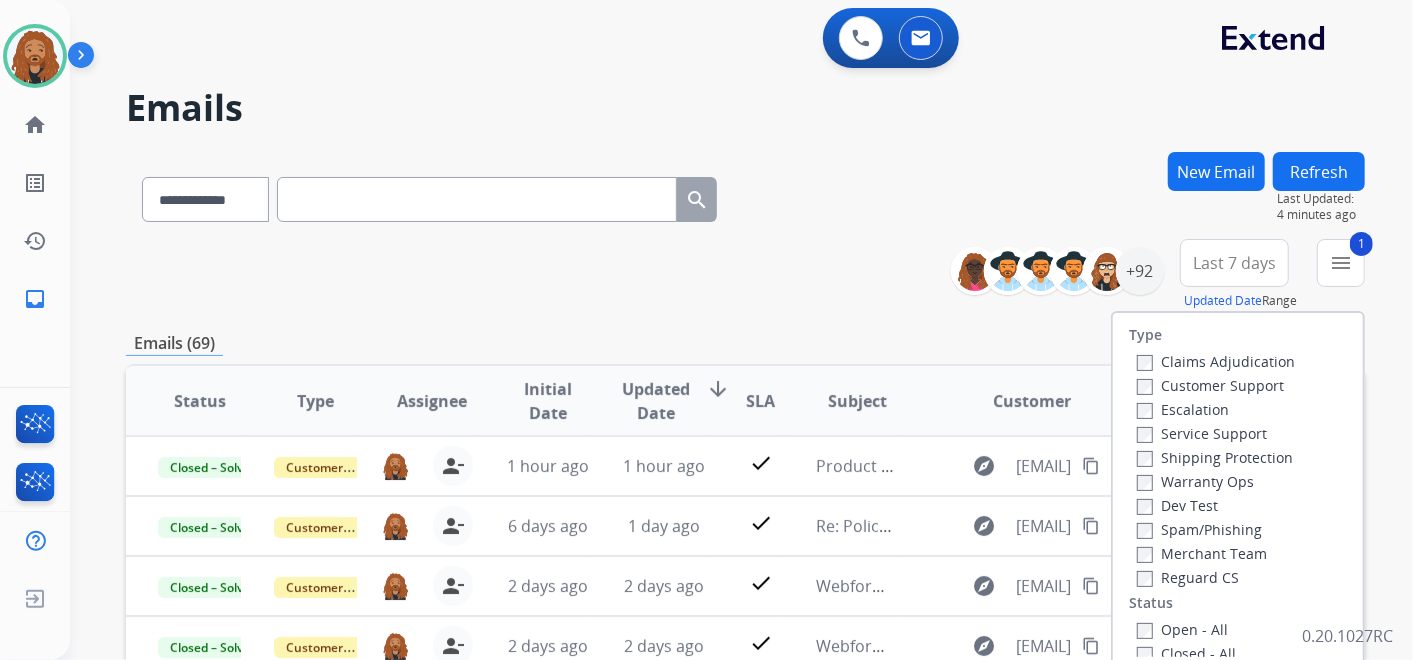 click on "**********" at bounding box center (717, 402) 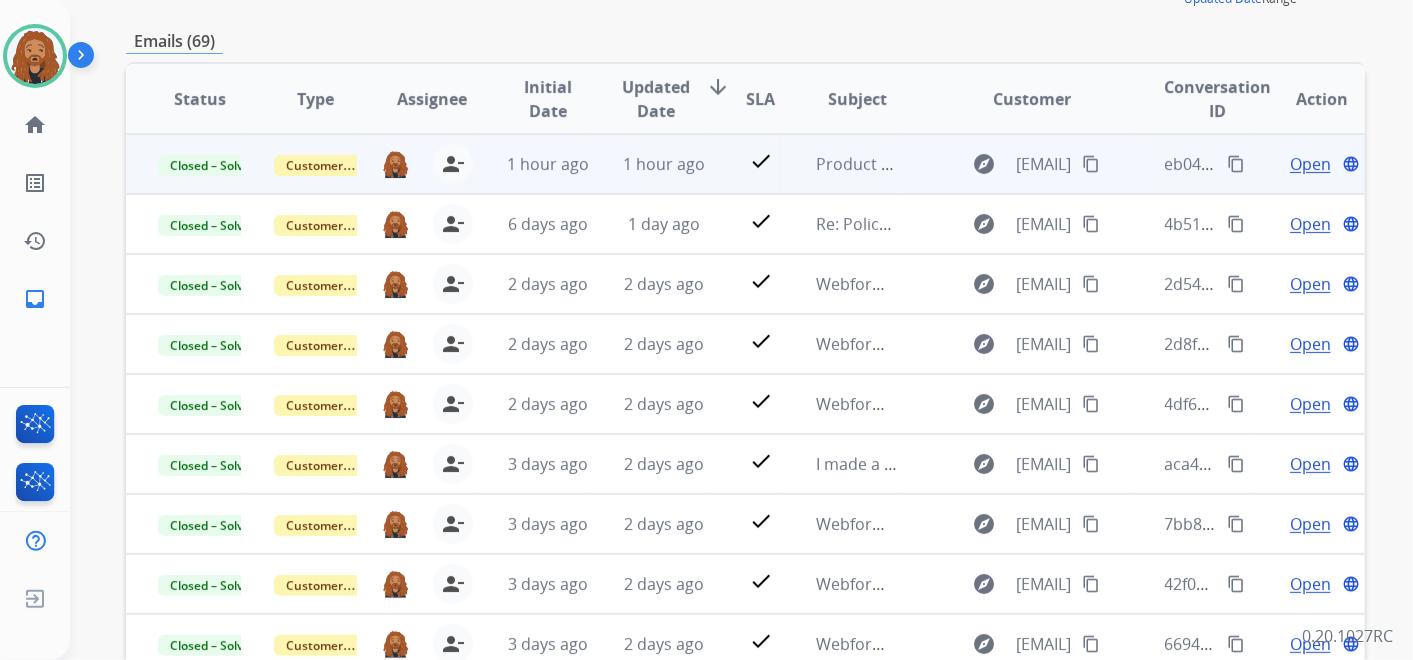 scroll, scrollTop: 0, scrollLeft: 0, axis: both 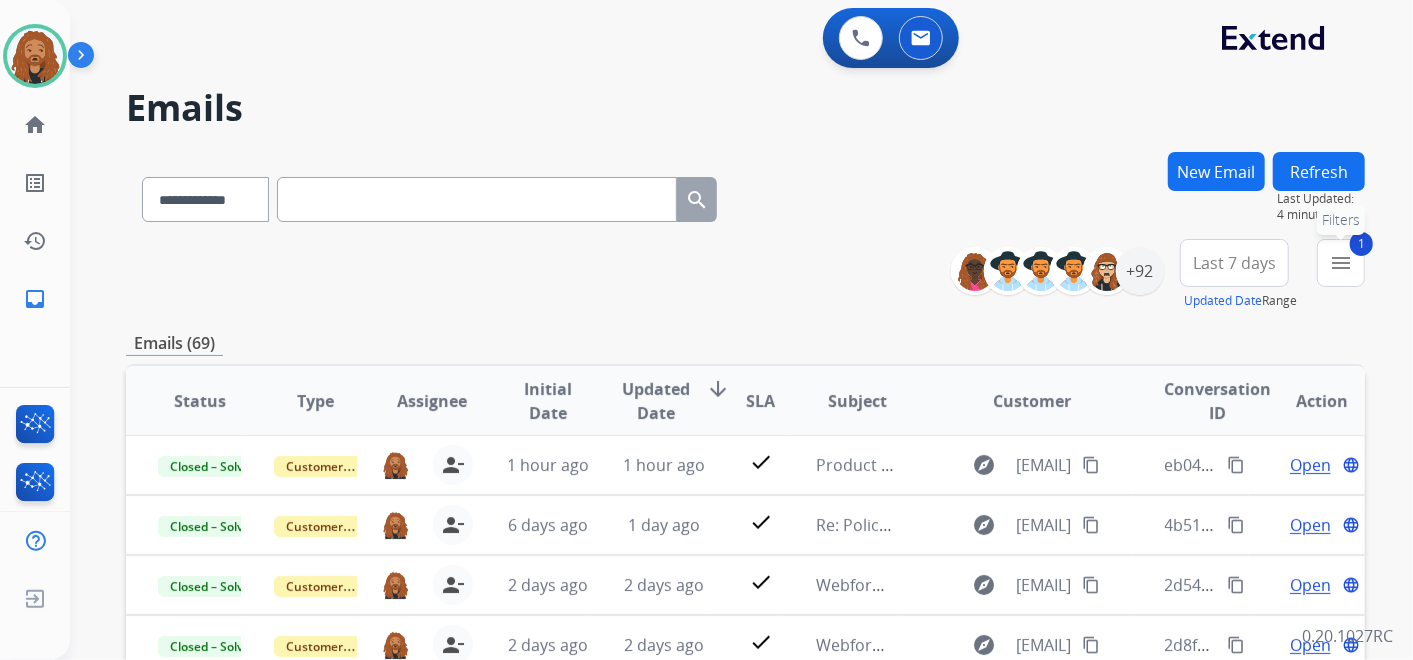 click on "1 menu  Filters" at bounding box center [1341, 263] 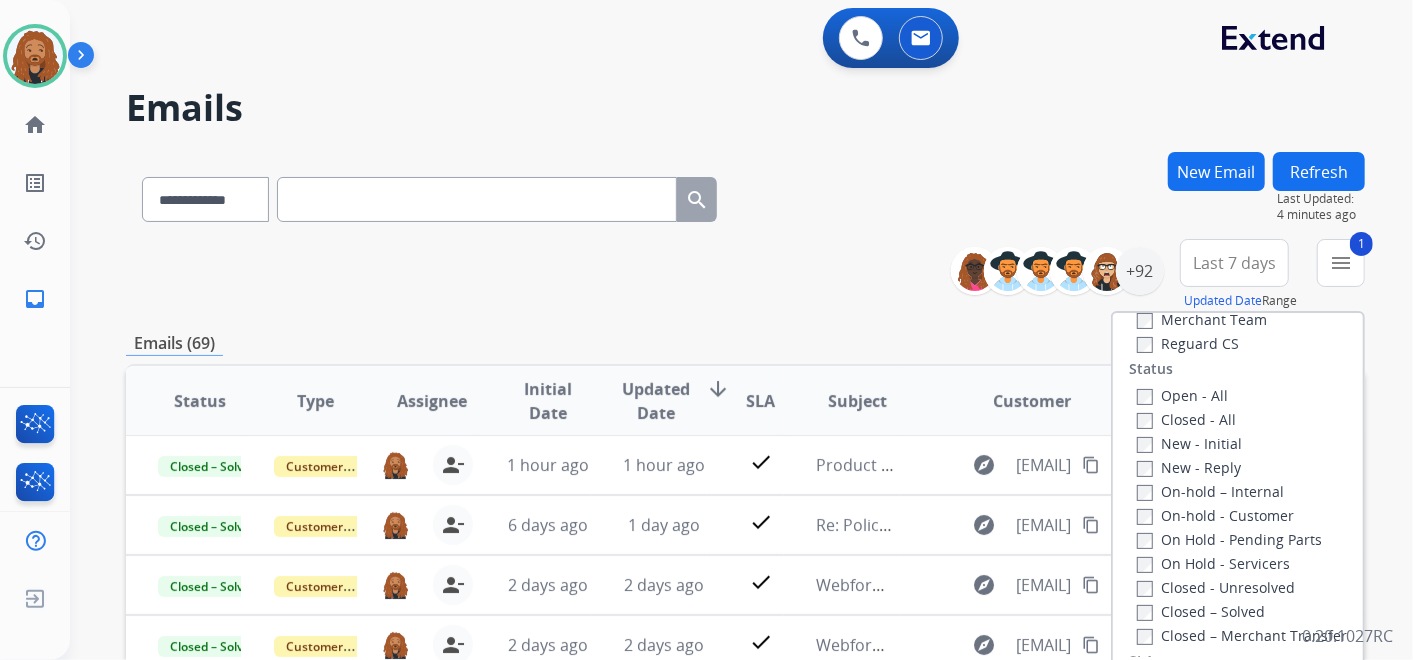 scroll, scrollTop: 333, scrollLeft: 0, axis: vertical 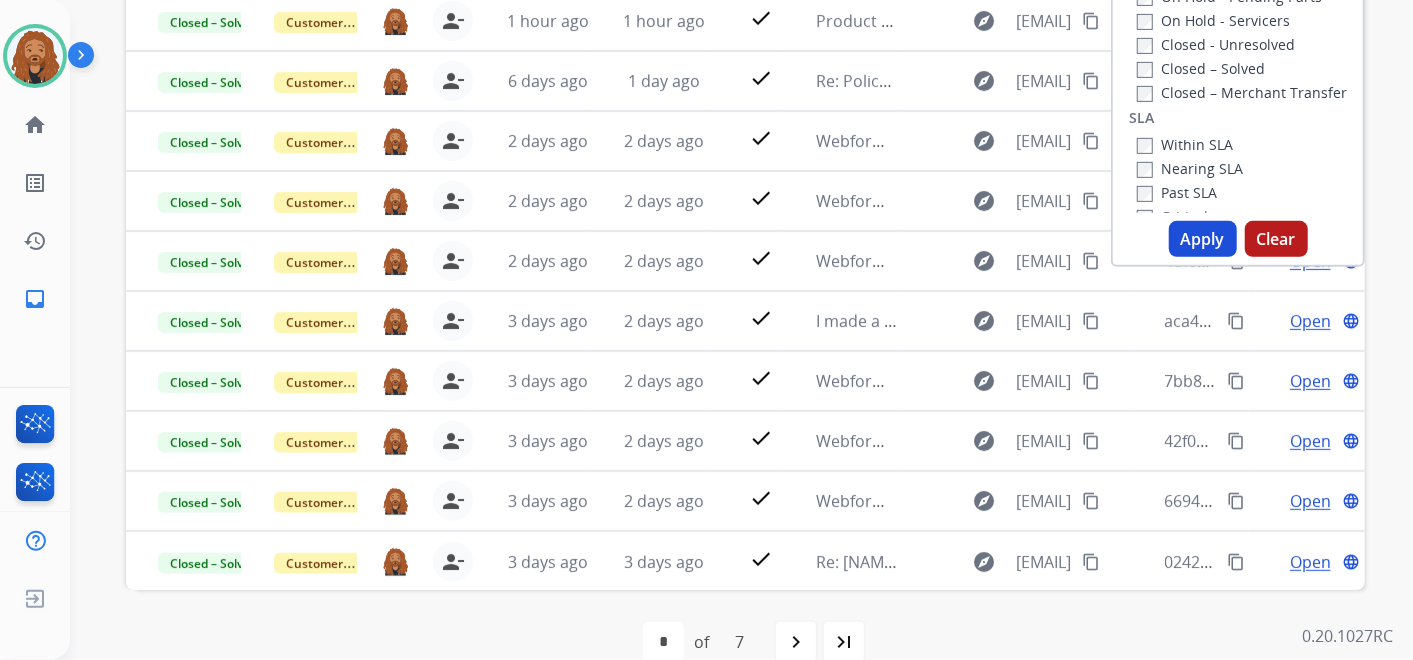 click on "Apply" at bounding box center (1203, 239) 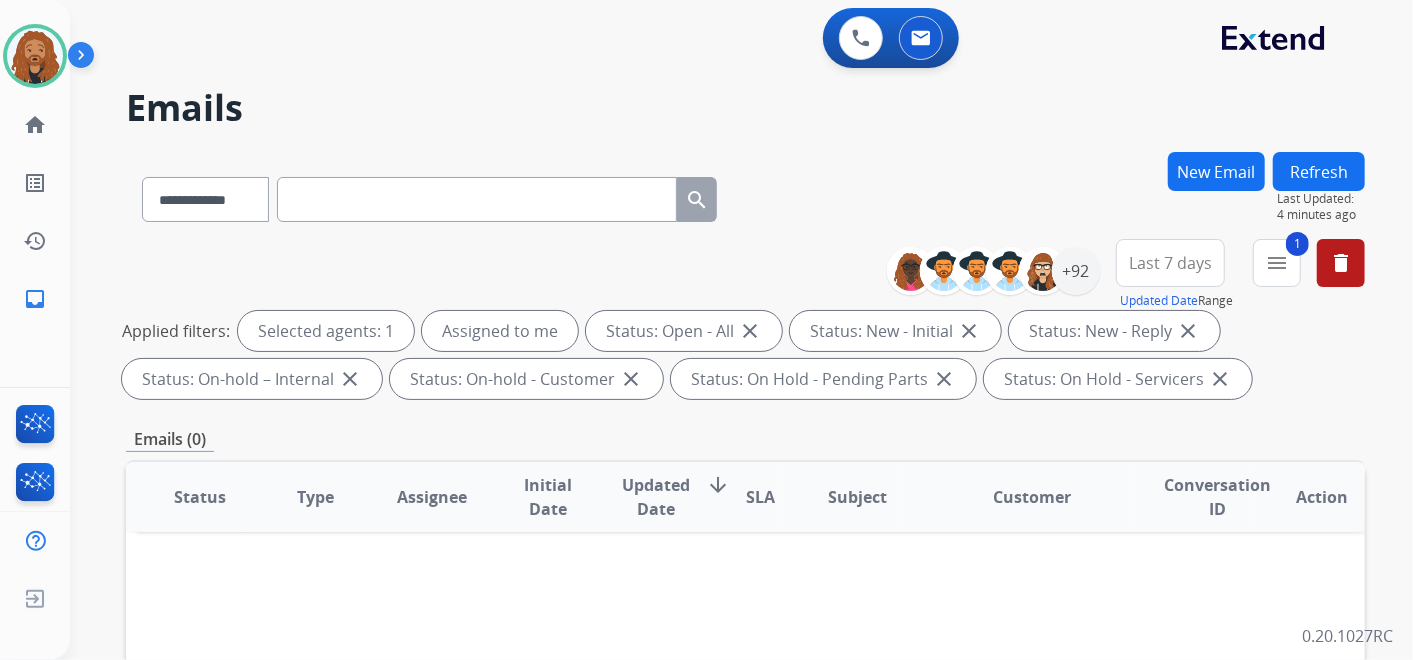 scroll, scrollTop: 0, scrollLeft: 0, axis: both 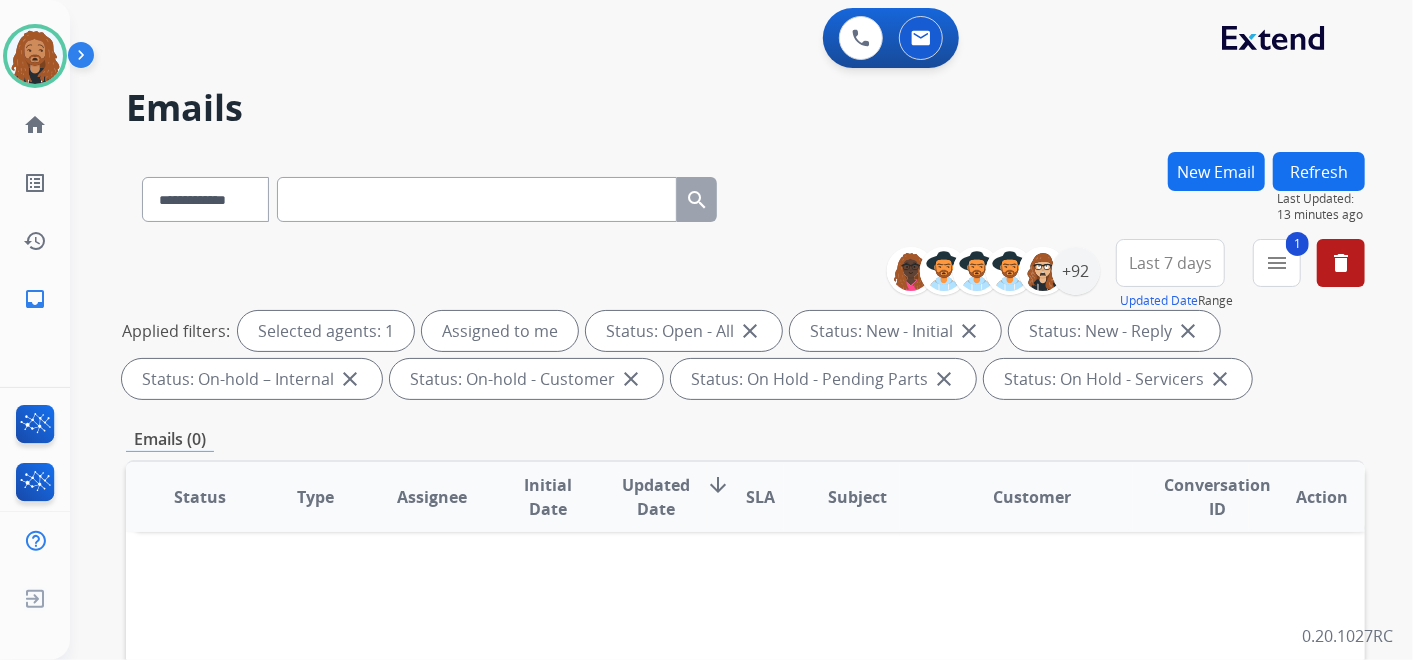 click on "Last 7 days" at bounding box center [1170, 263] 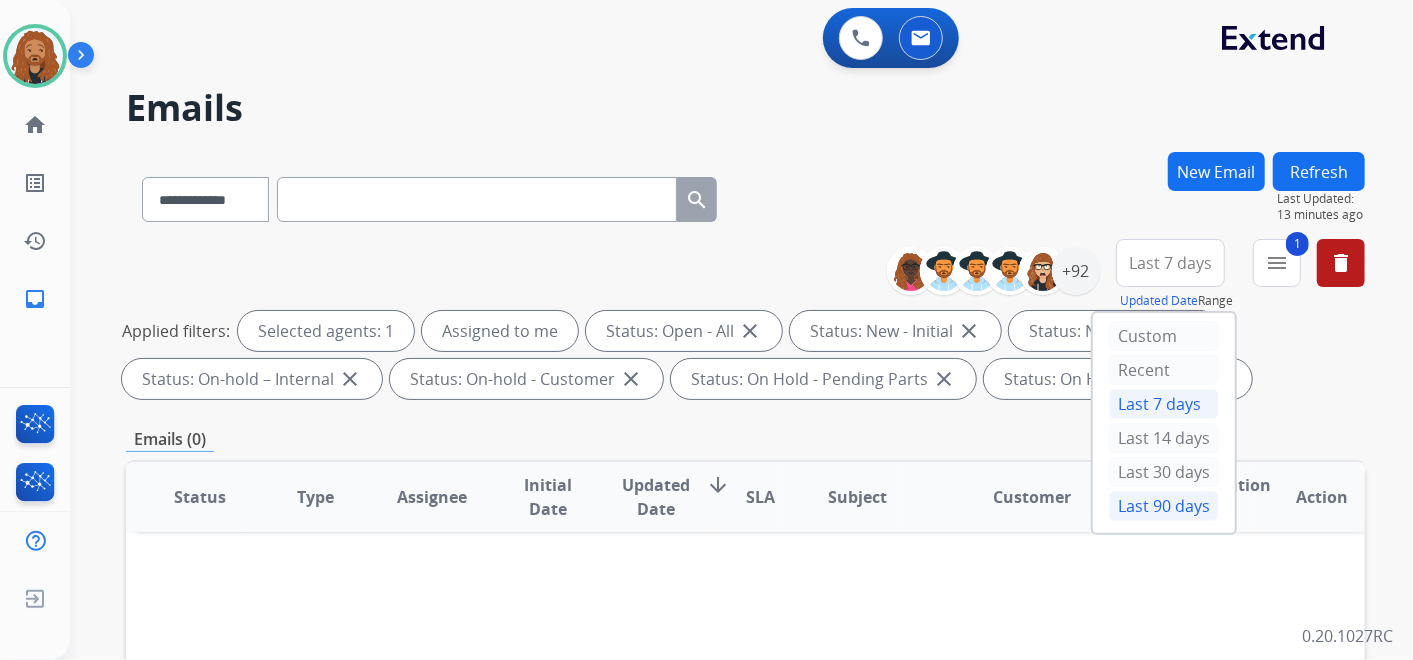 click on "Last 90 days" at bounding box center (1164, 506) 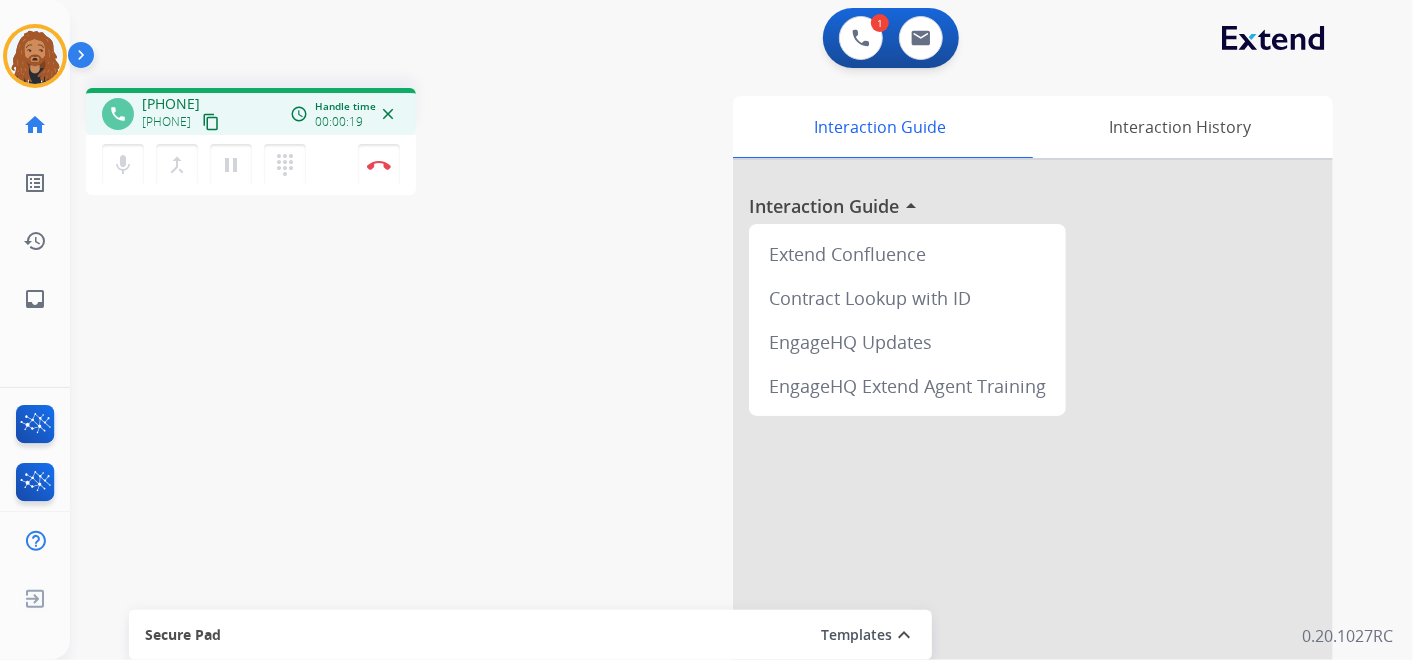 click on "content_copy" at bounding box center (211, 122) 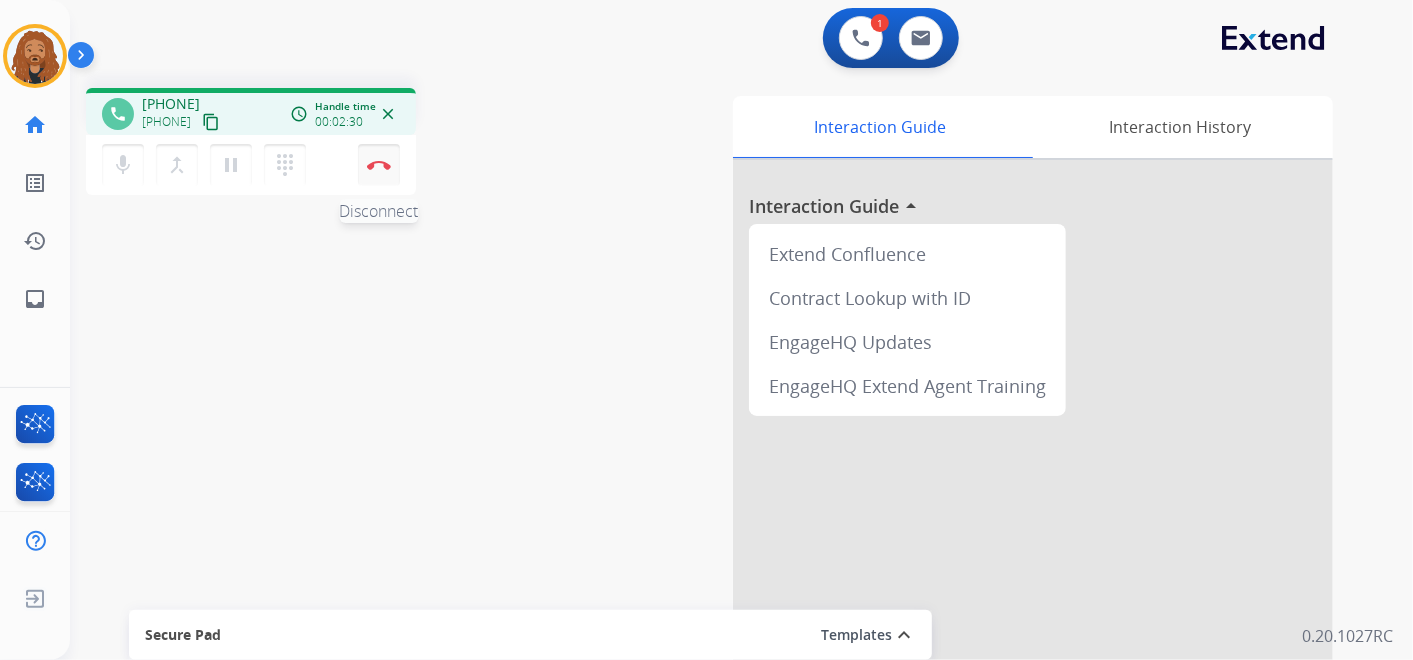 click on "Disconnect" at bounding box center (379, 165) 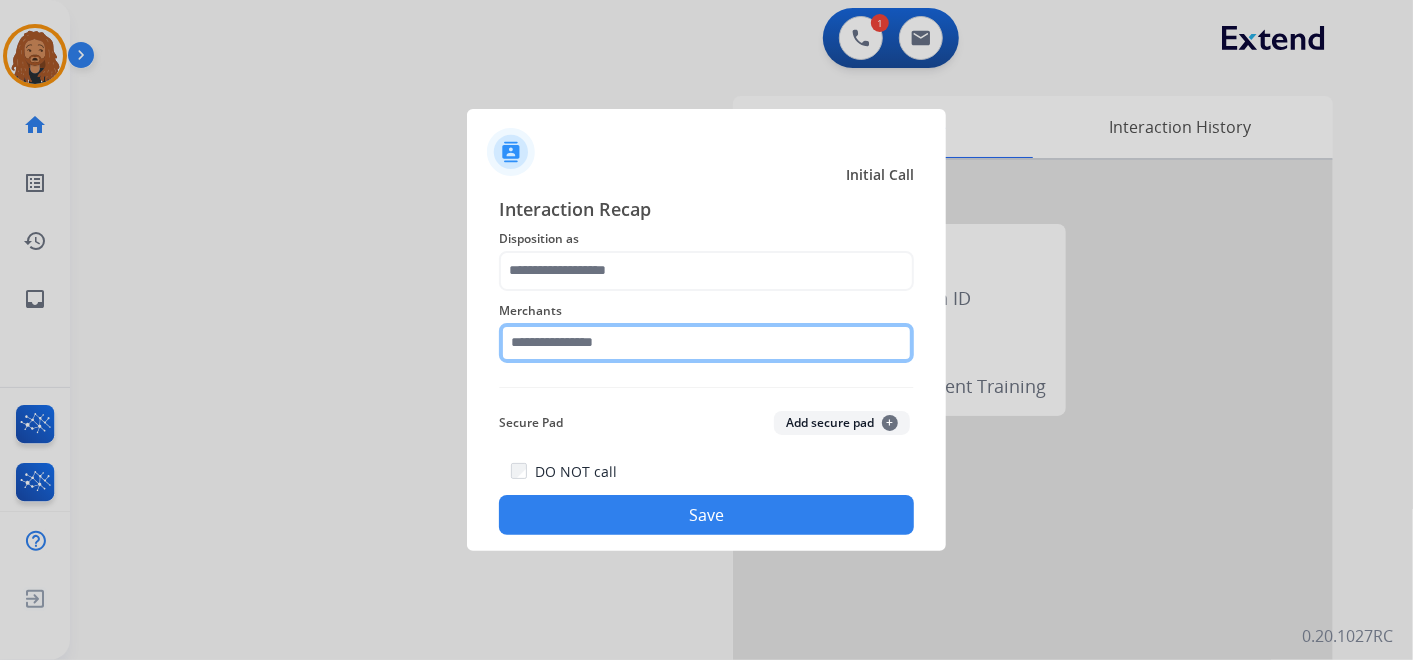 click 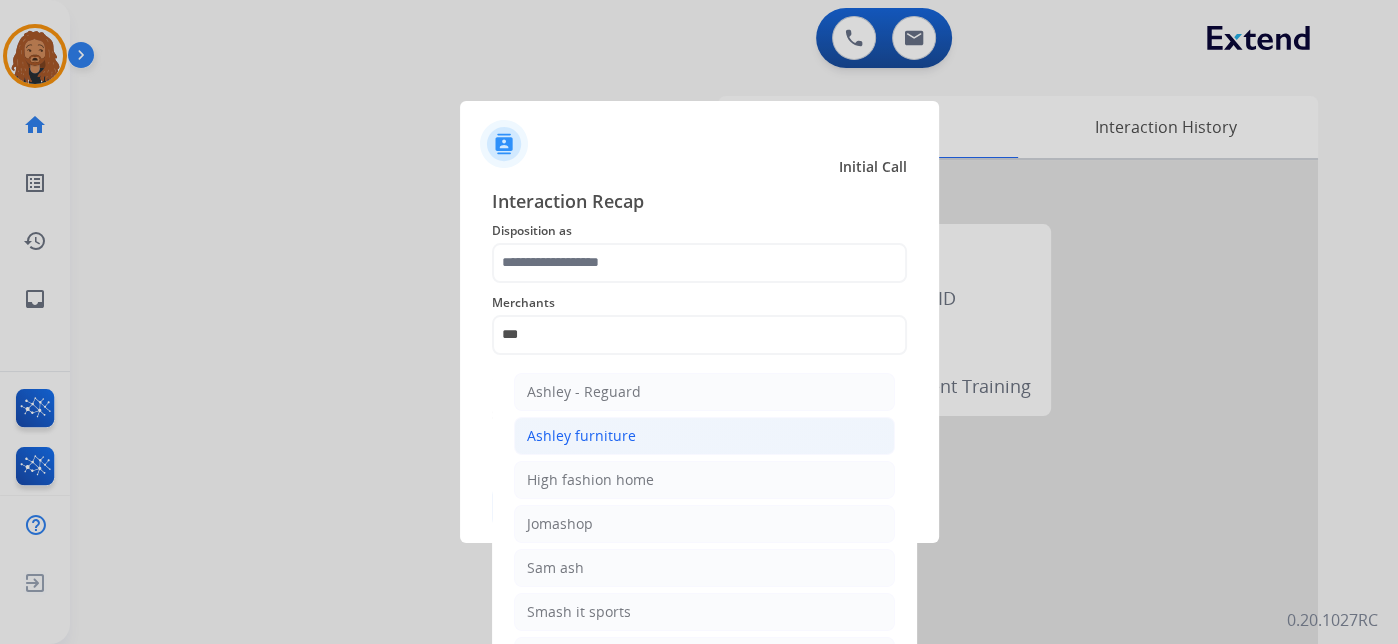click on "Ashley furniture" 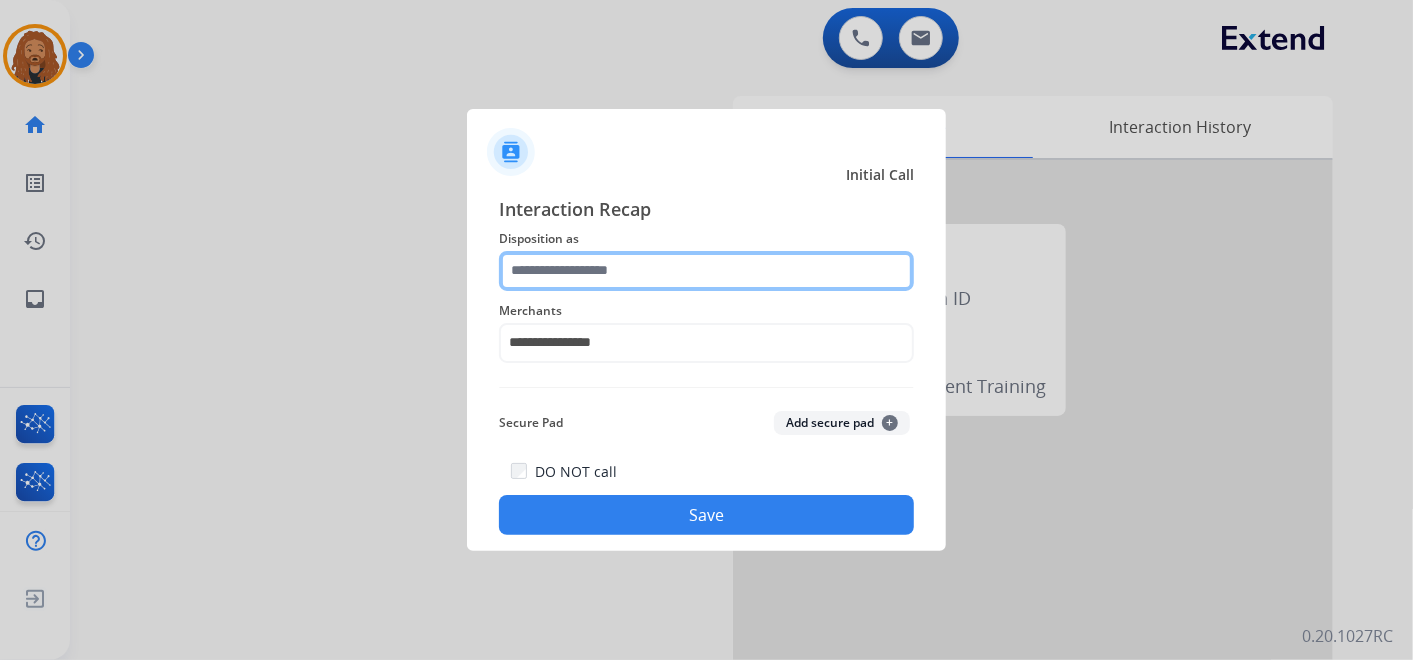 click 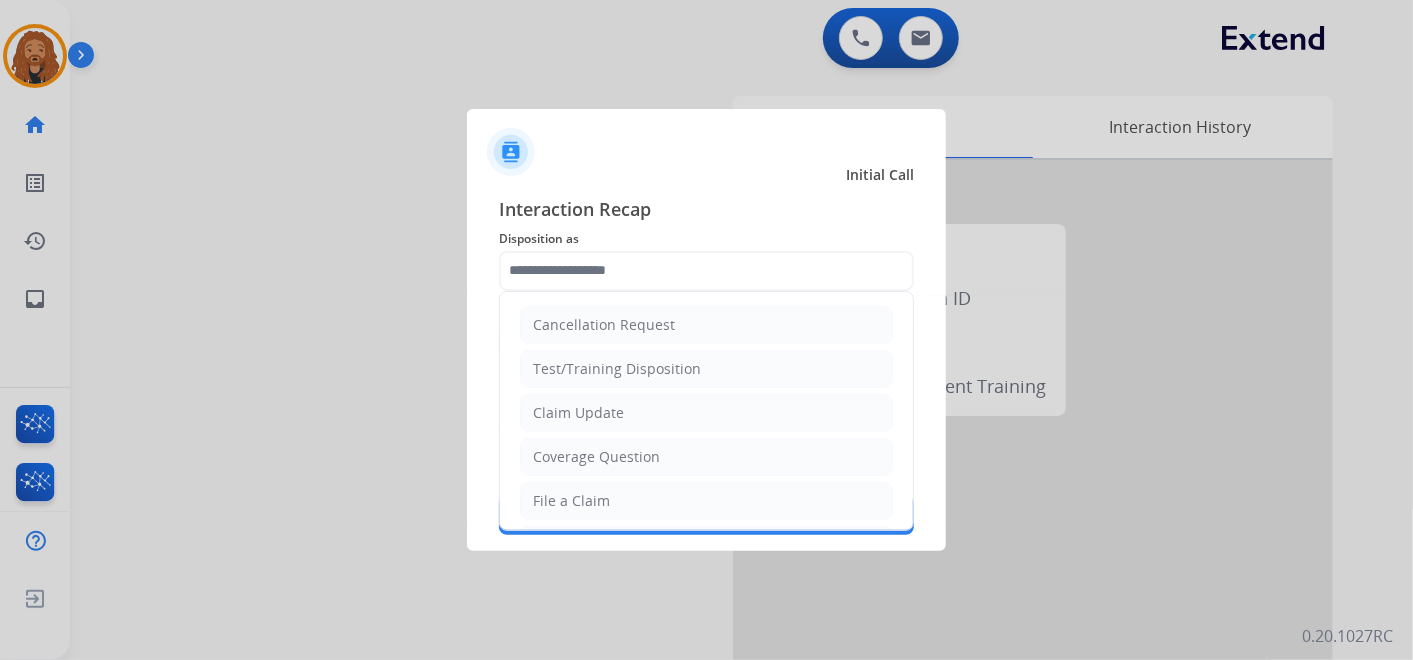 click on "Claim Update" 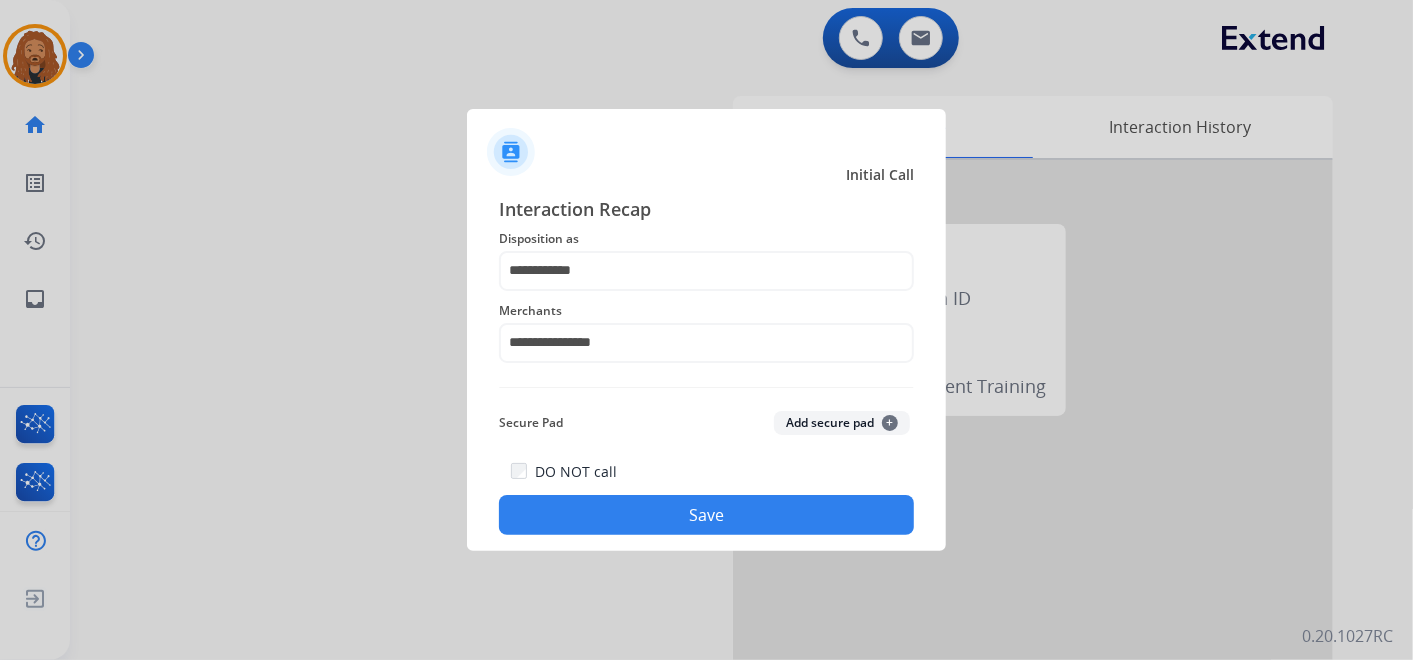 click on "Save" 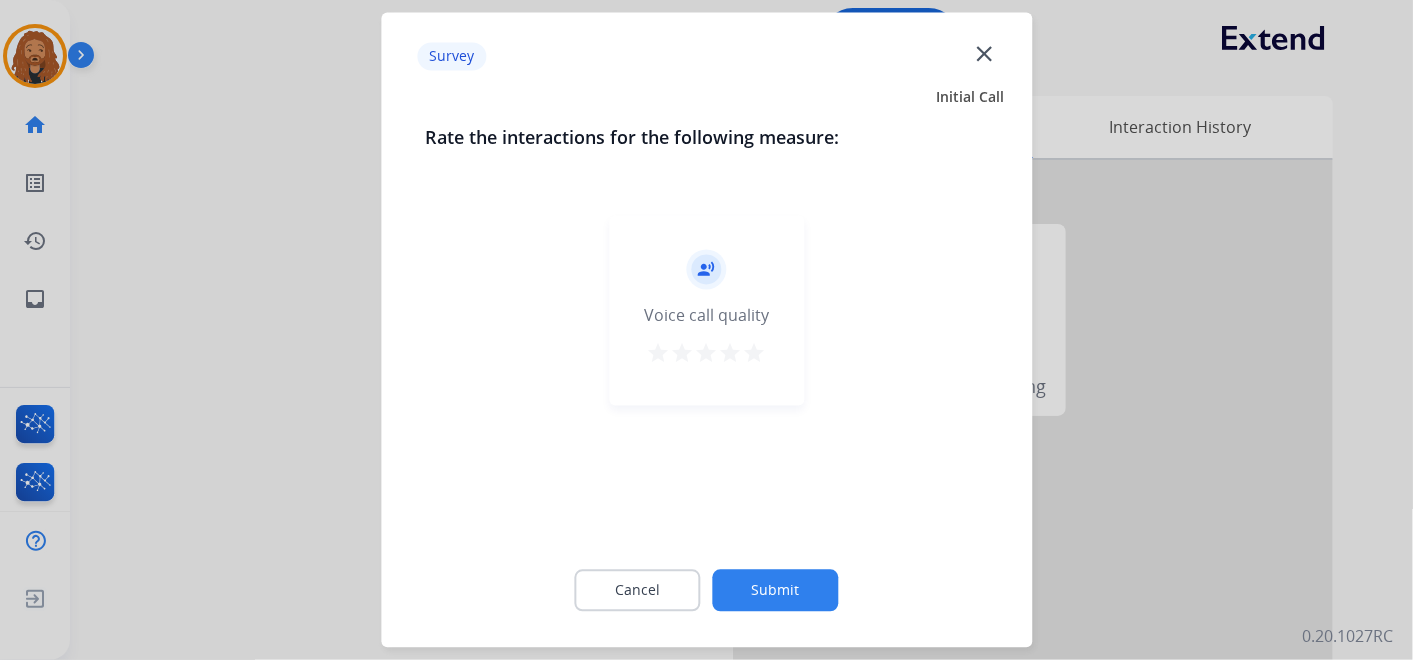 click on "star" at bounding box center [755, 354] 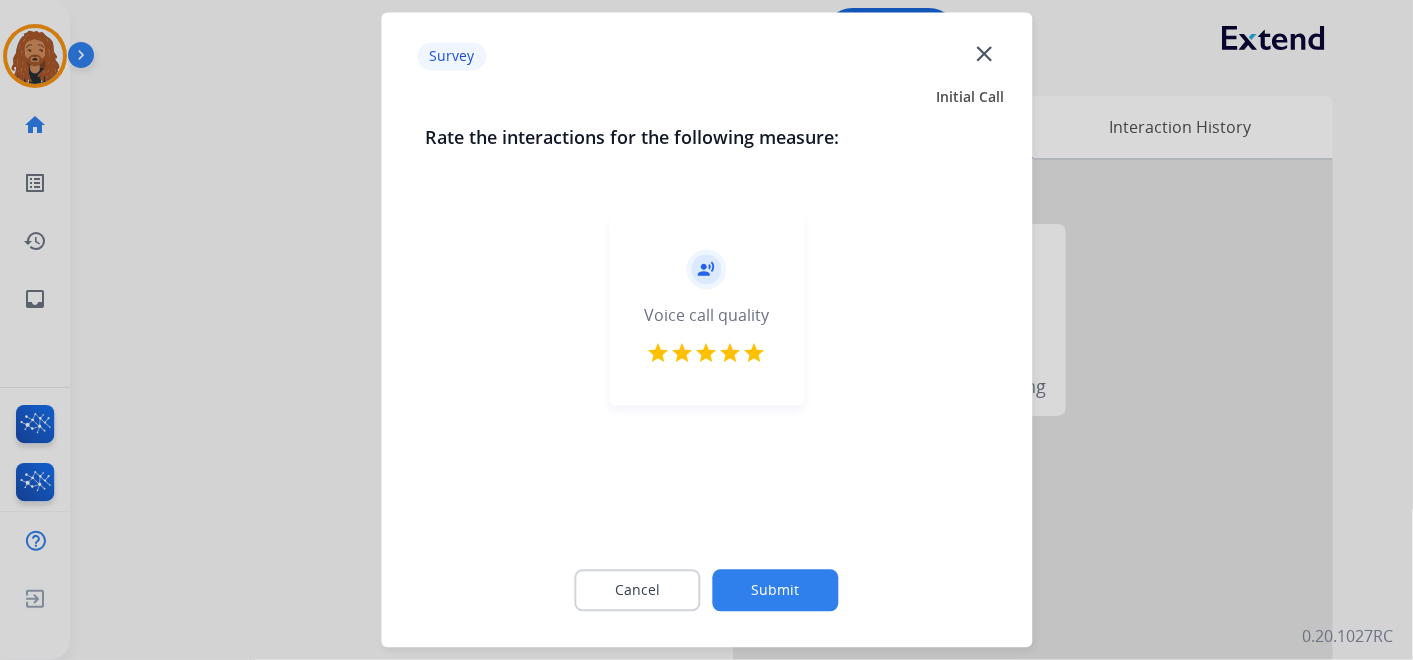 click on "Submit" 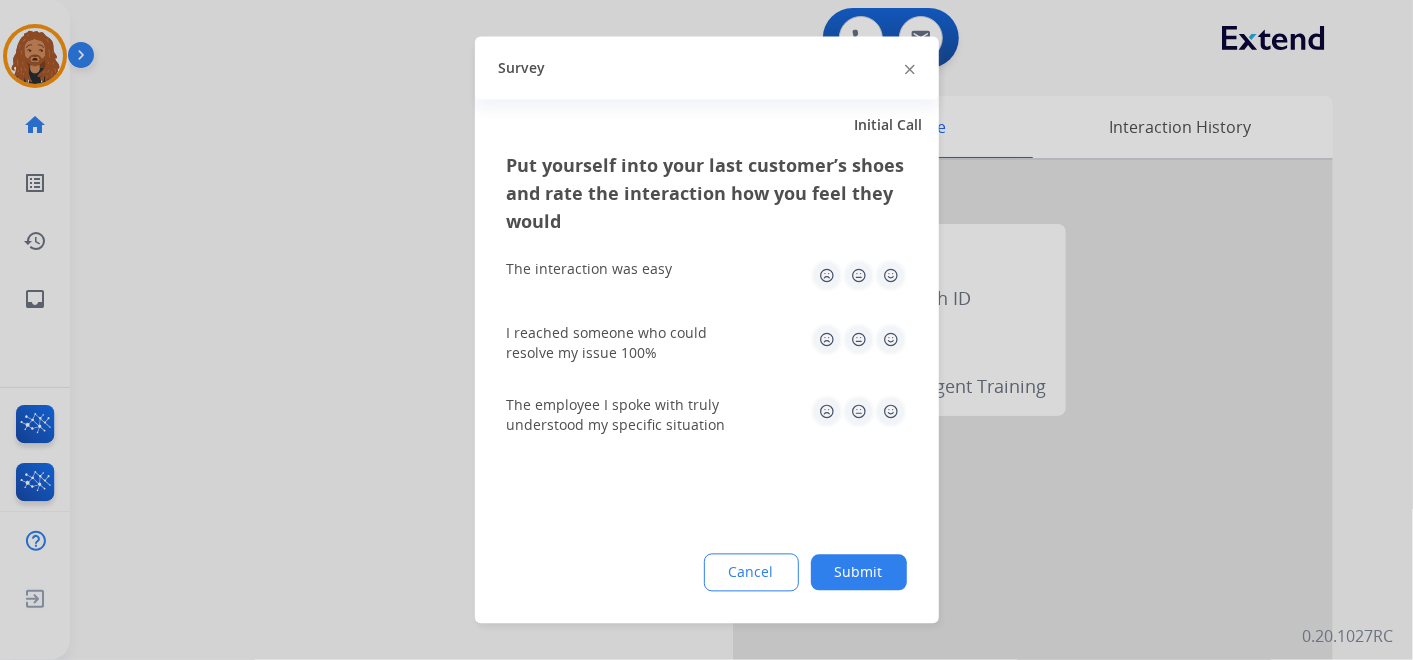 click on "The employee I spoke with truly understood my specific situation" 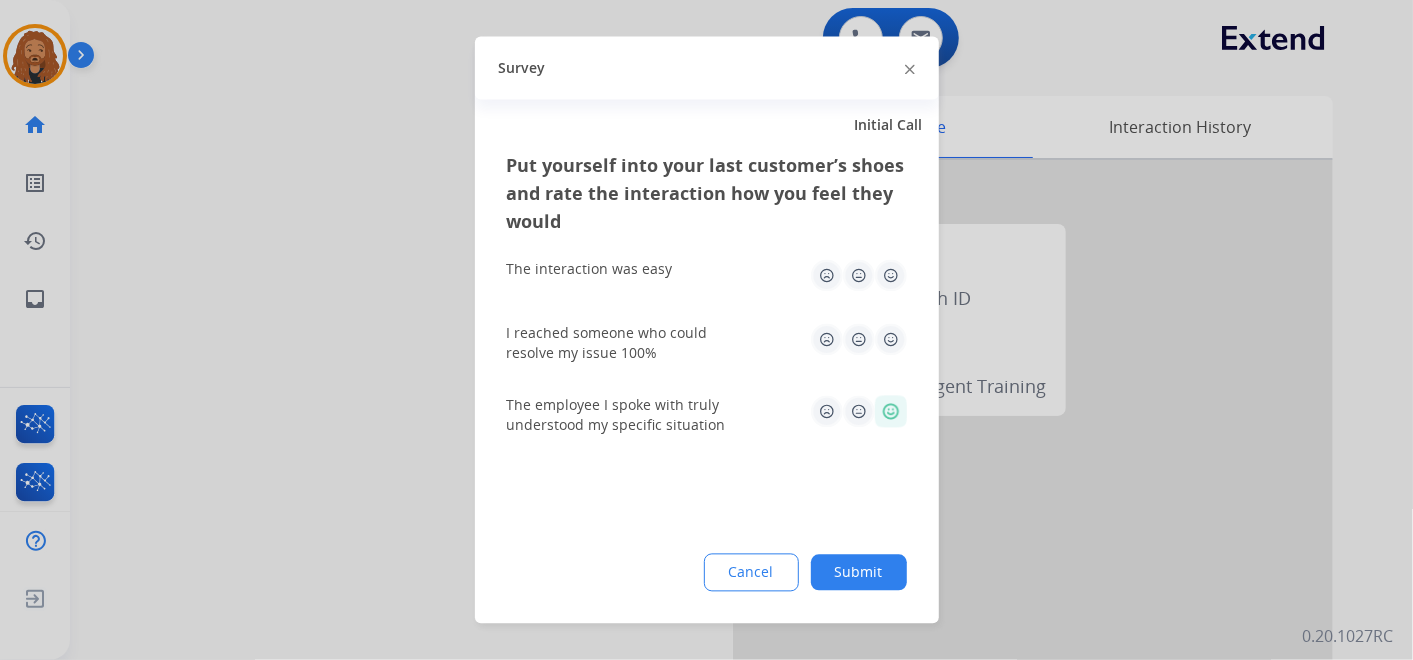 click 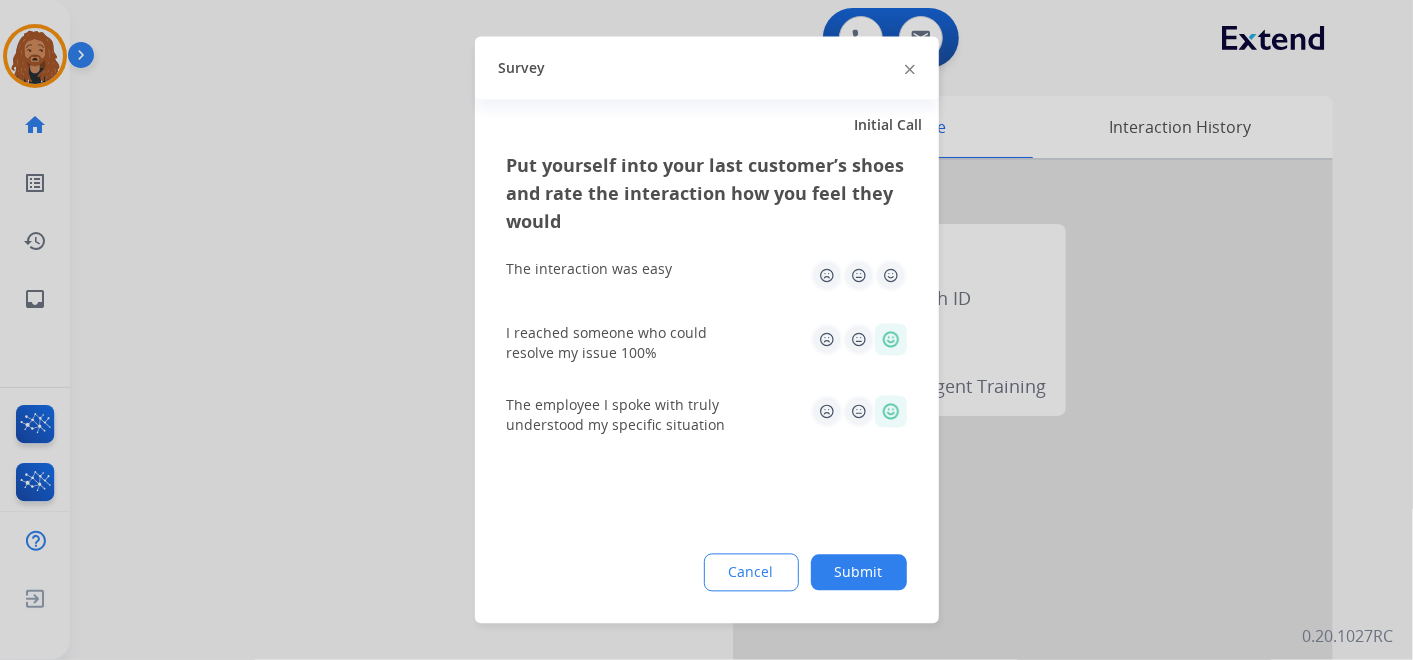 click 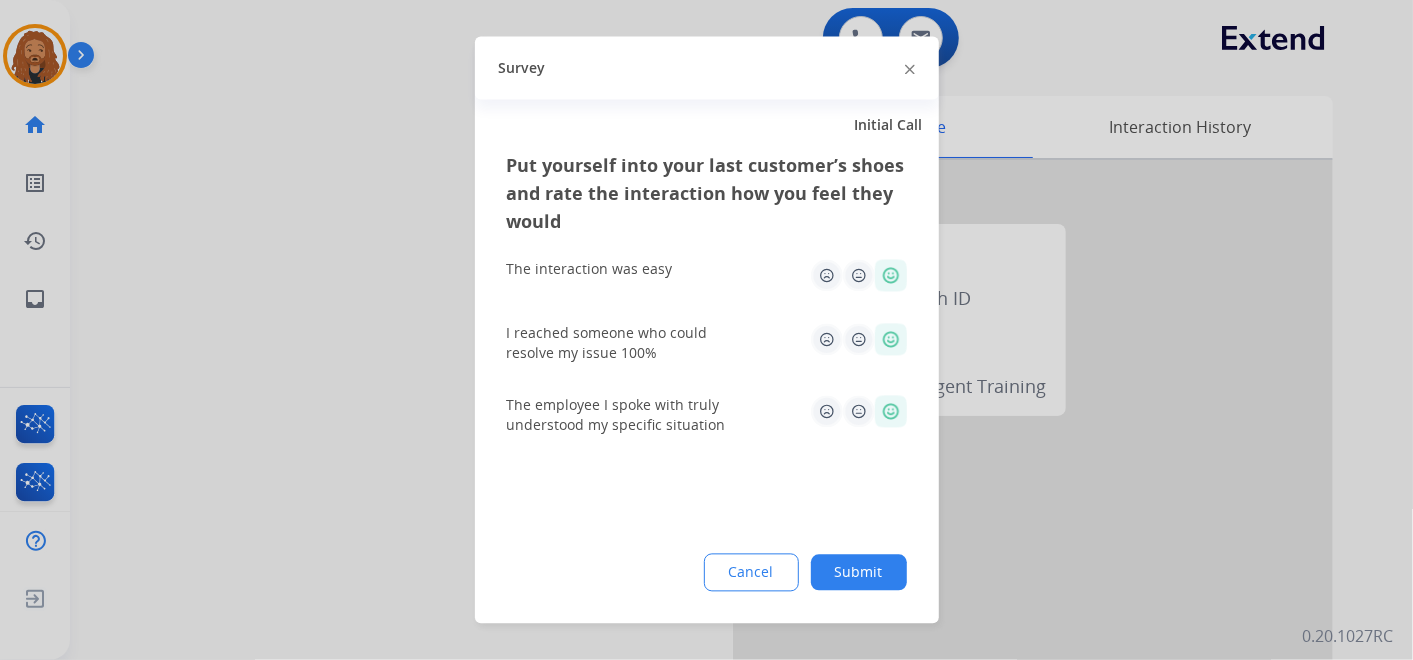 click on "Submit" 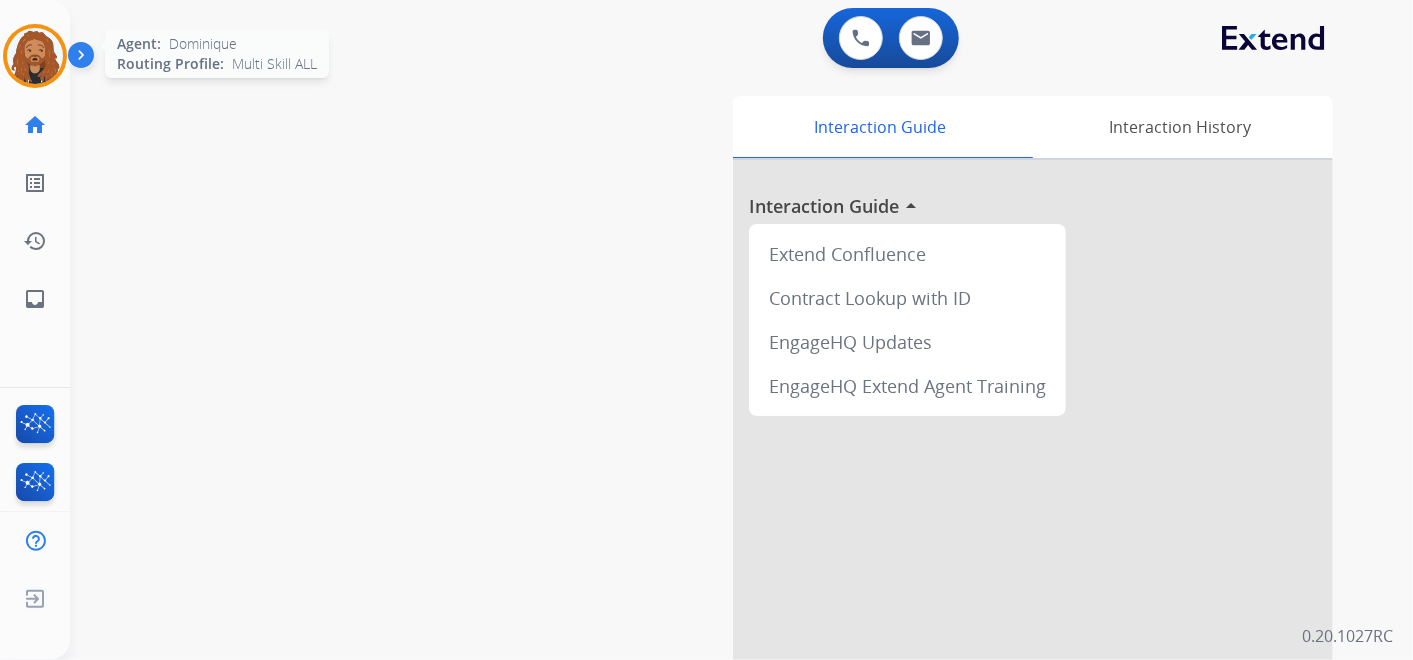 click at bounding box center (35, 56) 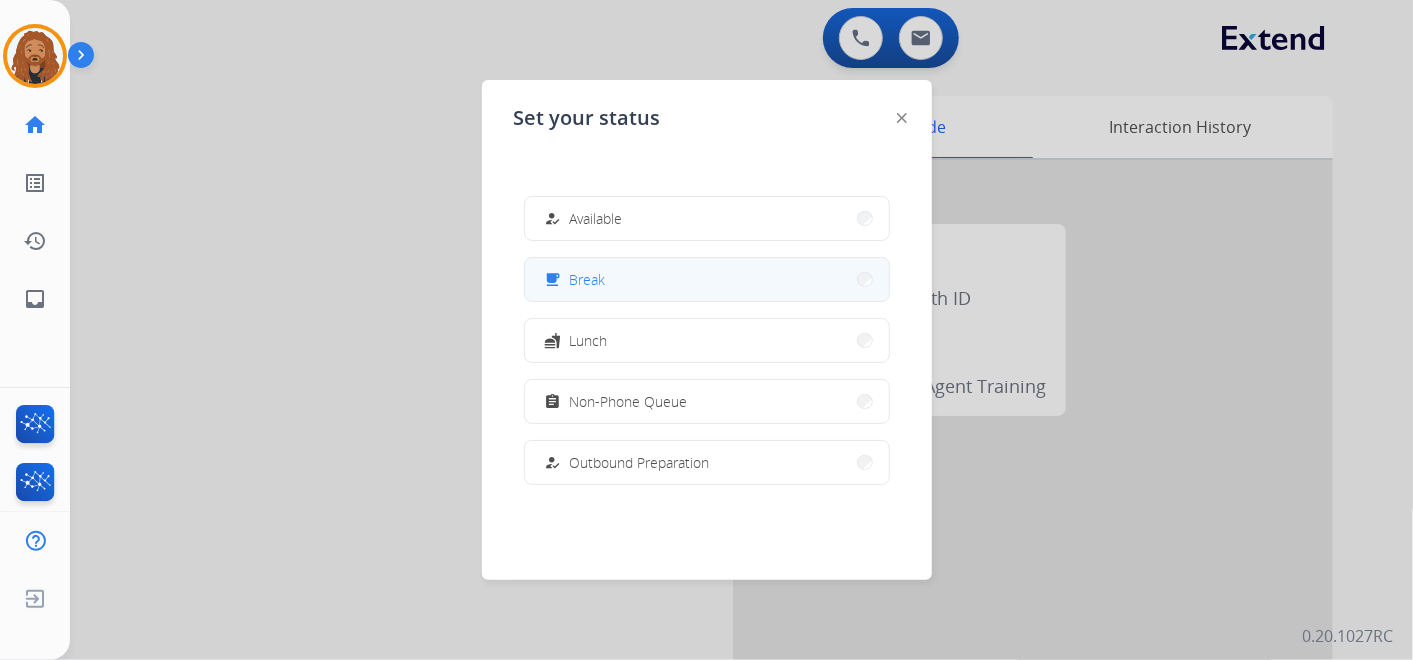 click on "free_breakfast Break" at bounding box center [707, 279] 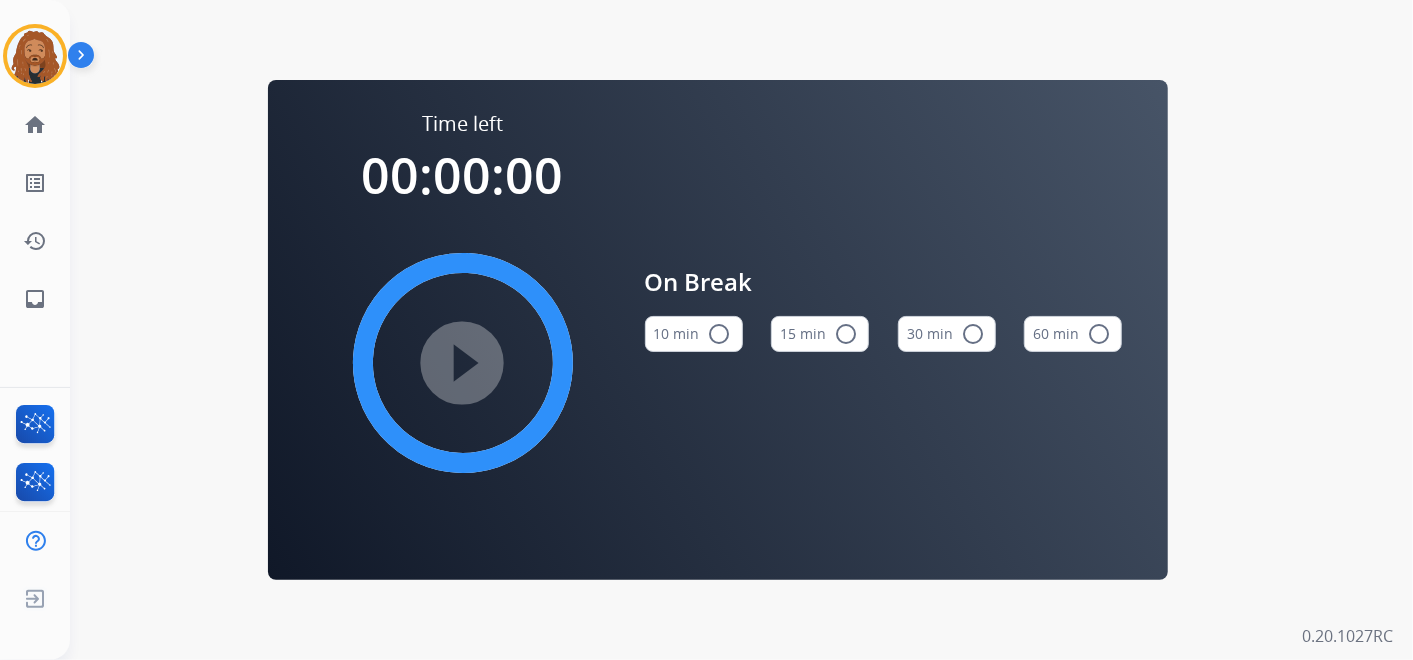 click on "15 min  radio_button_unchecked" at bounding box center [820, 334] 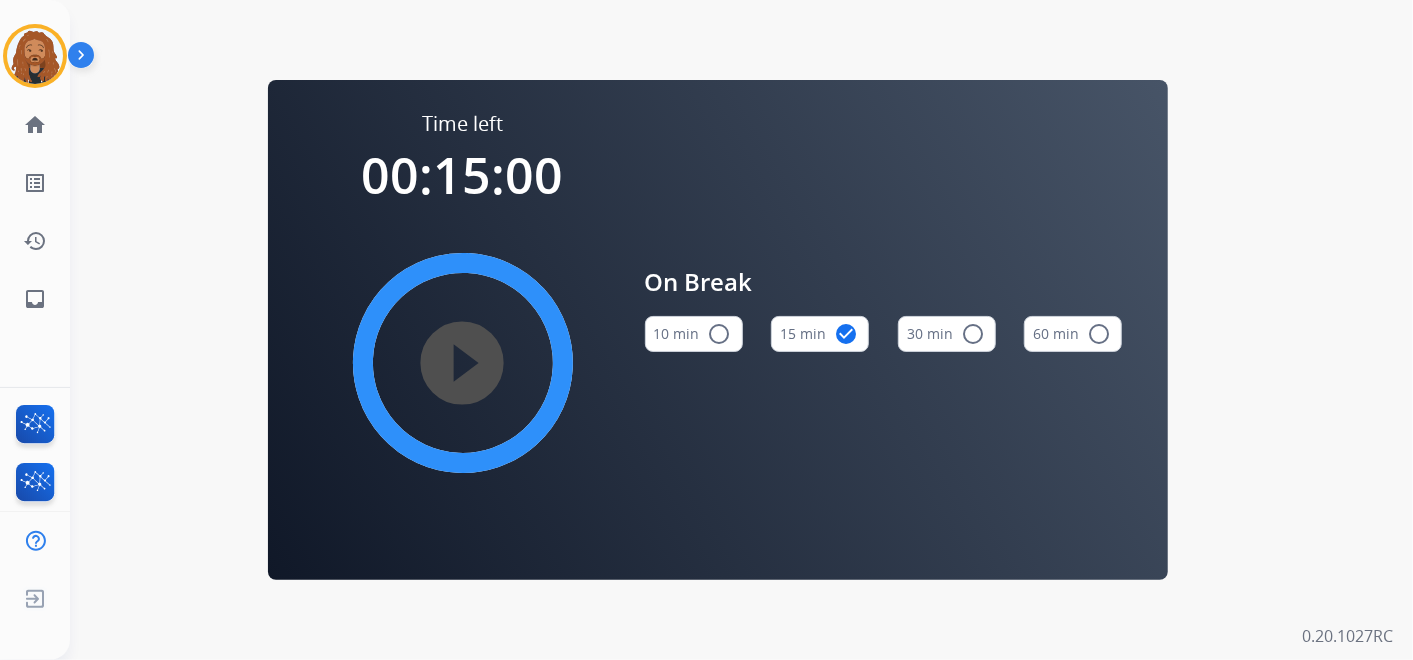 click on "play_circle_filled" at bounding box center [463, 363] 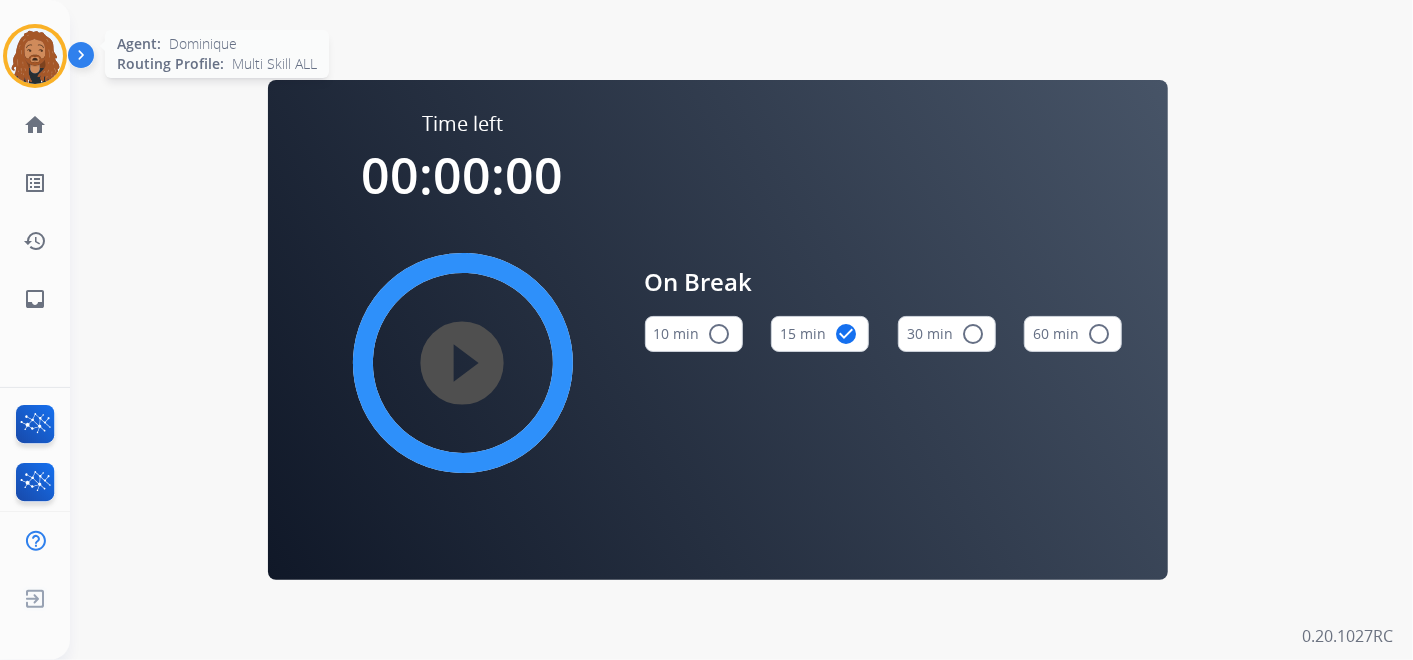 click at bounding box center (35, 56) 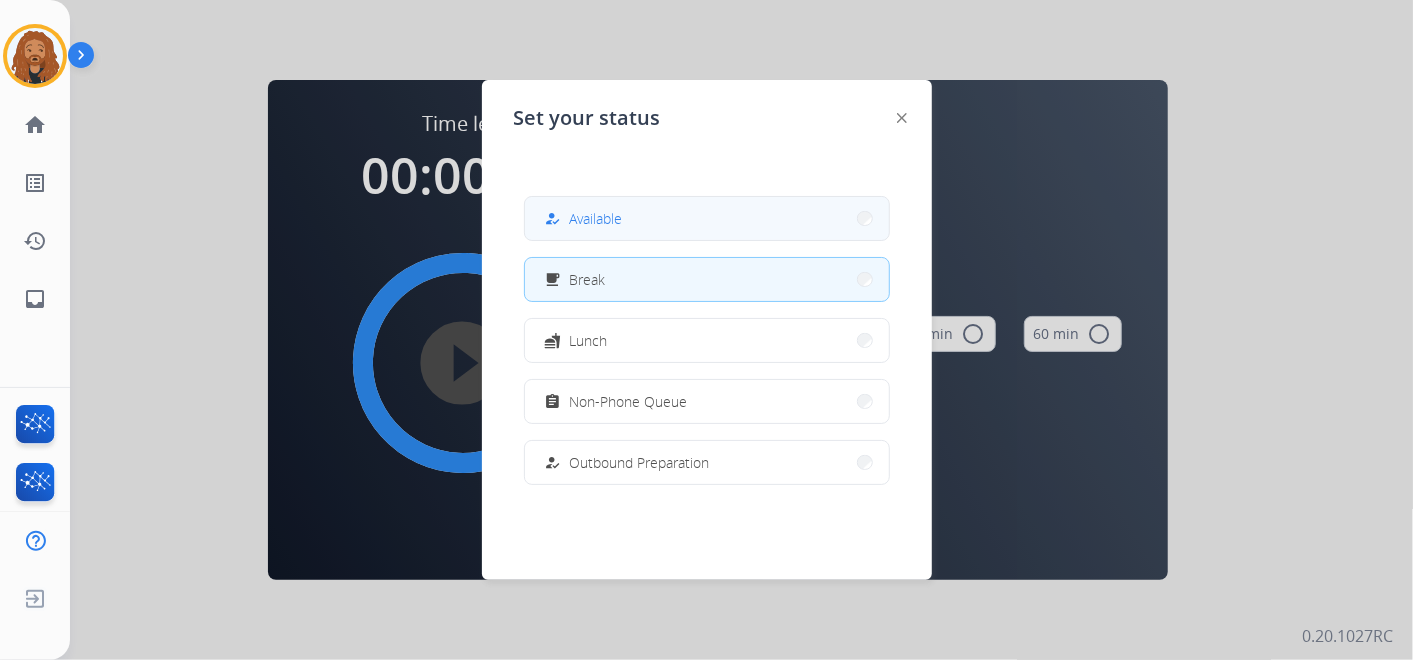click on "how_to_reg Available" at bounding box center [707, 218] 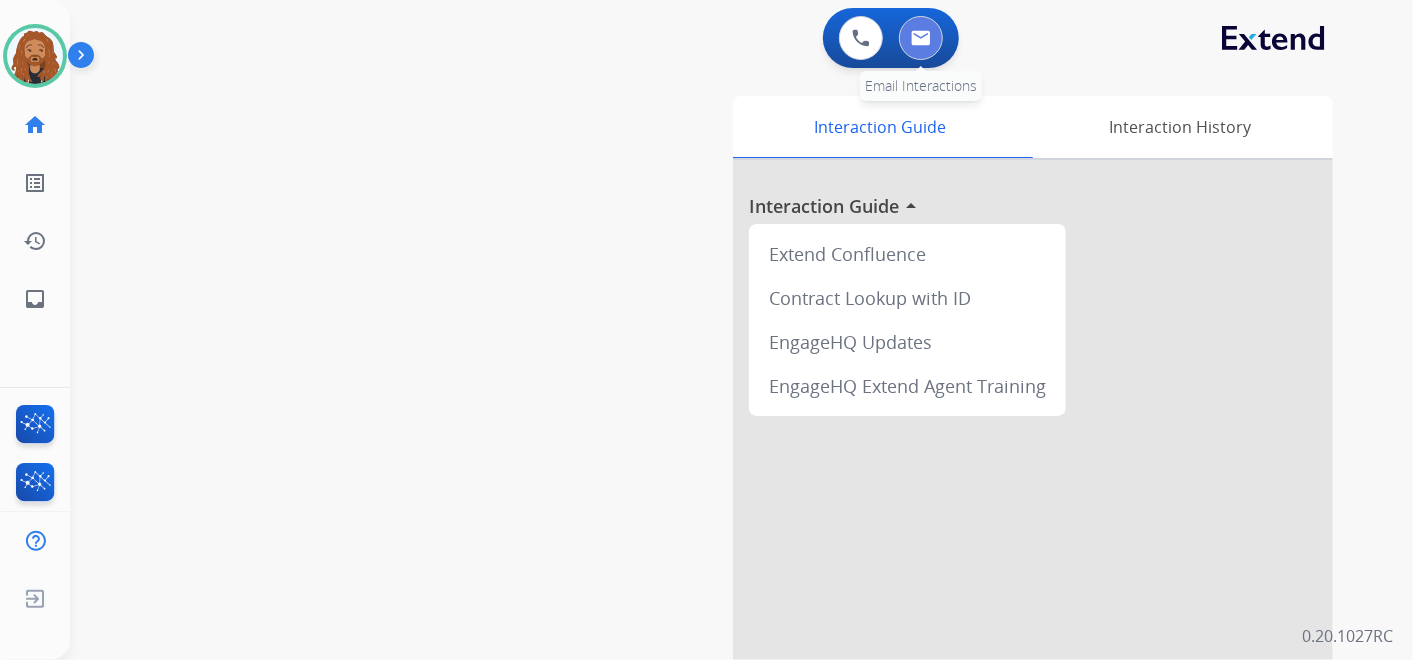 click at bounding box center (921, 38) 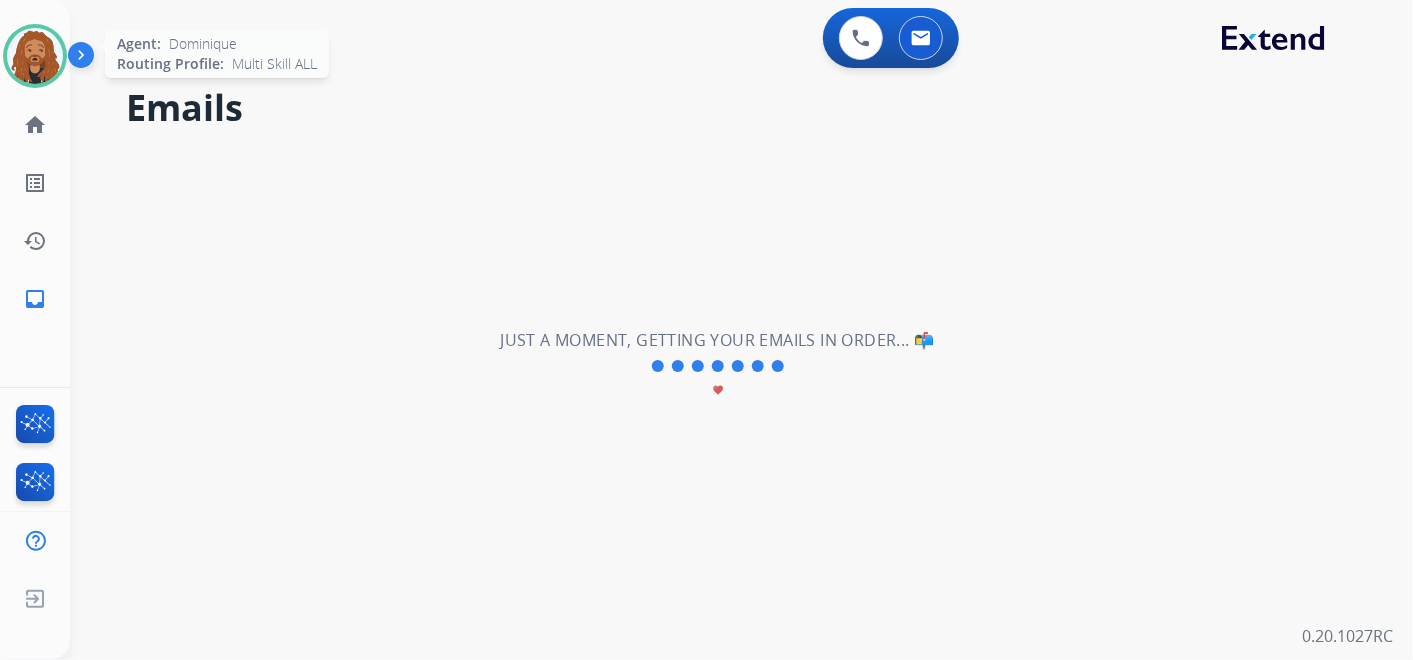 click at bounding box center [35, 56] 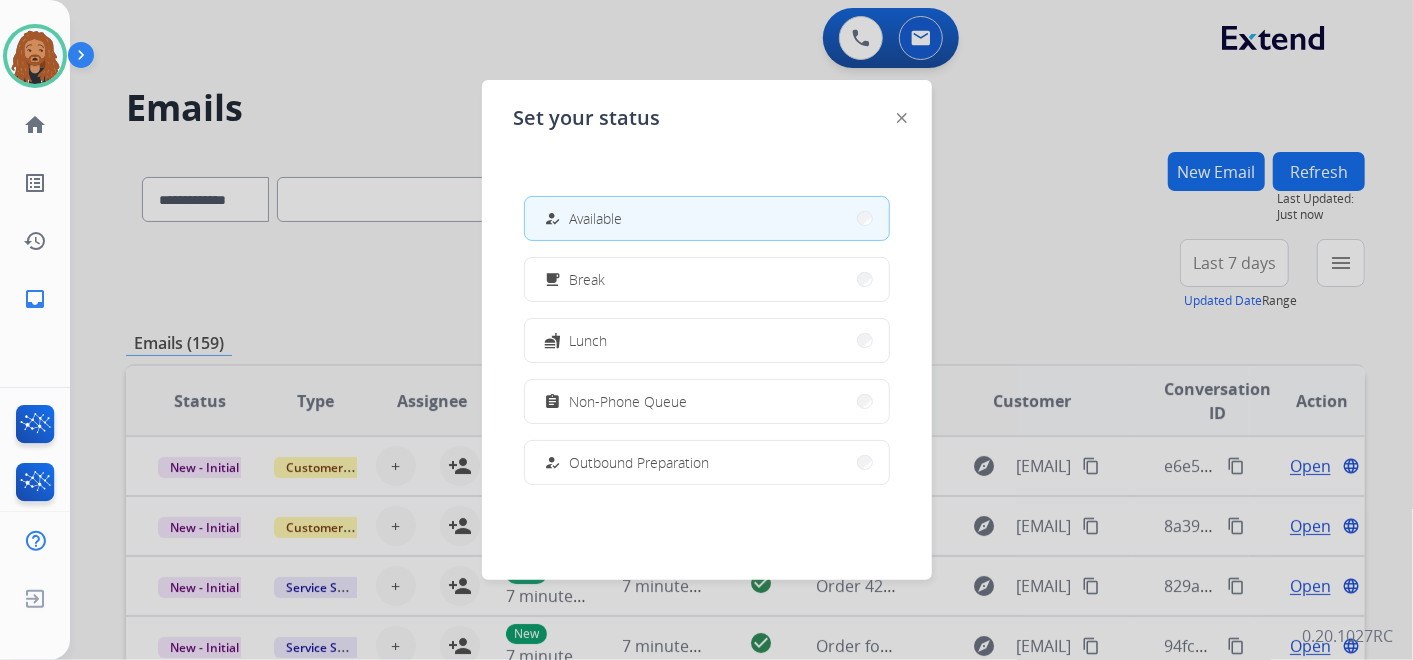 click at bounding box center [706, 330] 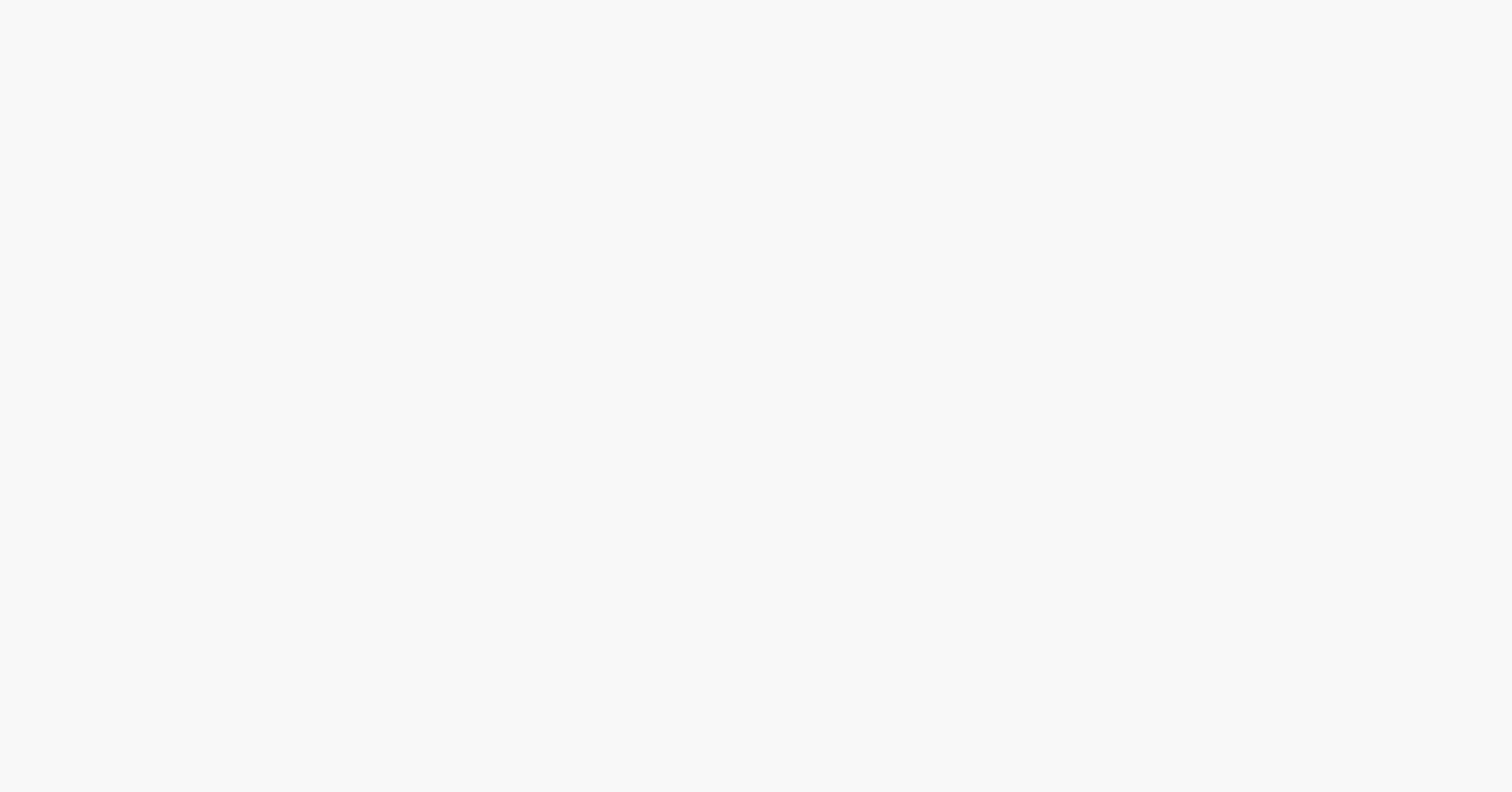 scroll, scrollTop: 0, scrollLeft: 0, axis: both 